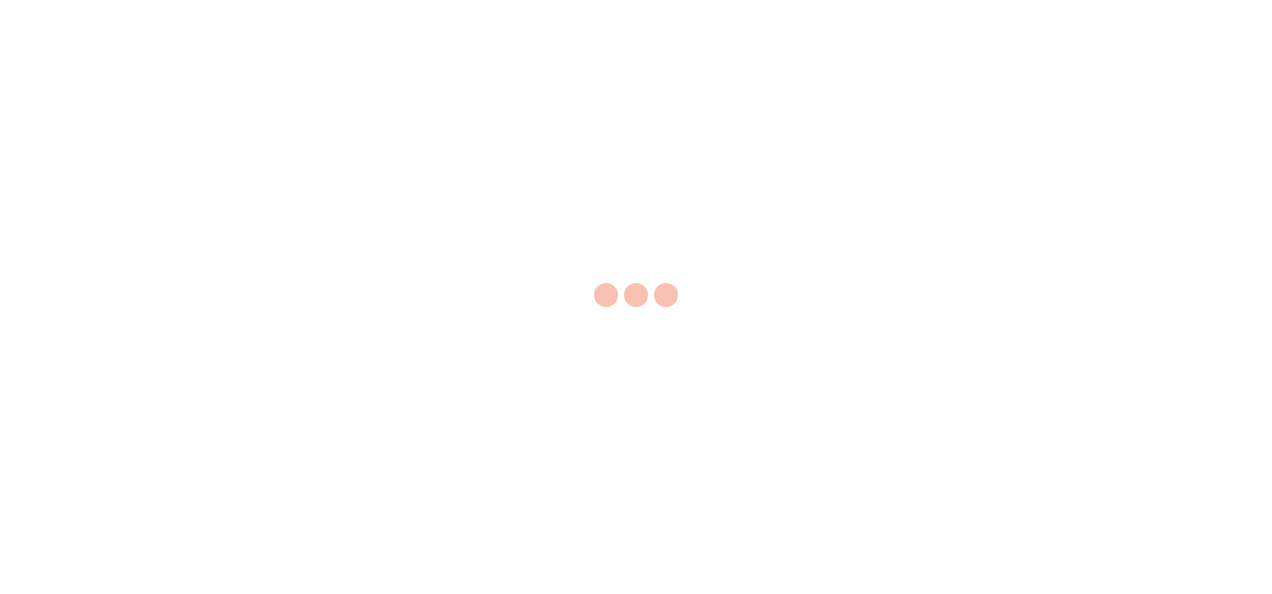 scroll, scrollTop: 0, scrollLeft: 0, axis: both 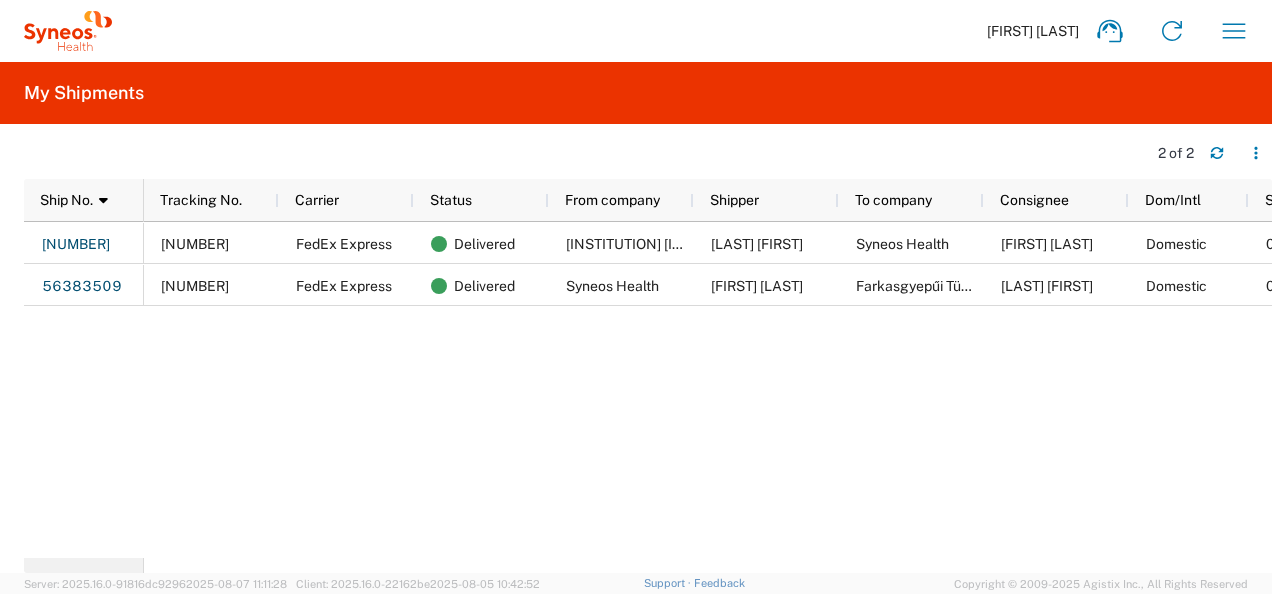 click on "[FIRST] [LAST]" 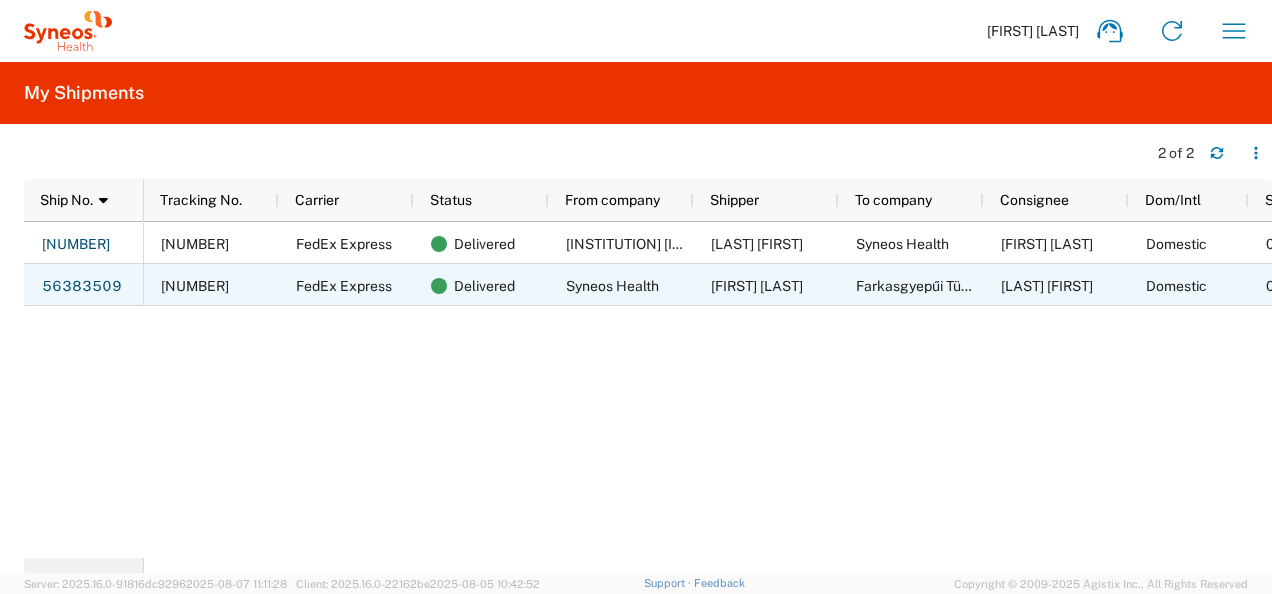 click on "[NUMBER]" 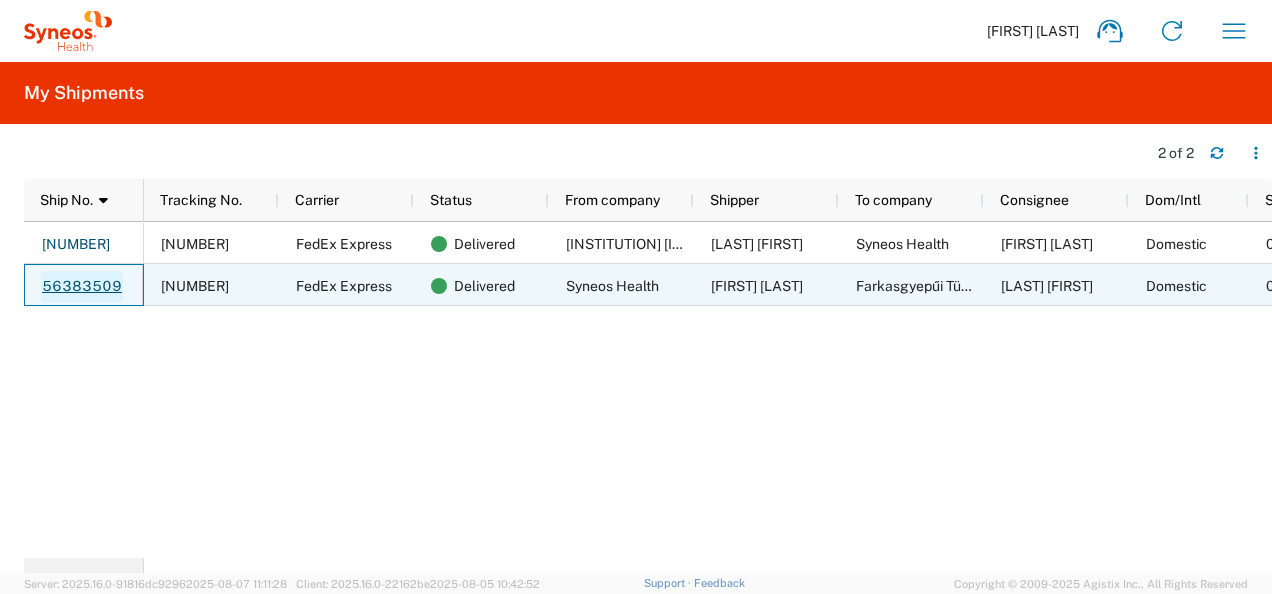click on "56383509" 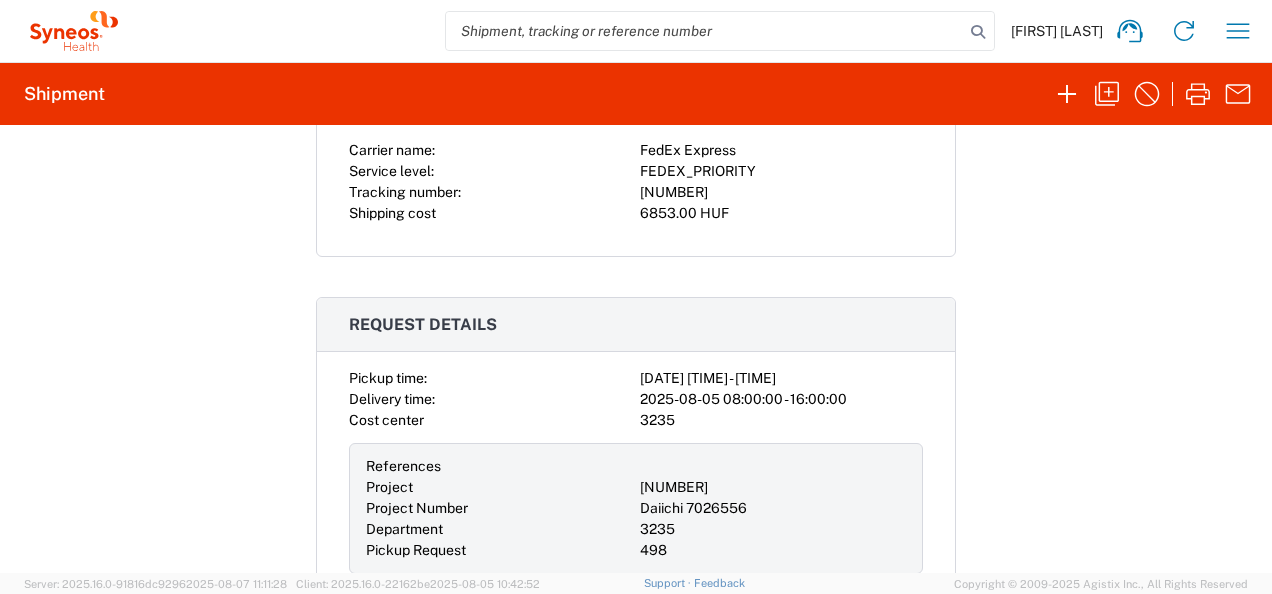 scroll, scrollTop: 0, scrollLeft: 0, axis: both 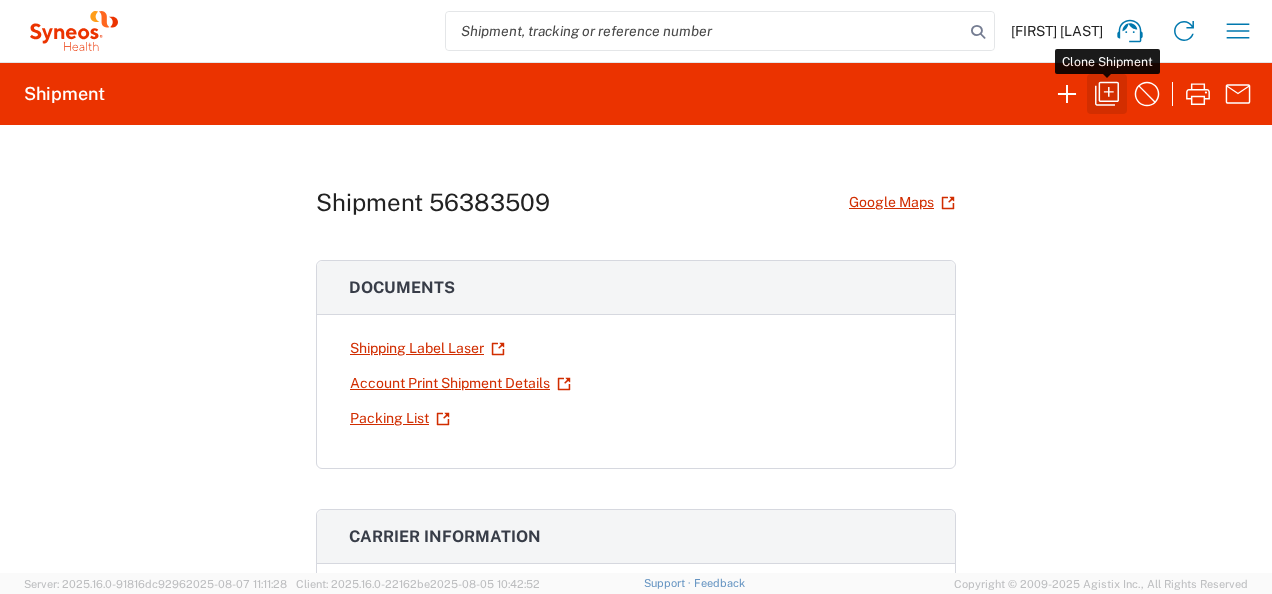 click 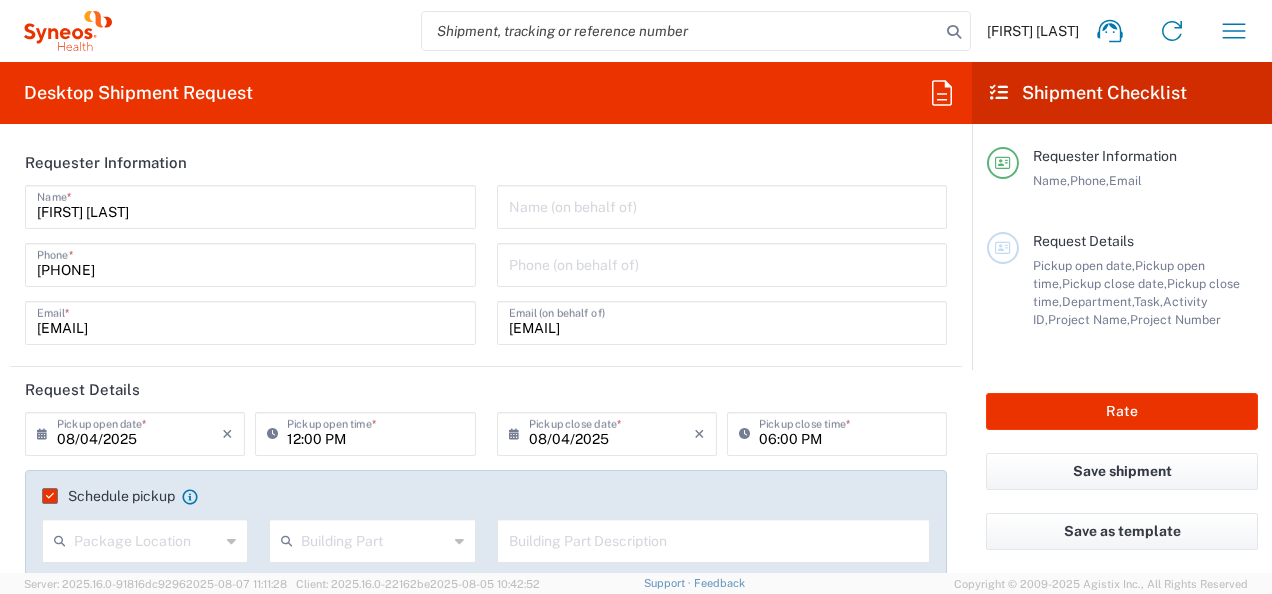 type on "Envelope" 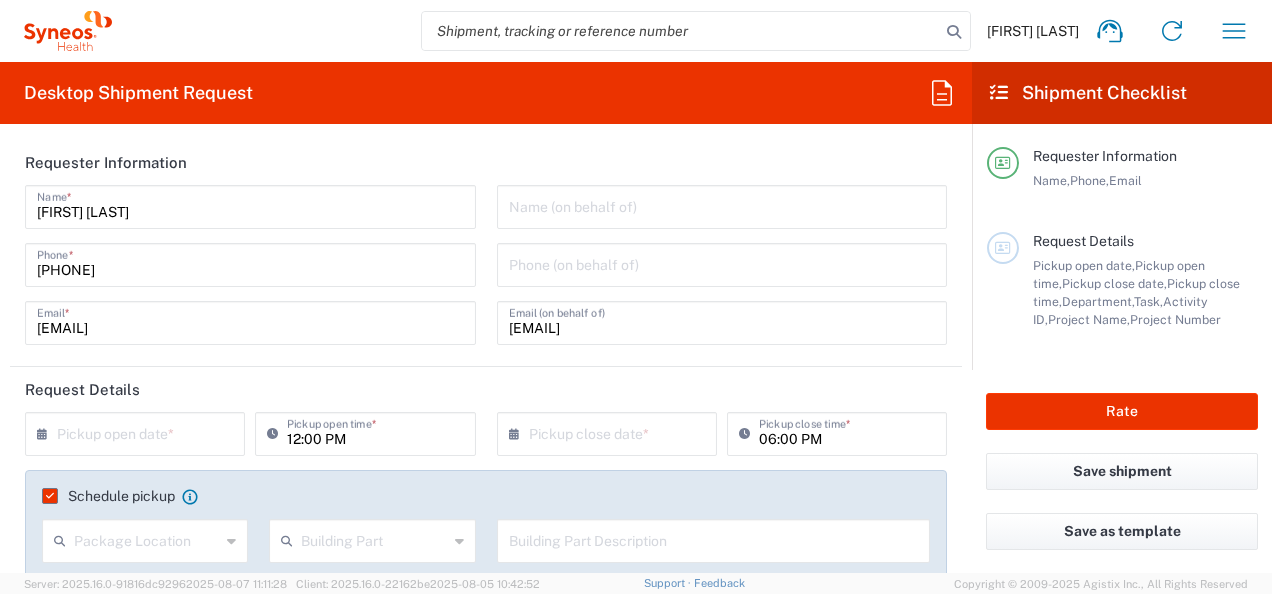 type on "[NUMBER]" 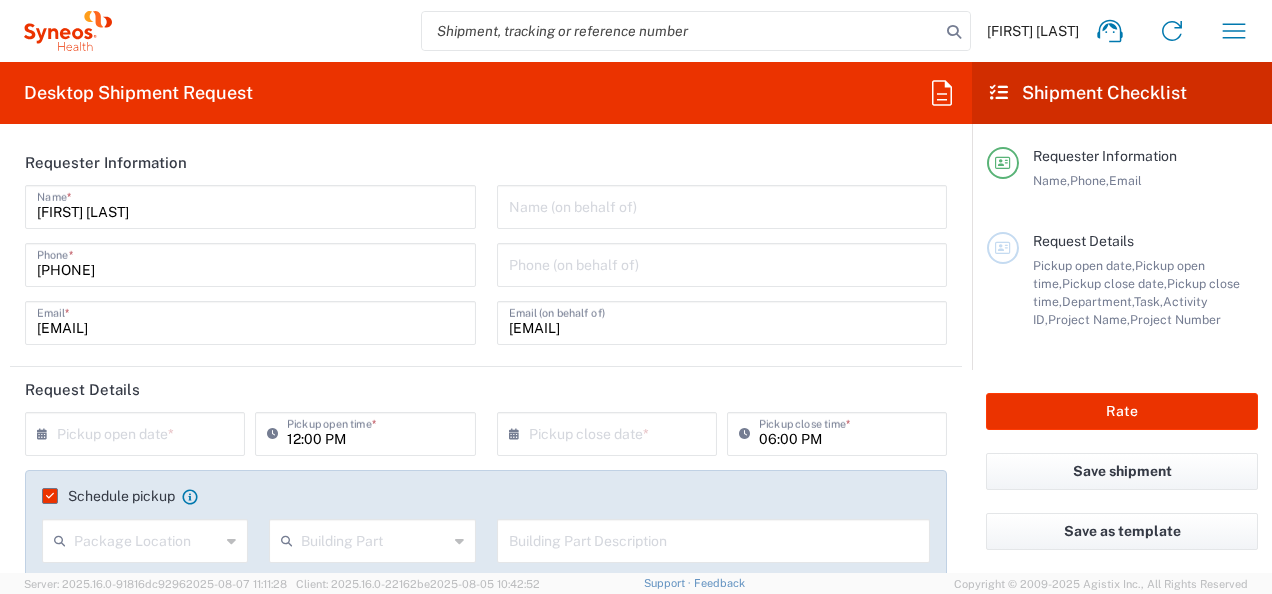 type on "Daiichi 7026556" 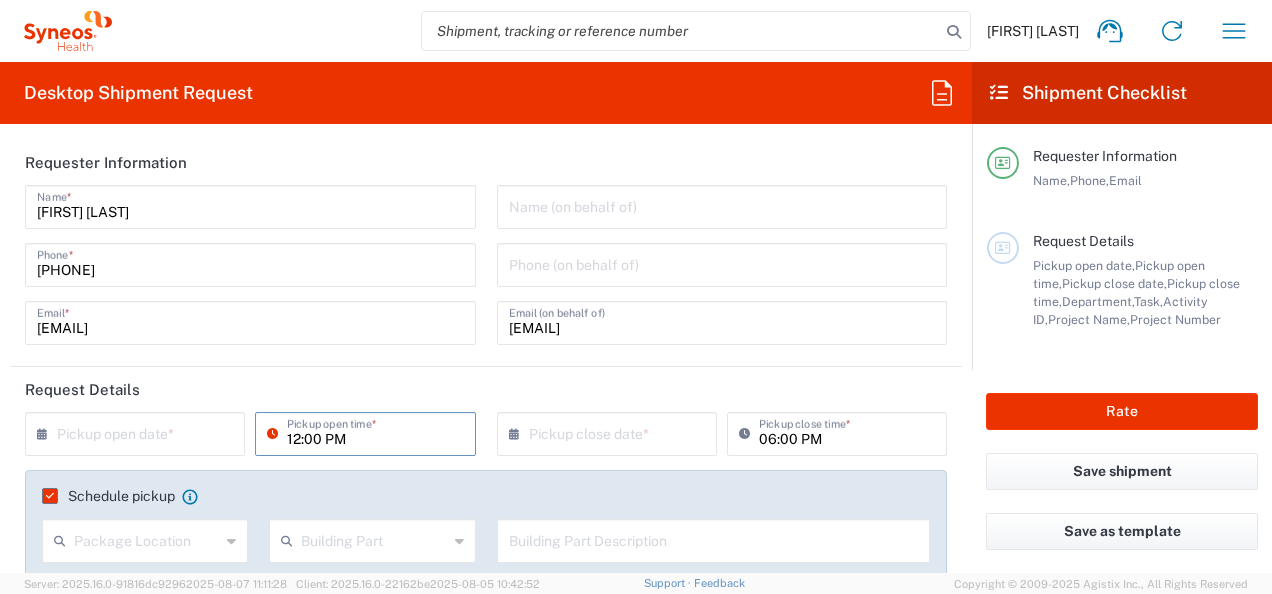click at bounding box center [139, 432] 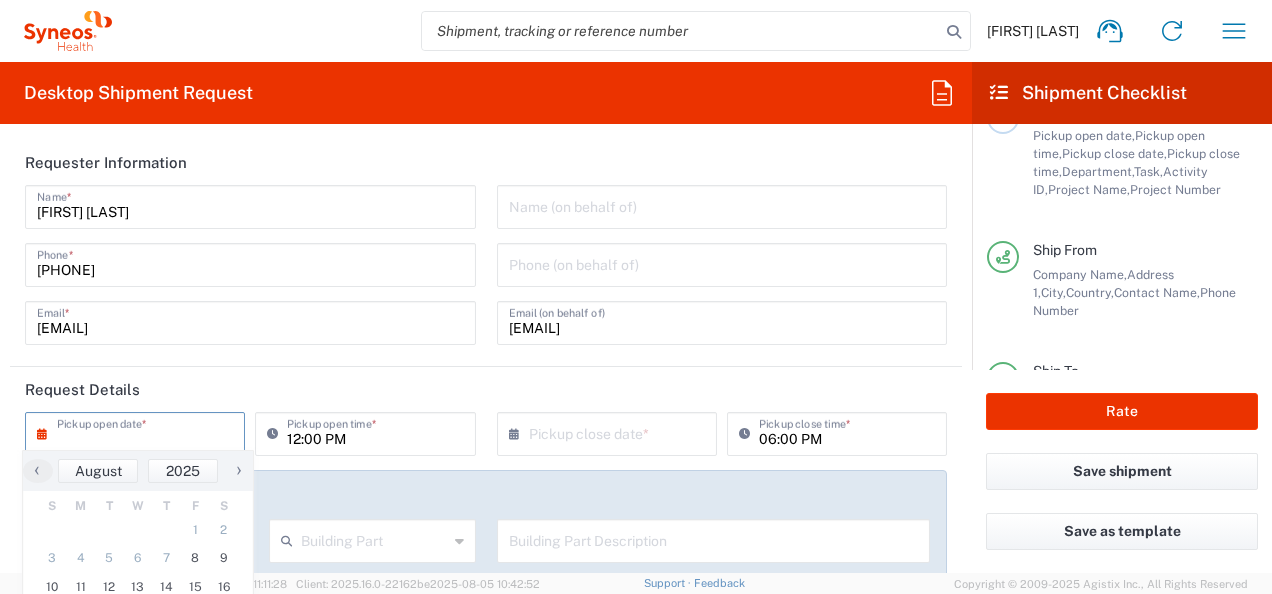 scroll, scrollTop: 0, scrollLeft: 0, axis: both 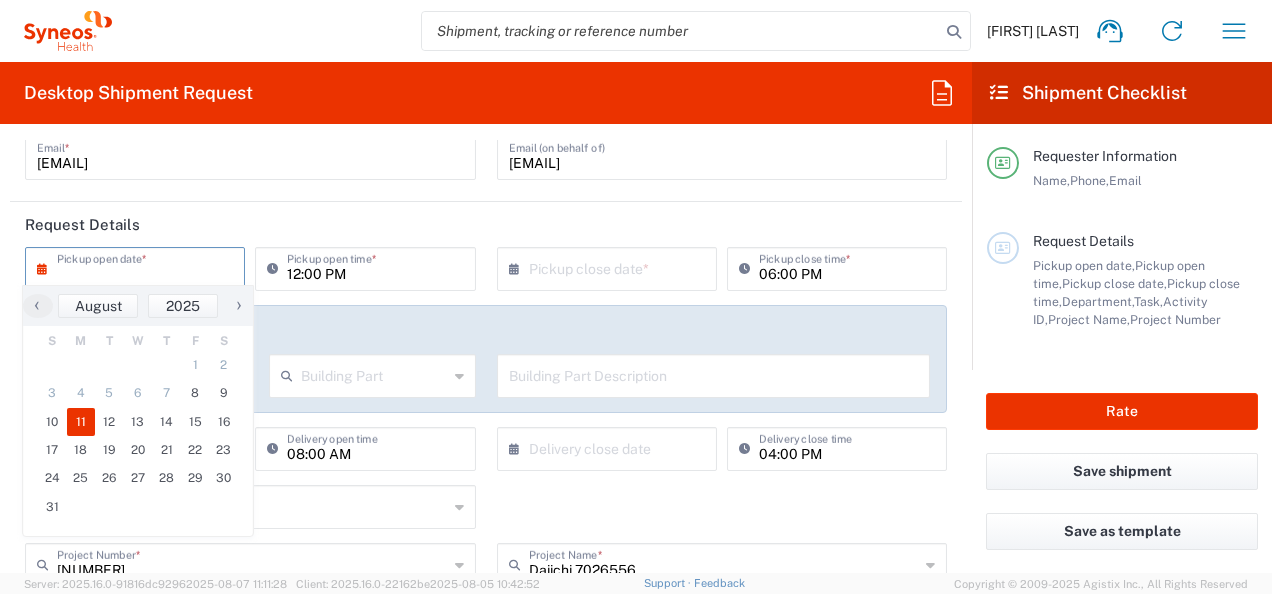click on "11" 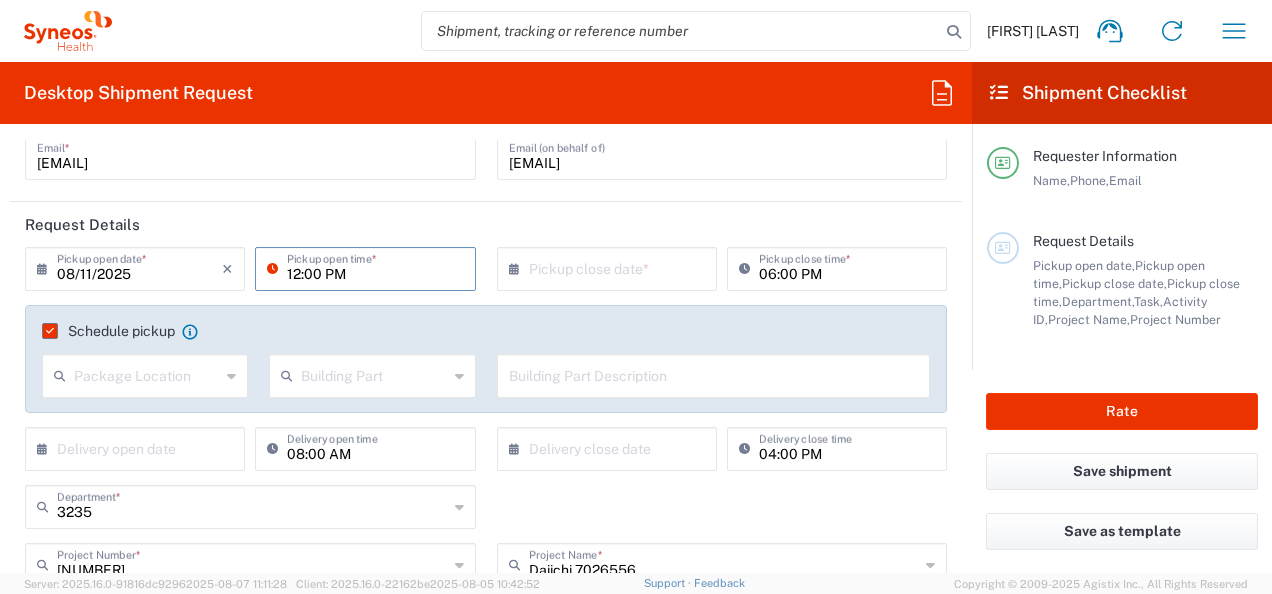 click on "12:00 PM" at bounding box center (375, 267) 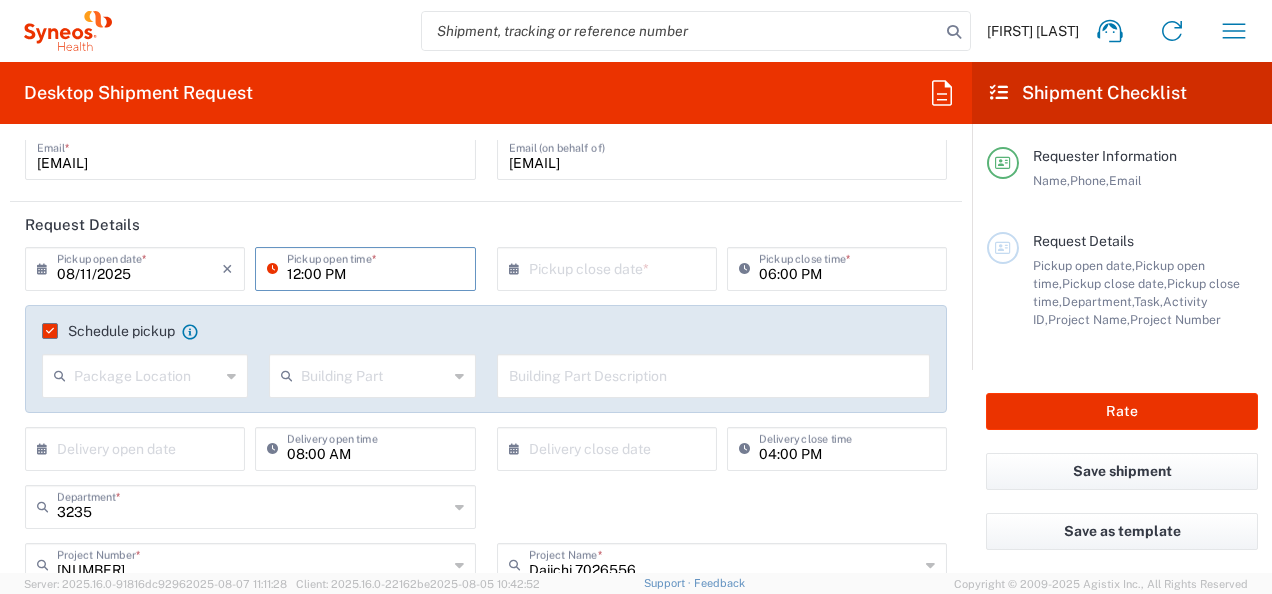 click on "12:00 PM" at bounding box center [375, 267] 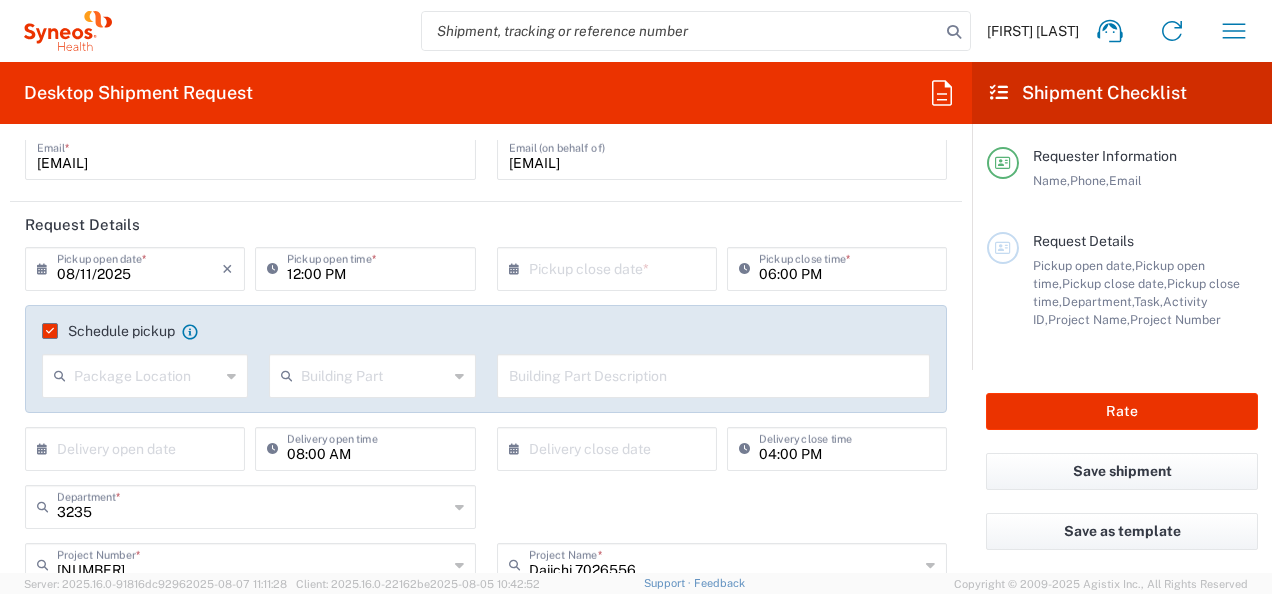 click 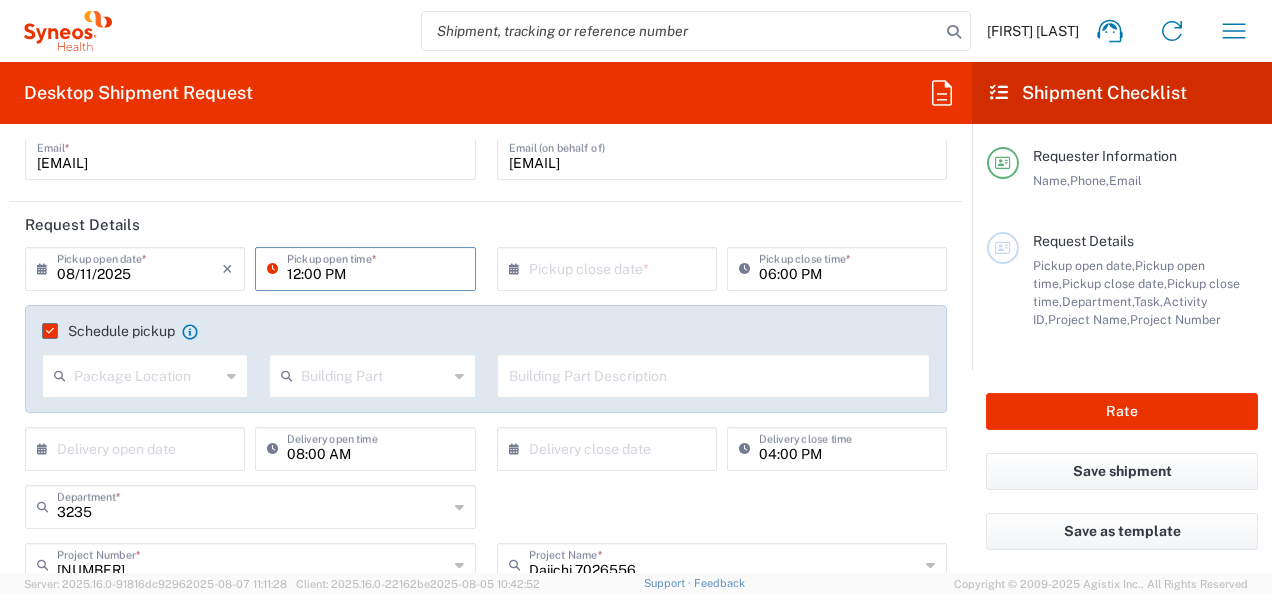 click on "12:00 PM" at bounding box center [375, 267] 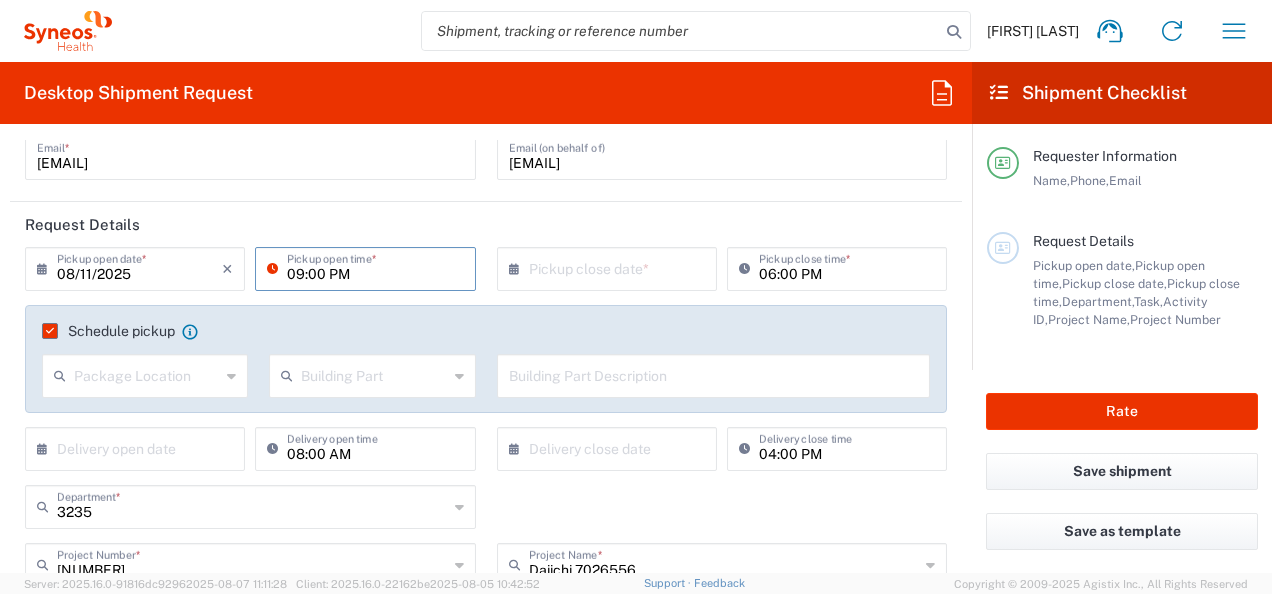 type on "09:00 PM" 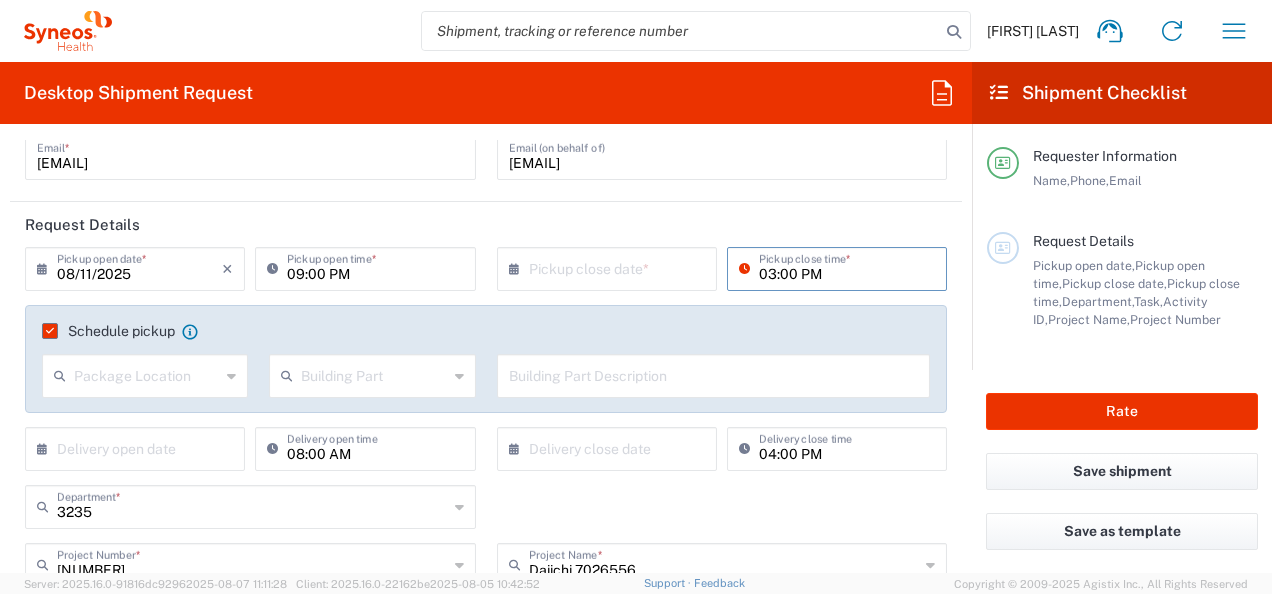 type on "03:00 PM" 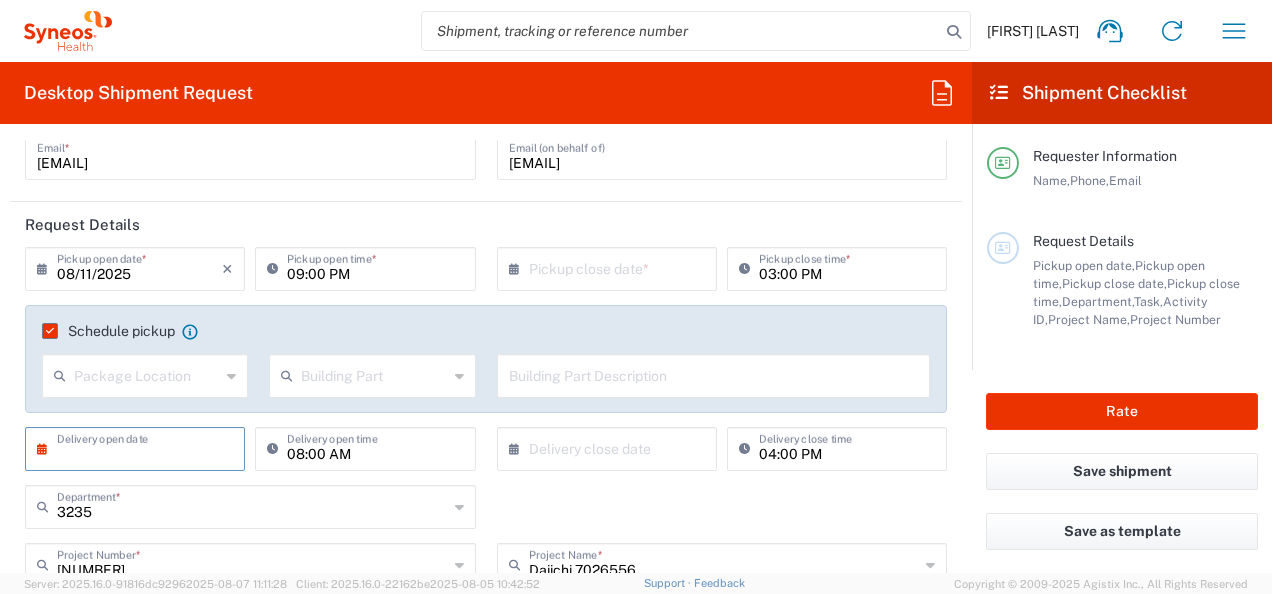 click at bounding box center (139, 447) 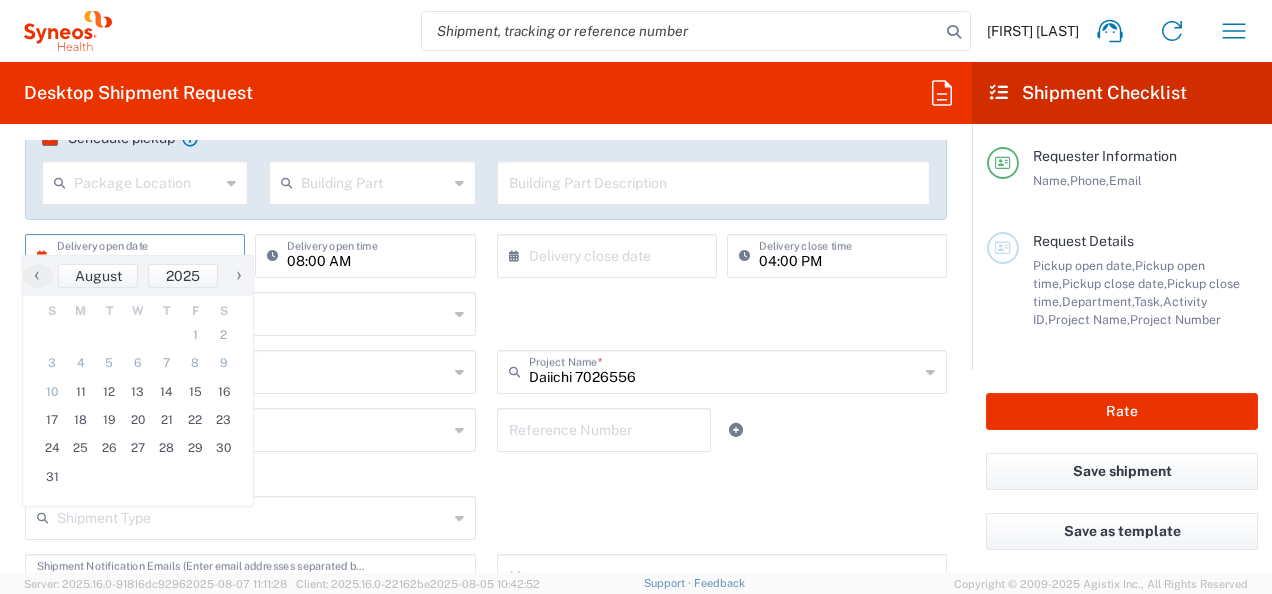 scroll, scrollTop: 380, scrollLeft: 0, axis: vertical 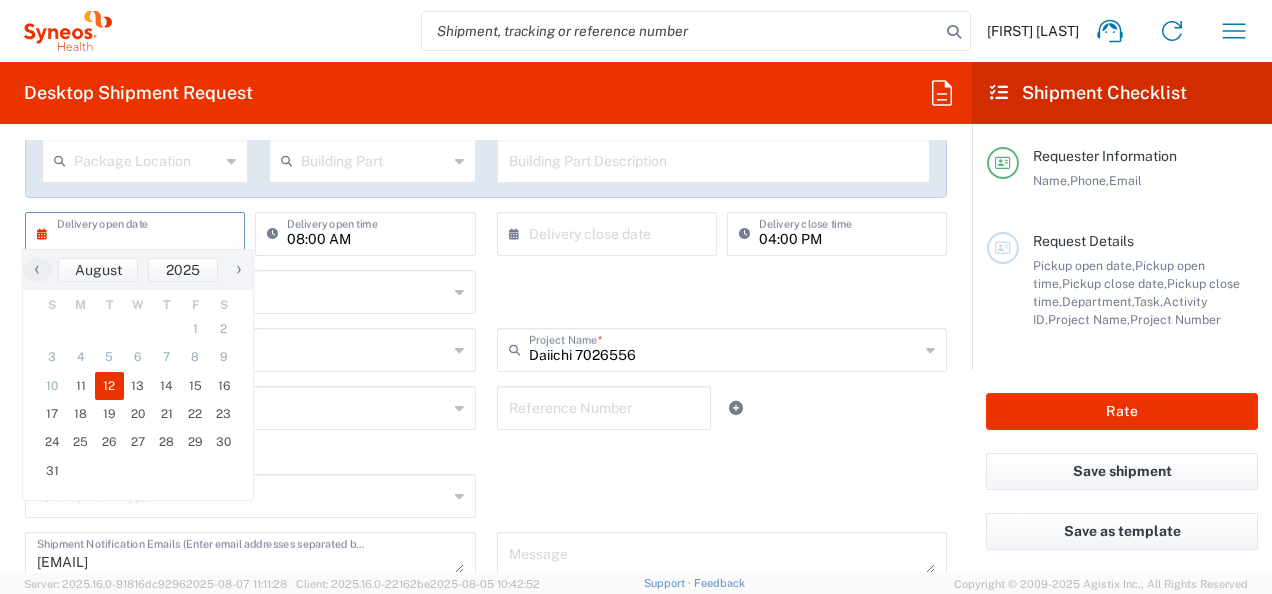click on "12" 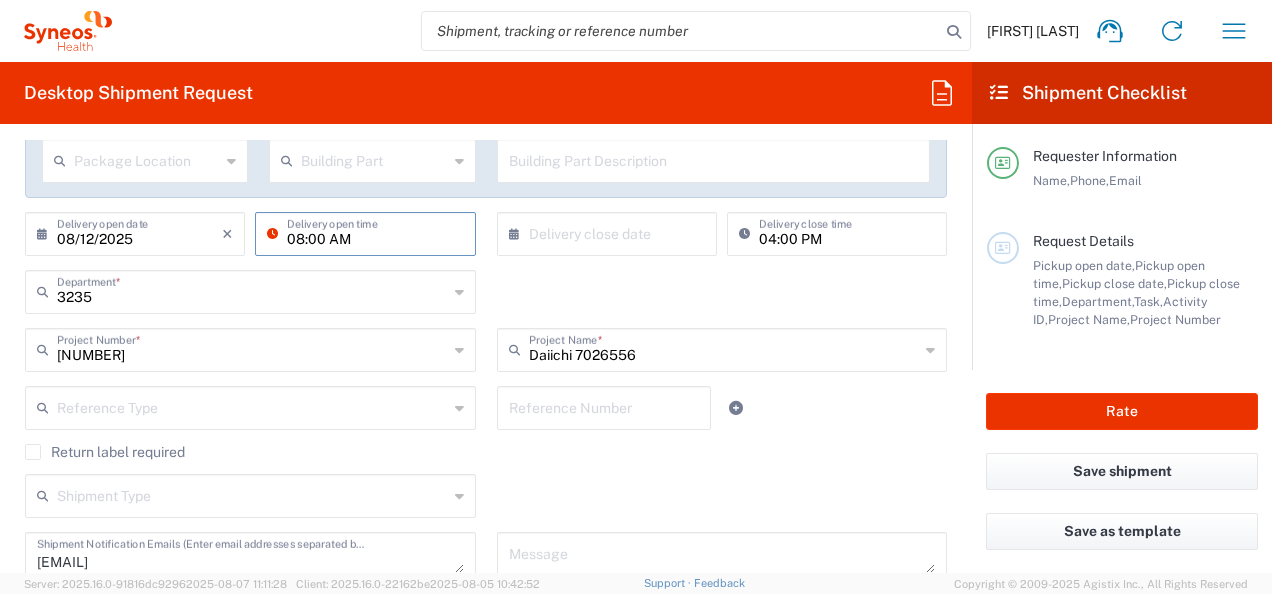 click on "08:00 AM" at bounding box center [375, 232] 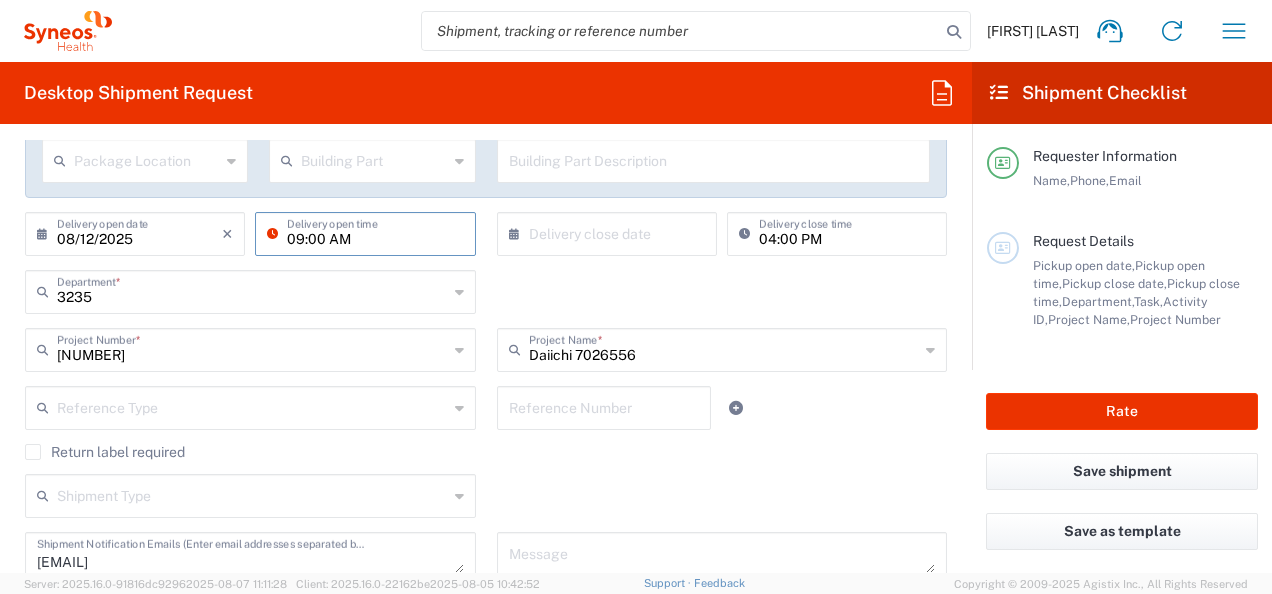 type on "09:00 AM" 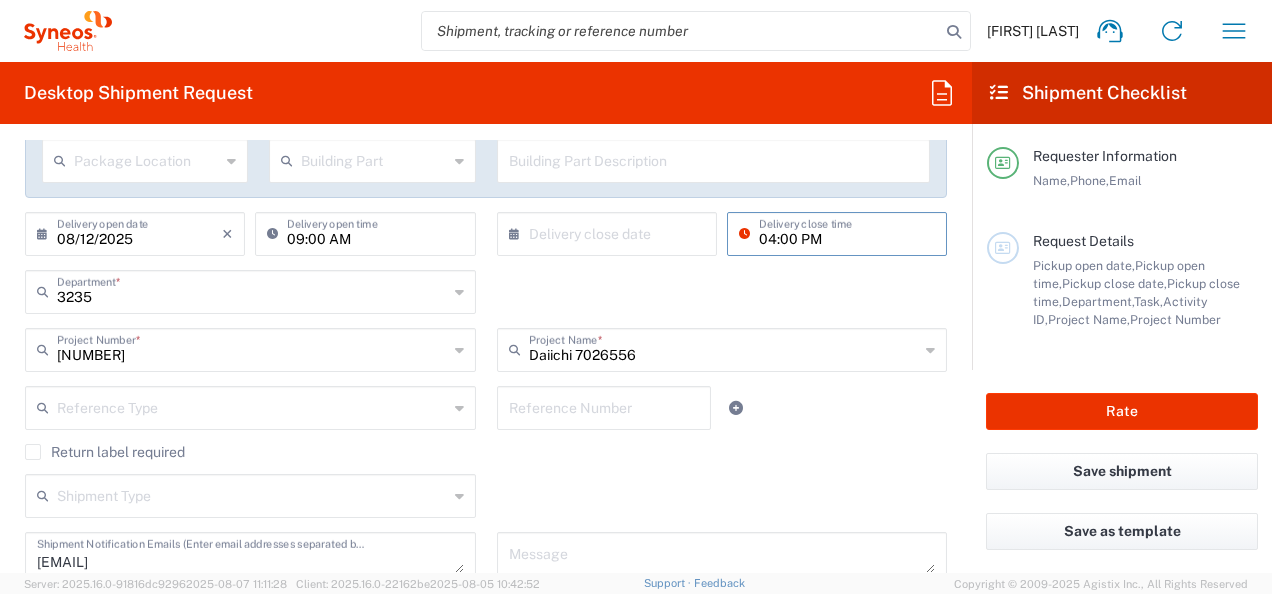 click on "04:00 PM" at bounding box center [847, 232] 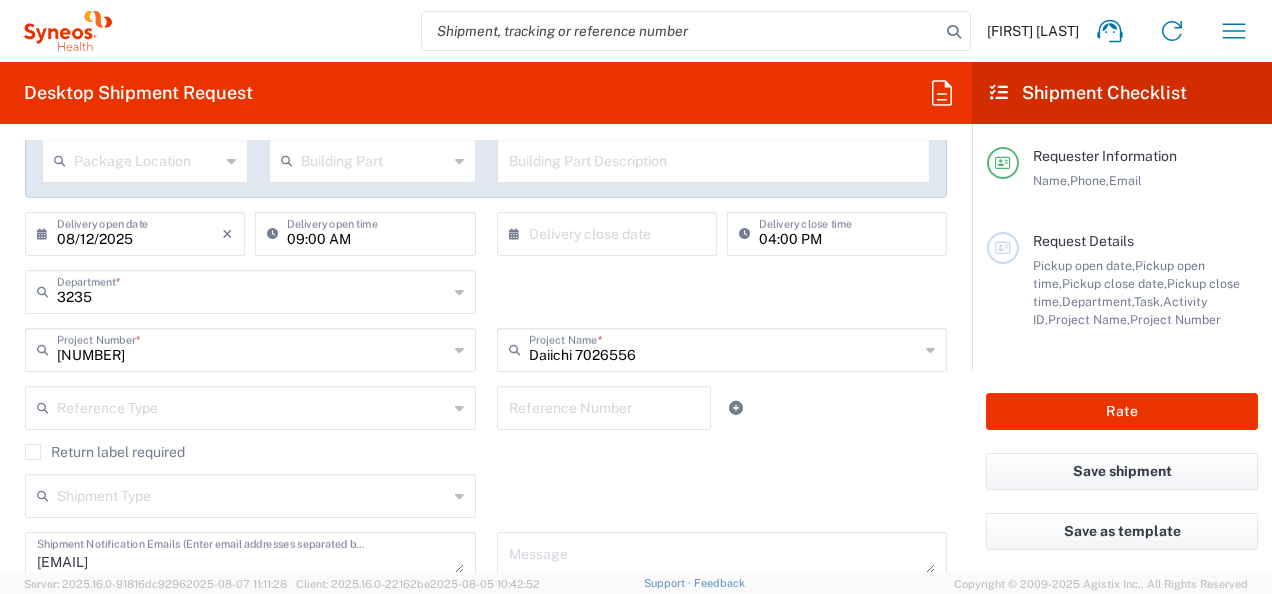 scroll, scrollTop: 0, scrollLeft: 0, axis: both 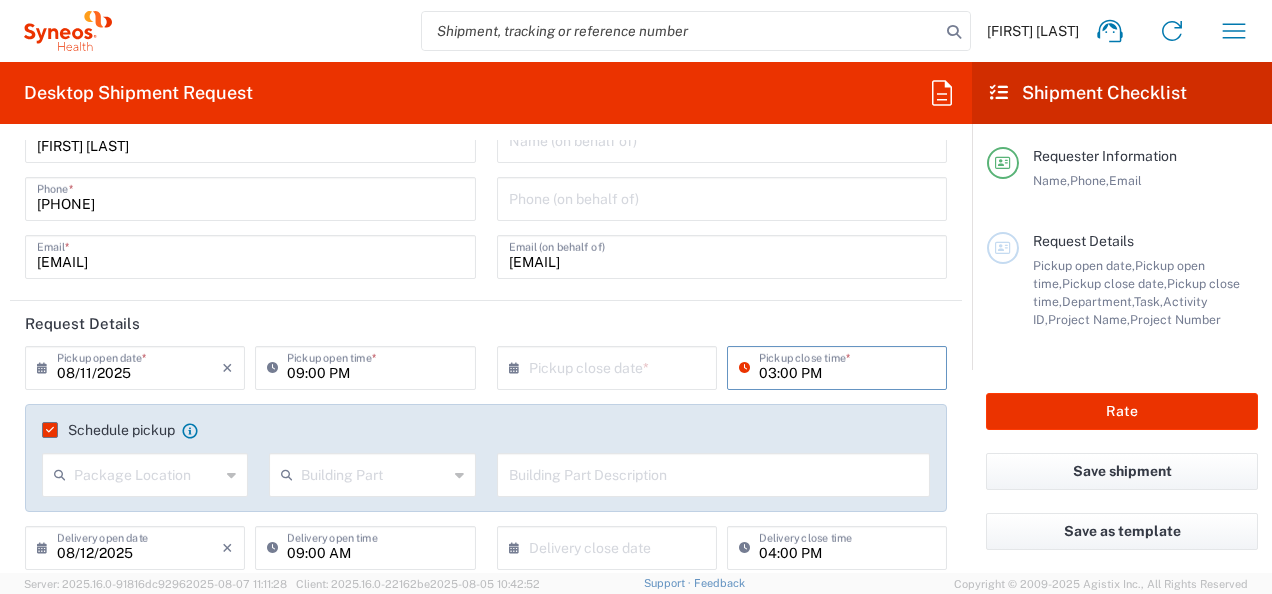 click on "03:00 PM" at bounding box center [847, 366] 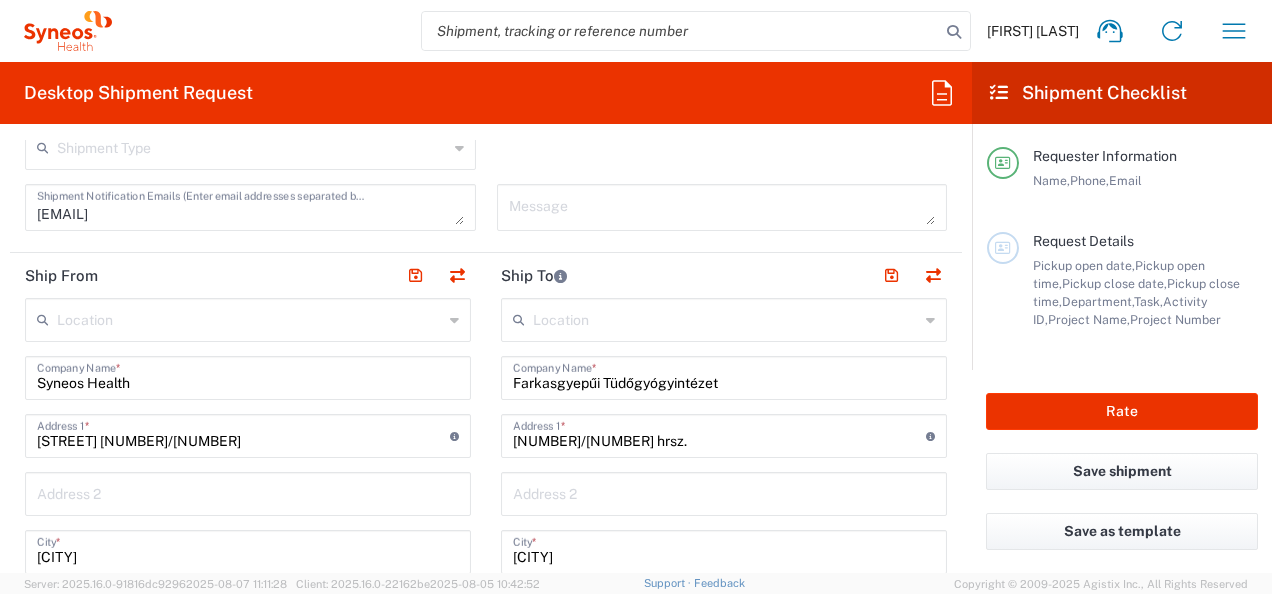 scroll, scrollTop: 760, scrollLeft: 0, axis: vertical 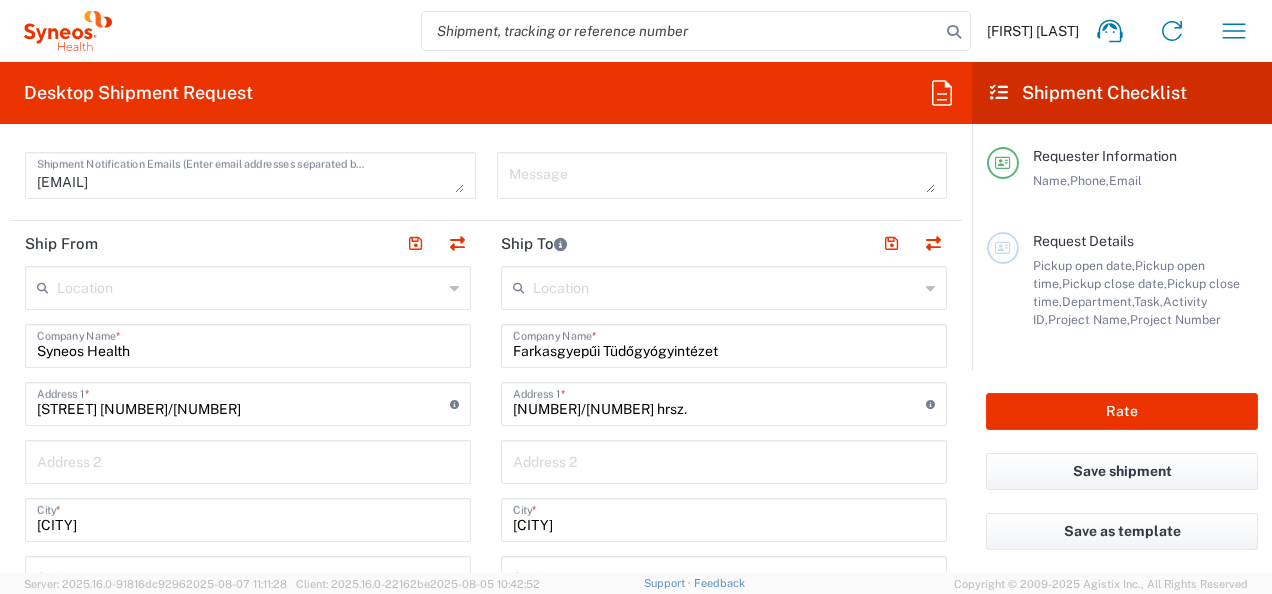 type on "04:00 PM" 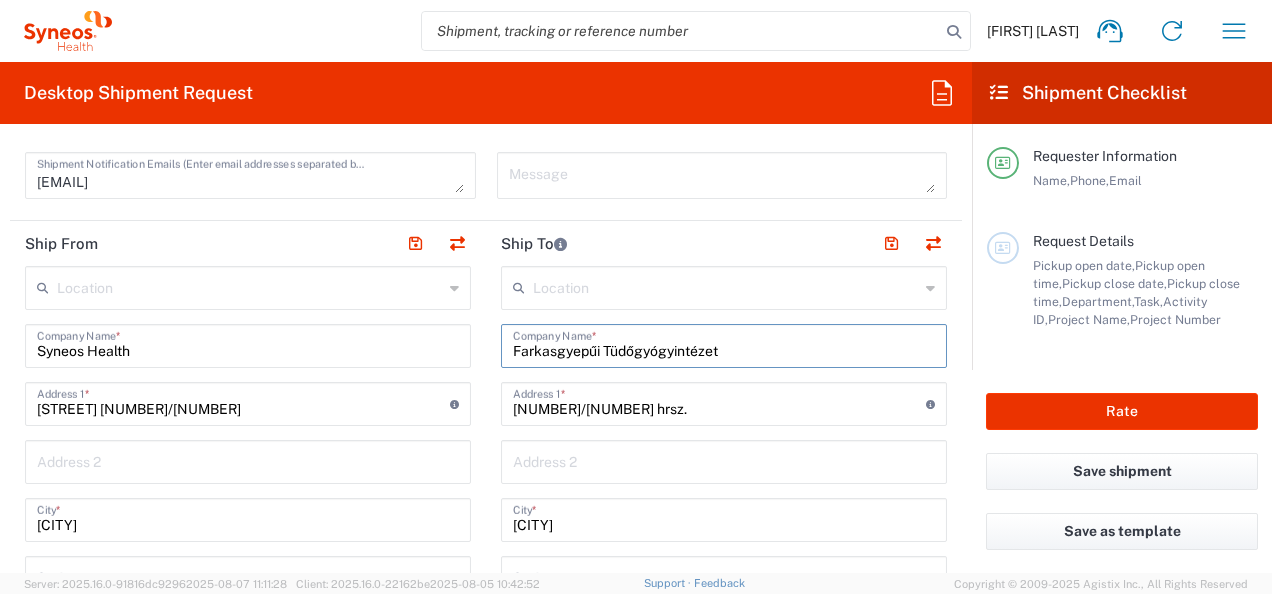 drag, startPoint x: 723, startPoint y: 352, endPoint x: 480, endPoint y: 343, distance: 243.16661 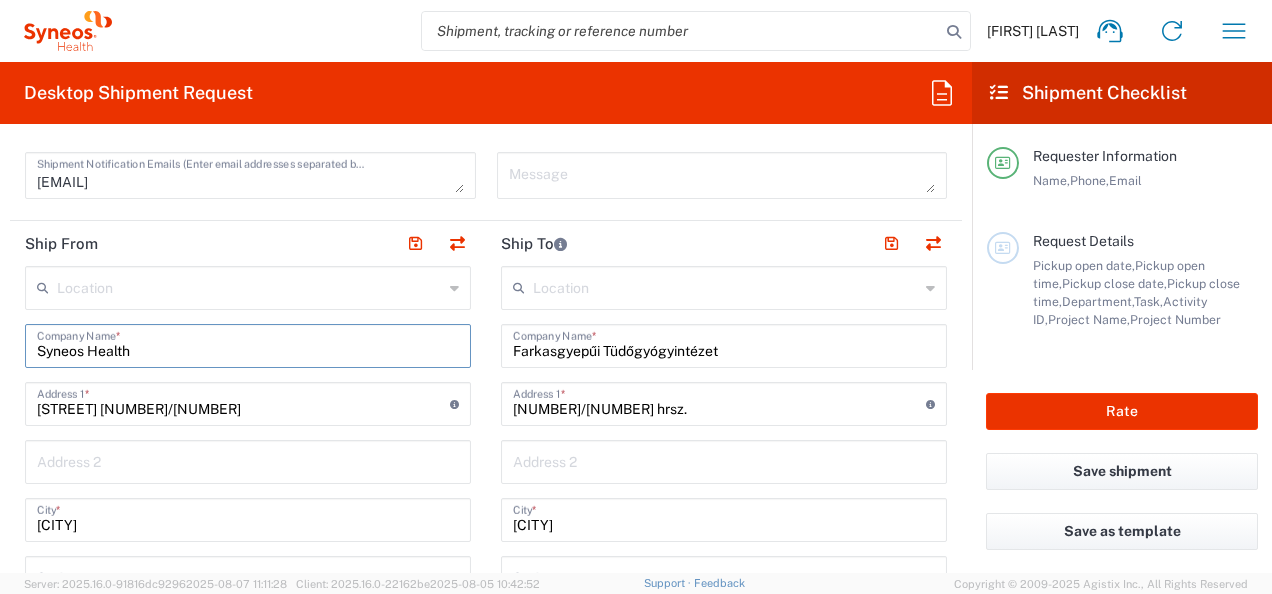 drag, startPoint x: 158, startPoint y: 344, endPoint x: -4, endPoint y: 340, distance: 162.04938 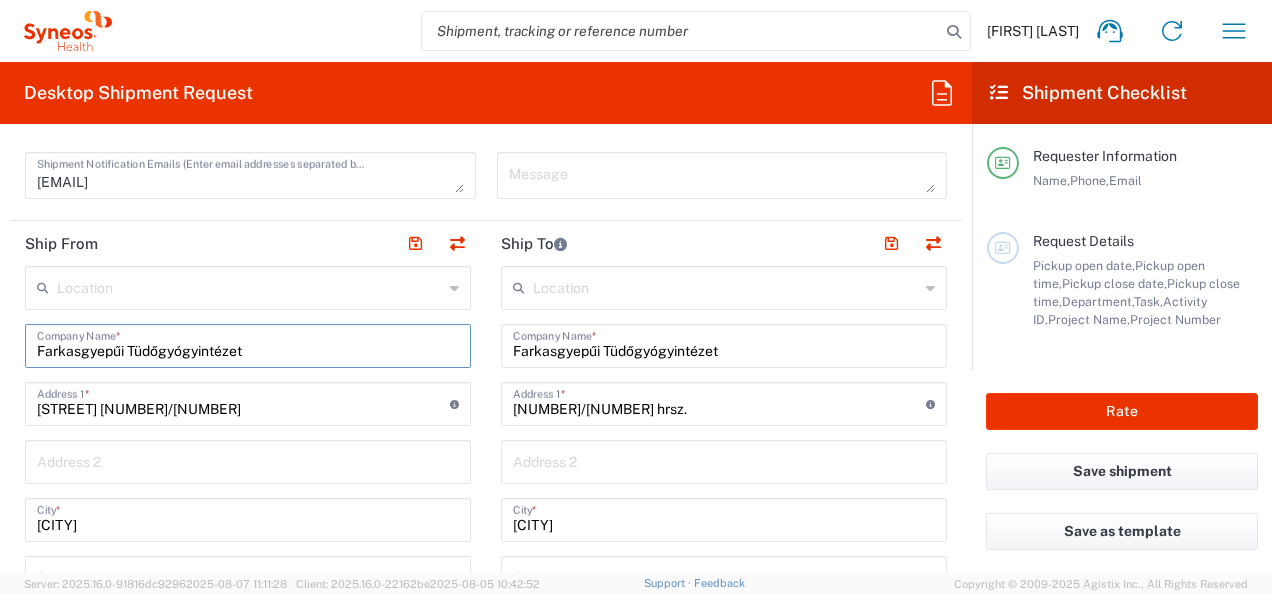 type on "Farkasgyepűi Tüdőgyógyintézet" 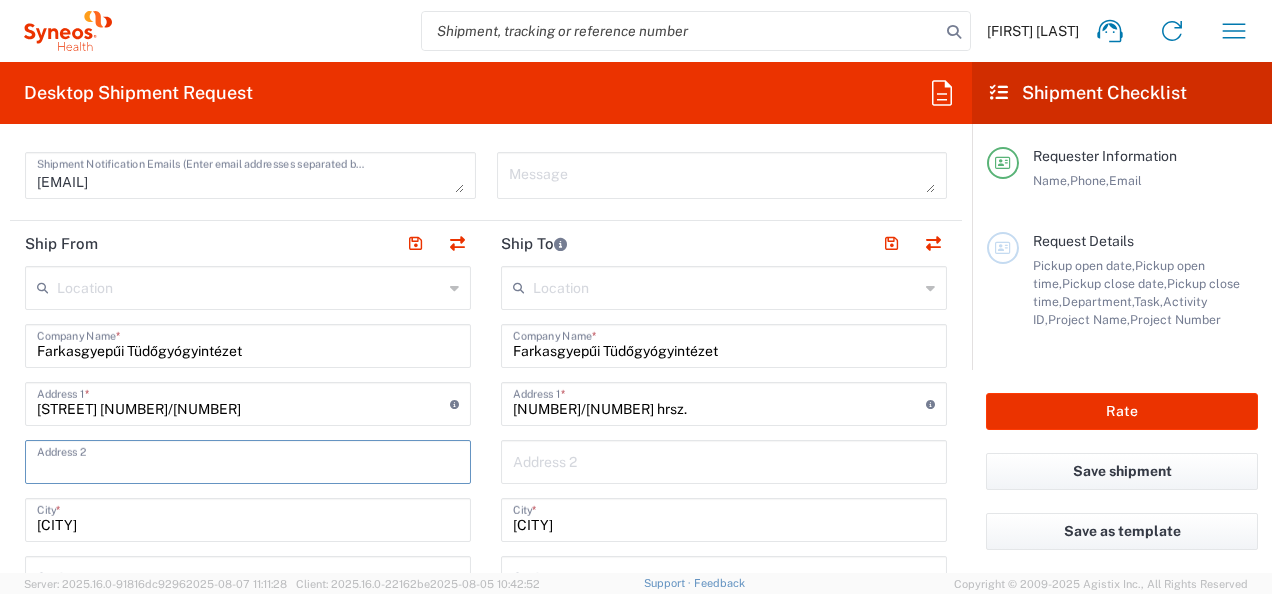 click at bounding box center (250, 286) 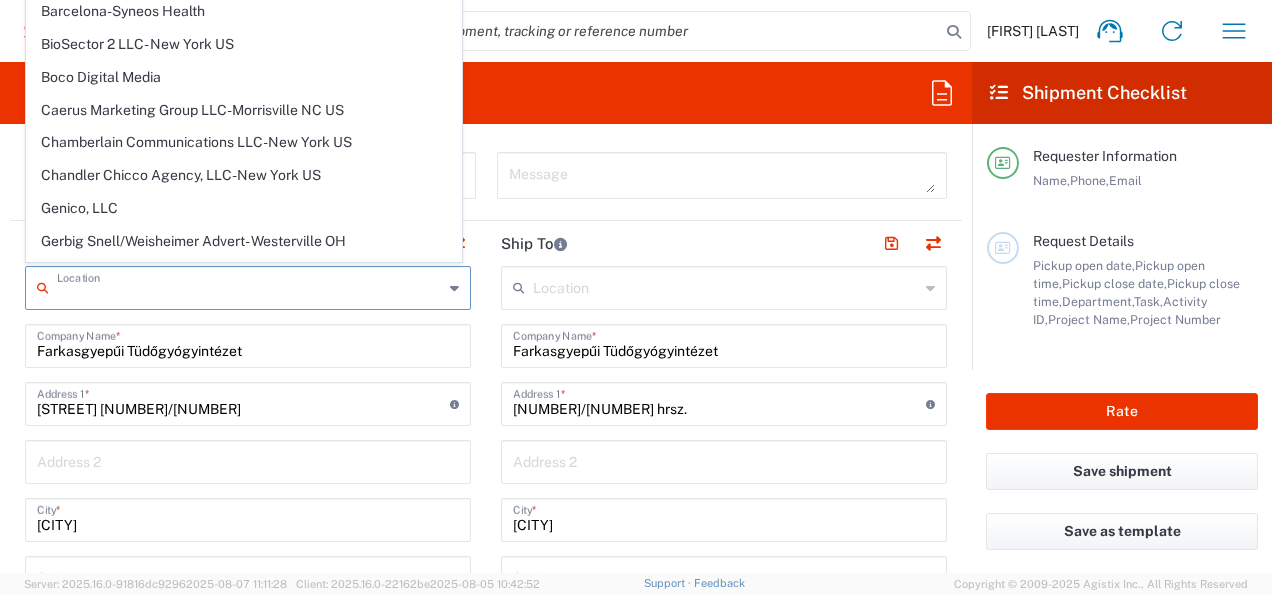 click on "[STREET] [NUMBER]/[NUMBER]  Address 1  * For cross streets use street names with '&' or 'and' in between. For example 'Walnut St & S 13th St'" 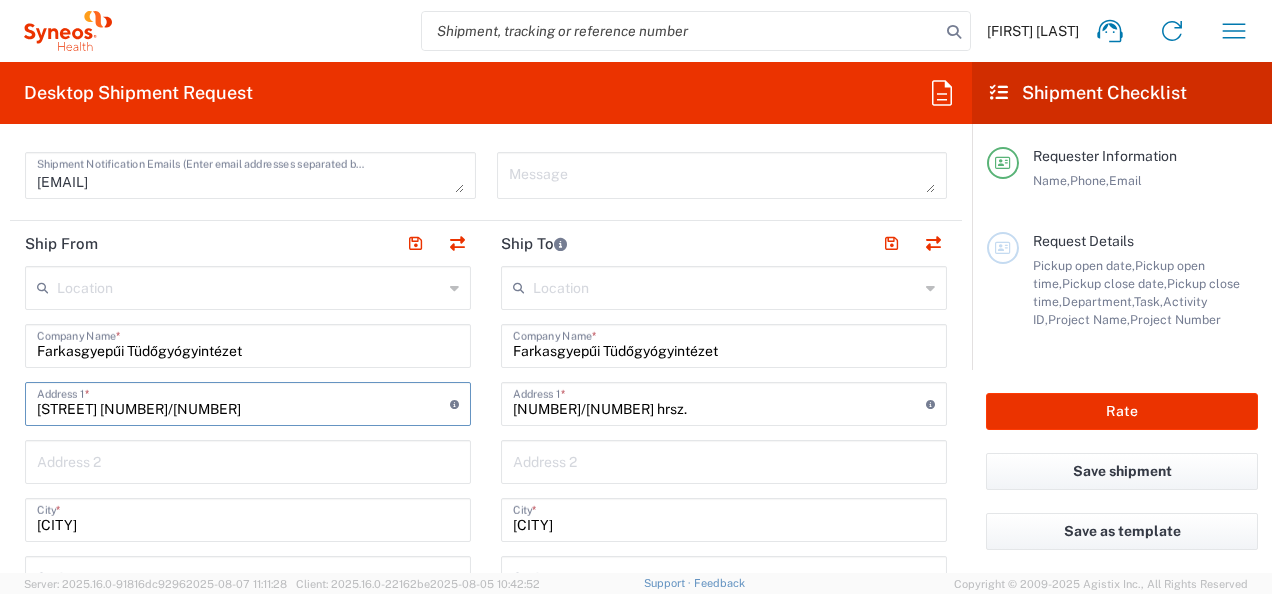 click at bounding box center (250, 286) 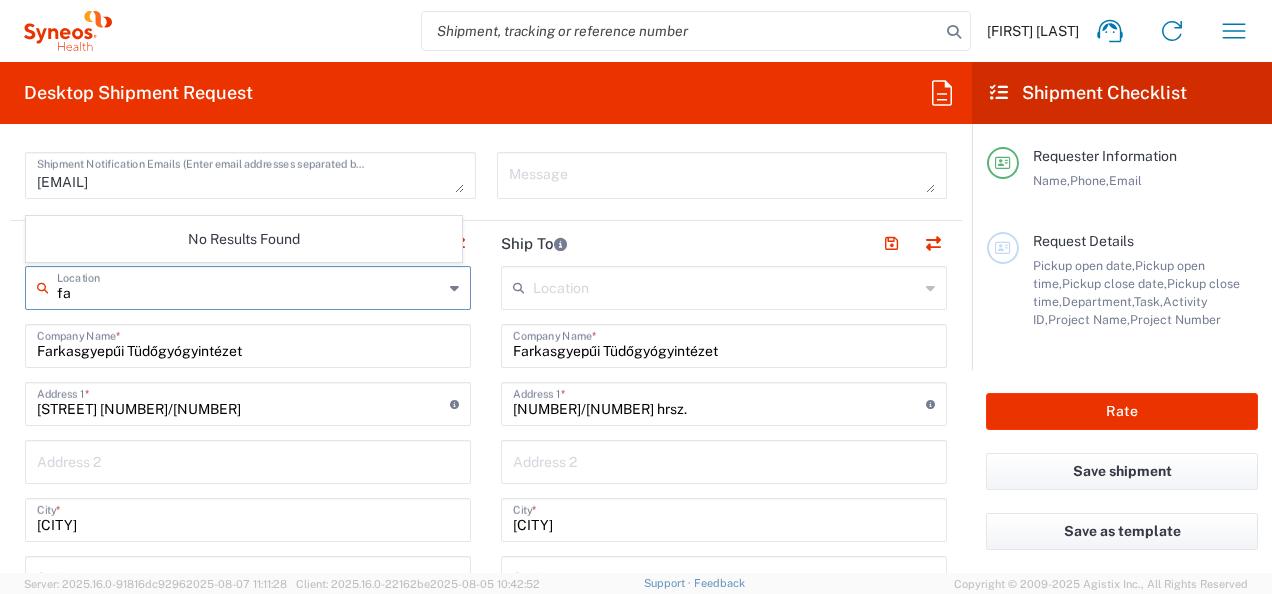 type on "f" 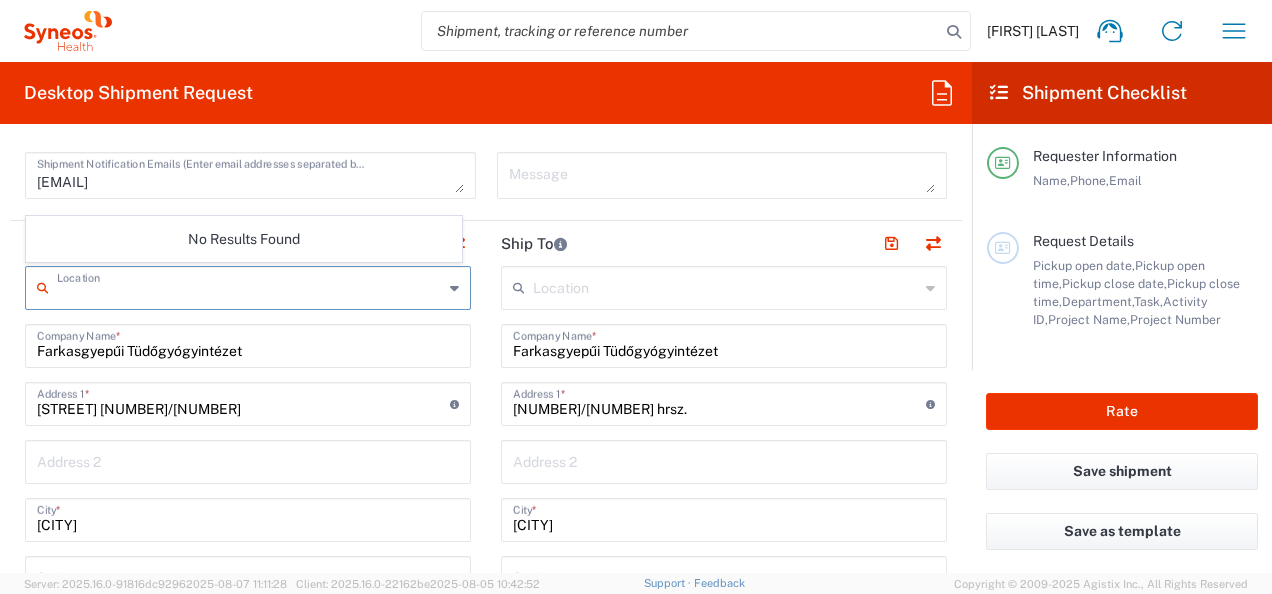 paste on "Farkasgyepűi Tüdőgyógyintézet" 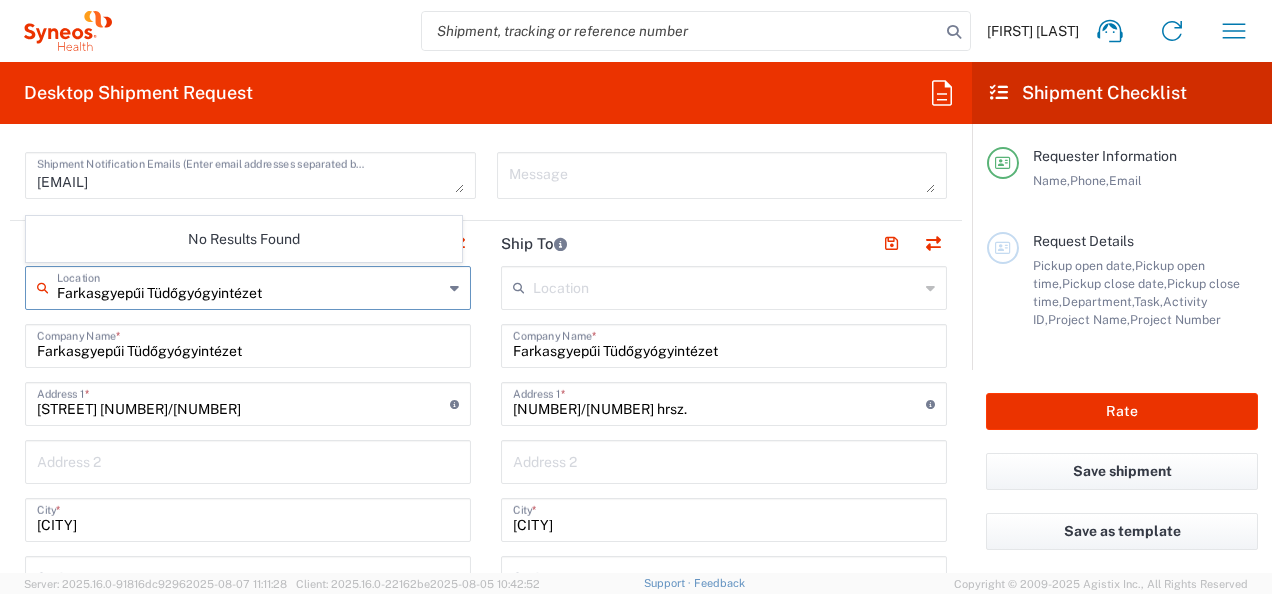 type on "Farkasgyepűi Tüdőgyógyintézet" 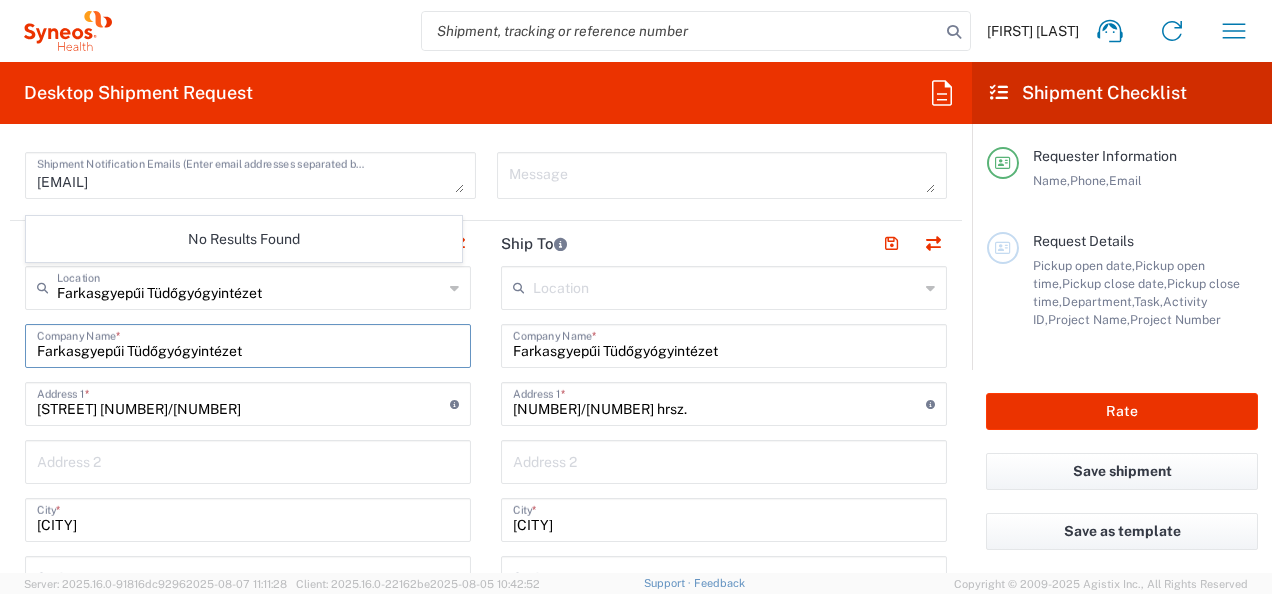 click on "Farkasgyepűi Tüdőgyógyintézet" at bounding box center [248, 344] 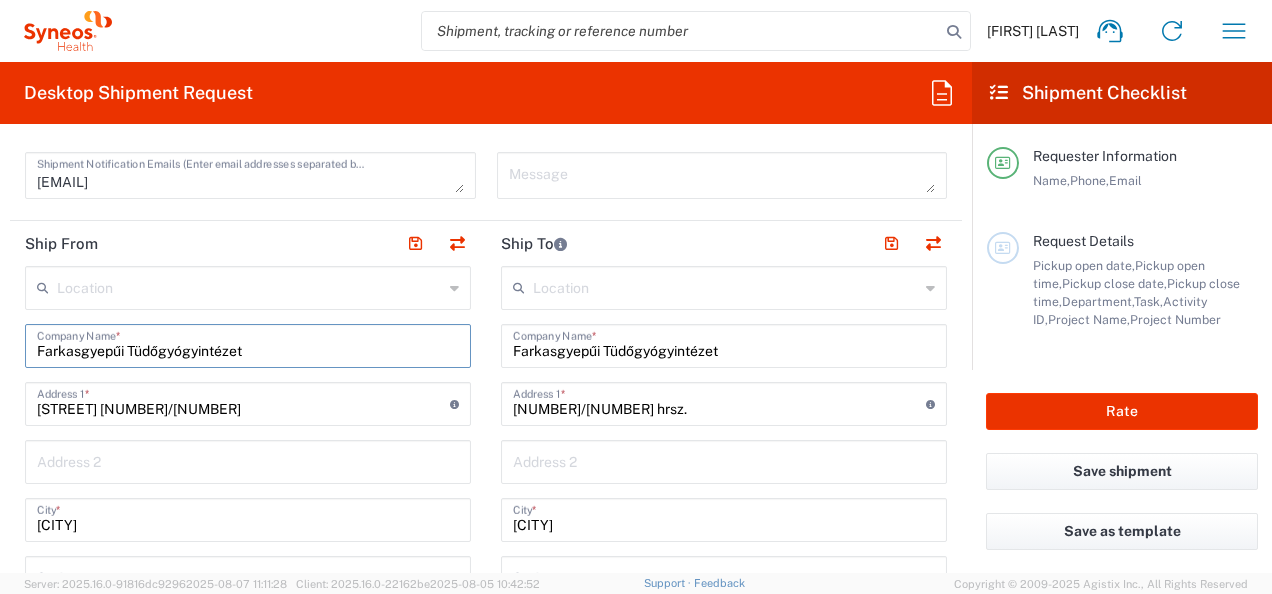 drag, startPoint x: 382, startPoint y: 350, endPoint x: -4, endPoint y: 349, distance: 386.00128 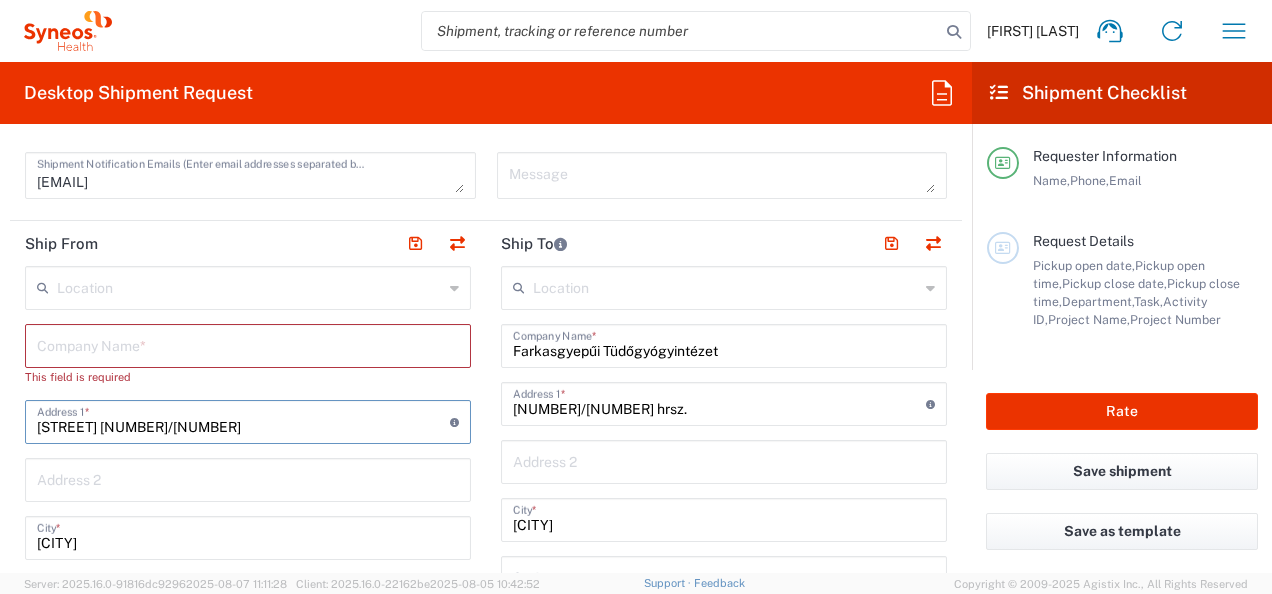 click on "[STREET] [NUMBER]/[NUMBER]" at bounding box center [243, 420] 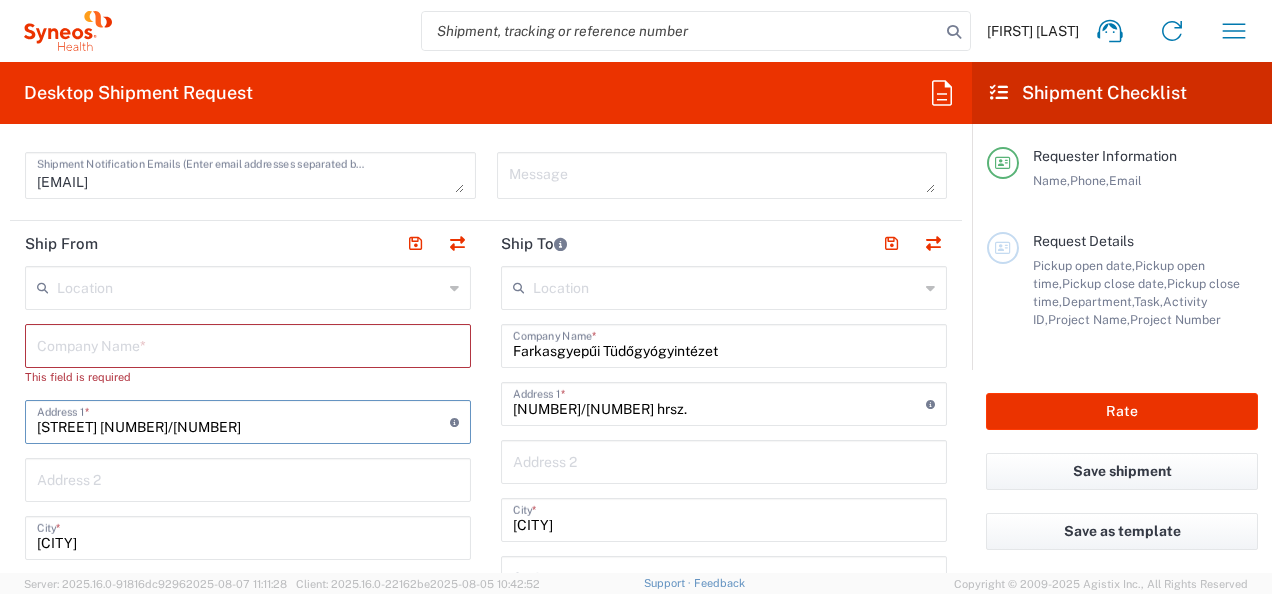 click on "Farkasgyepűi Tüdőgyógyintézet" at bounding box center (724, 344) 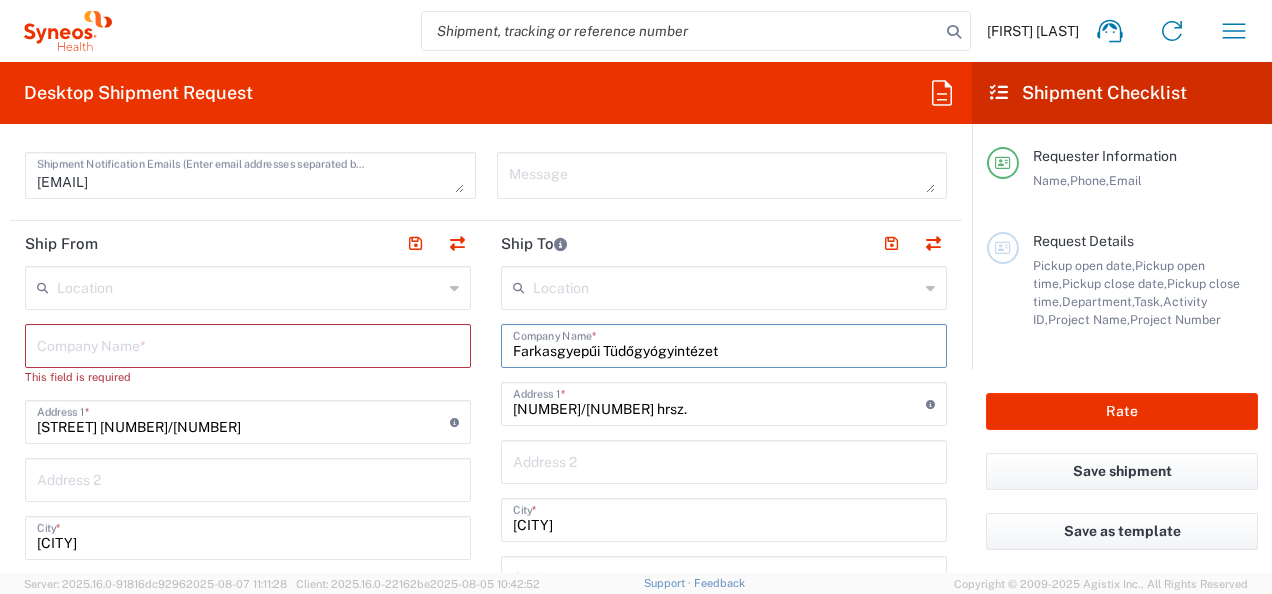 click at bounding box center [250, 286] 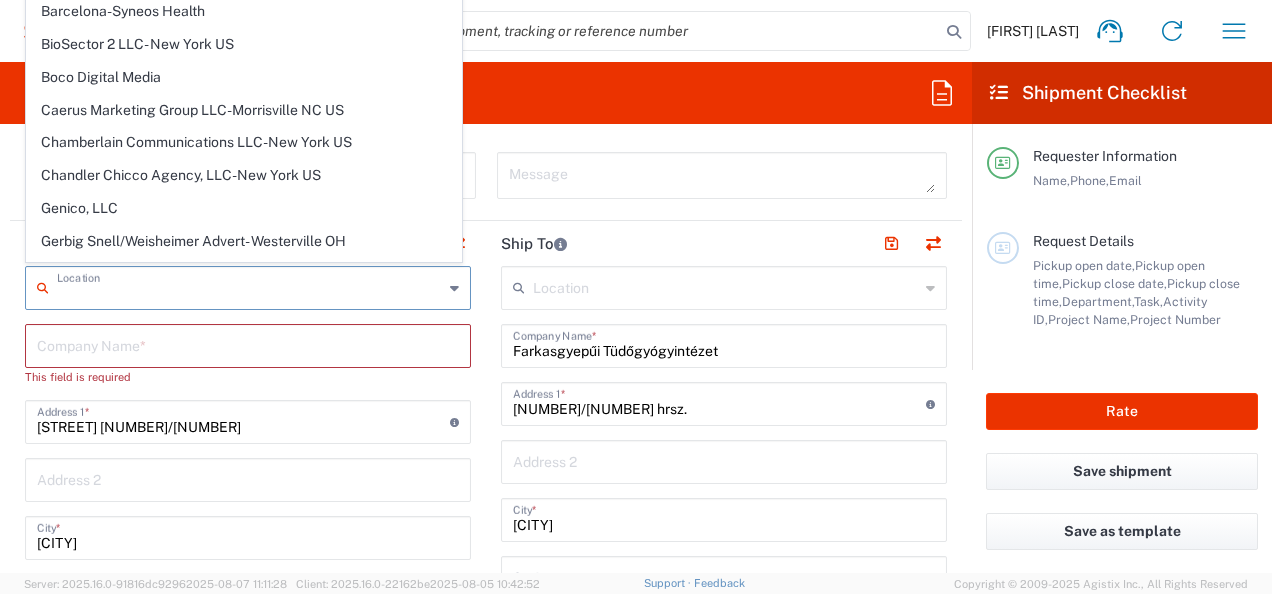 click on "This field is required" 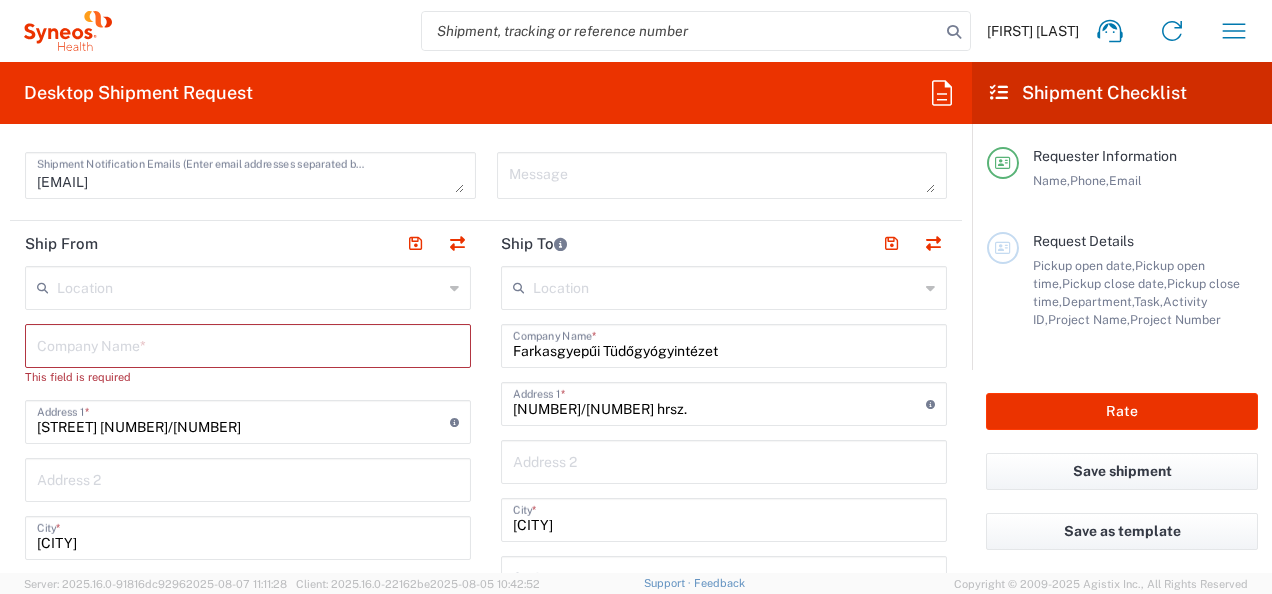 click at bounding box center [248, 344] 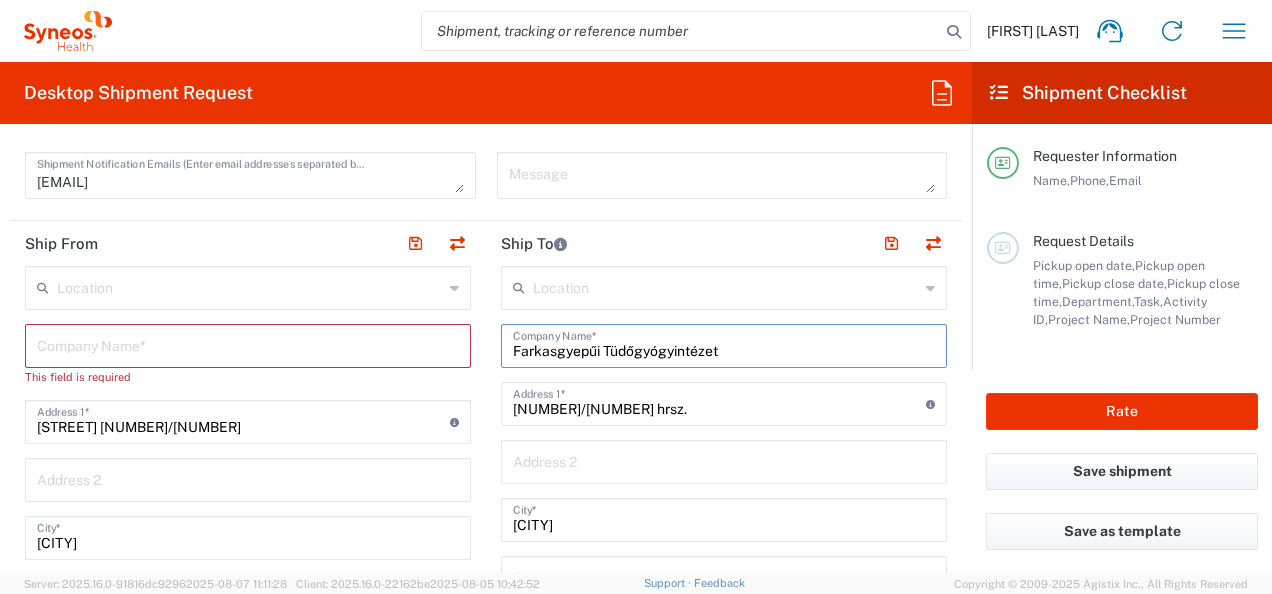 drag, startPoint x: 732, startPoint y: 350, endPoint x: 486, endPoint y: 352, distance: 246.00813 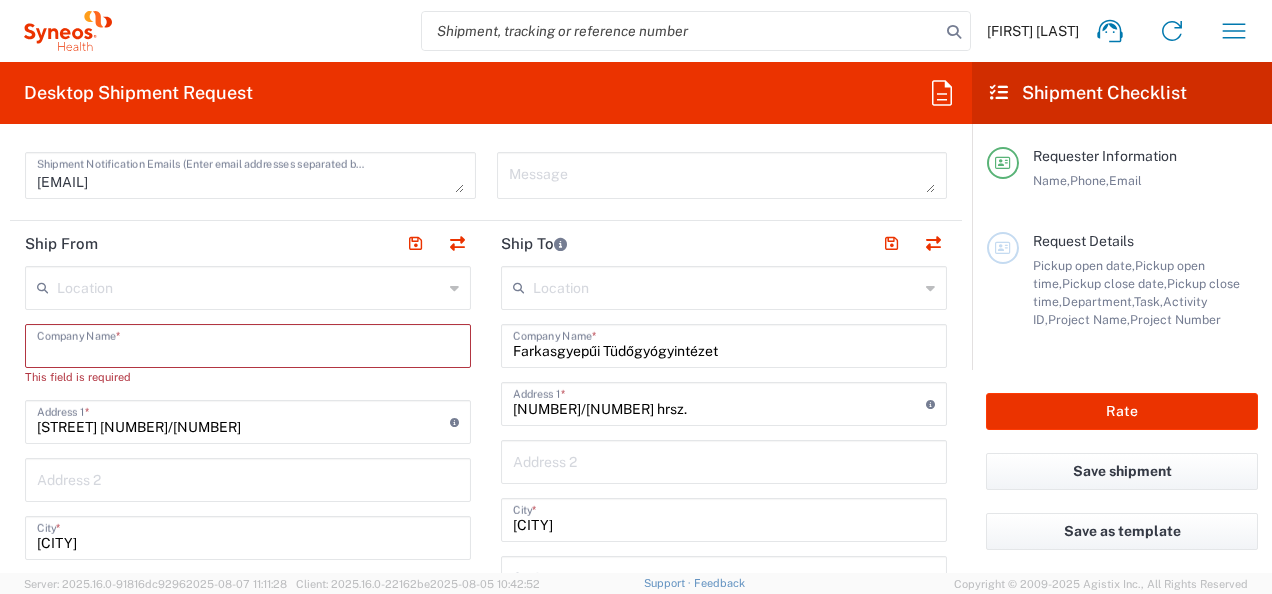 click at bounding box center (248, 344) 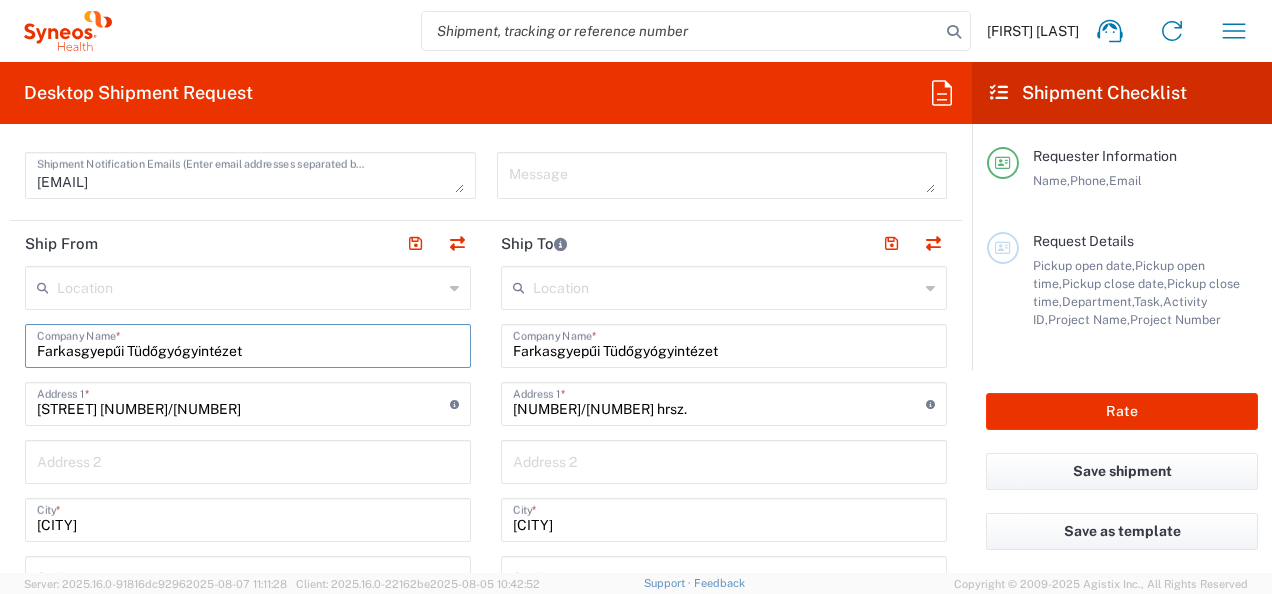 type on "Farkasgyepűi Tüdőgyógyintézet" 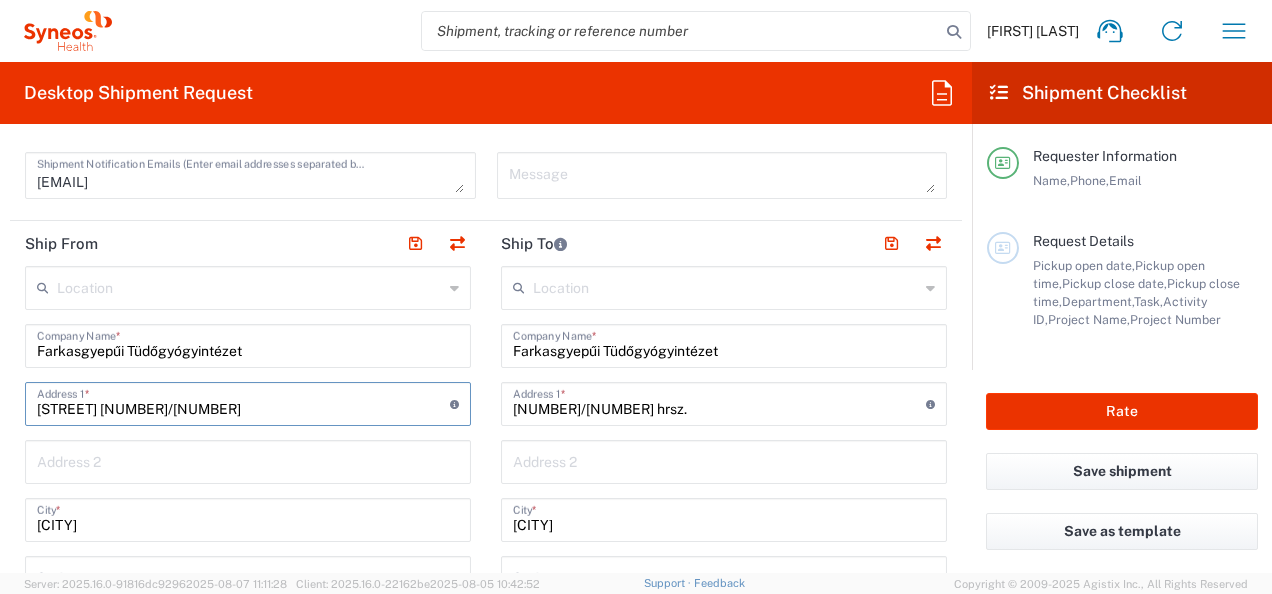 click on "[STREET] [NUMBER]/[NUMBER]" at bounding box center (243, 402) 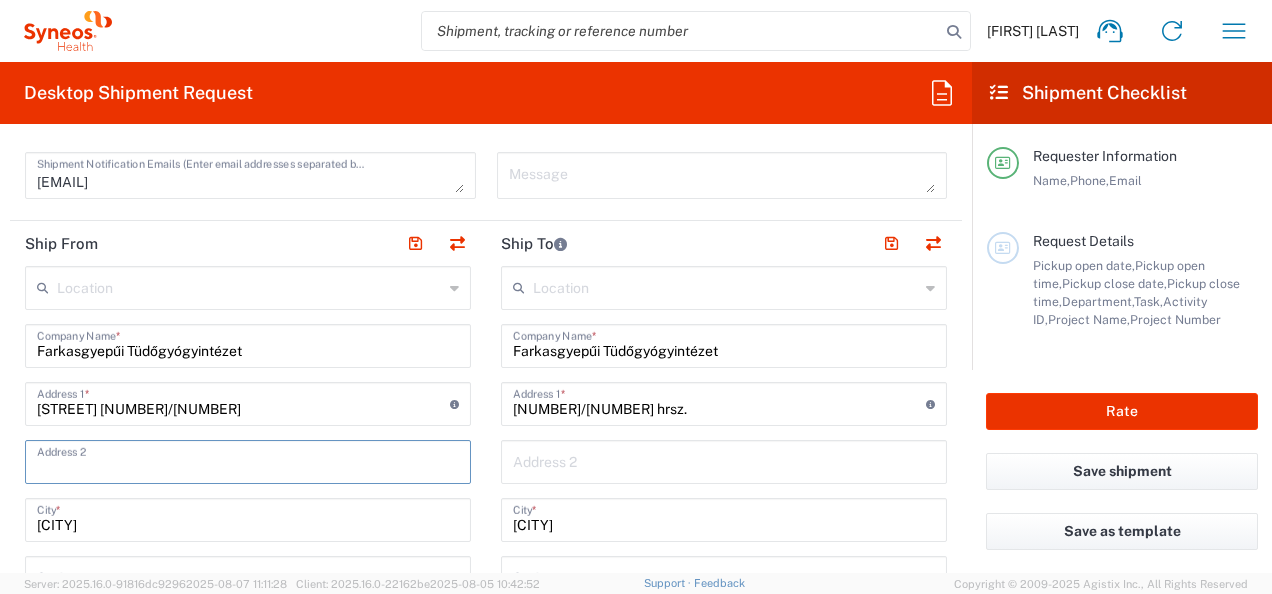 click at bounding box center (248, 460) 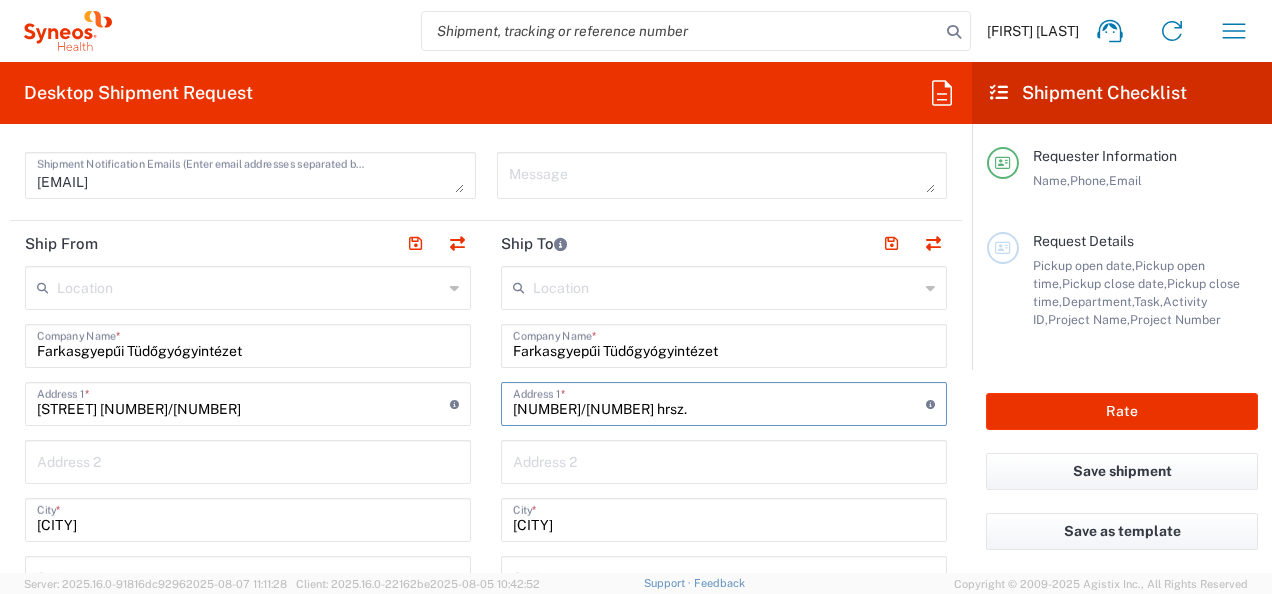 drag, startPoint x: 590, startPoint y: 401, endPoint x: 446, endPoint y: 400, distance: 144.00348 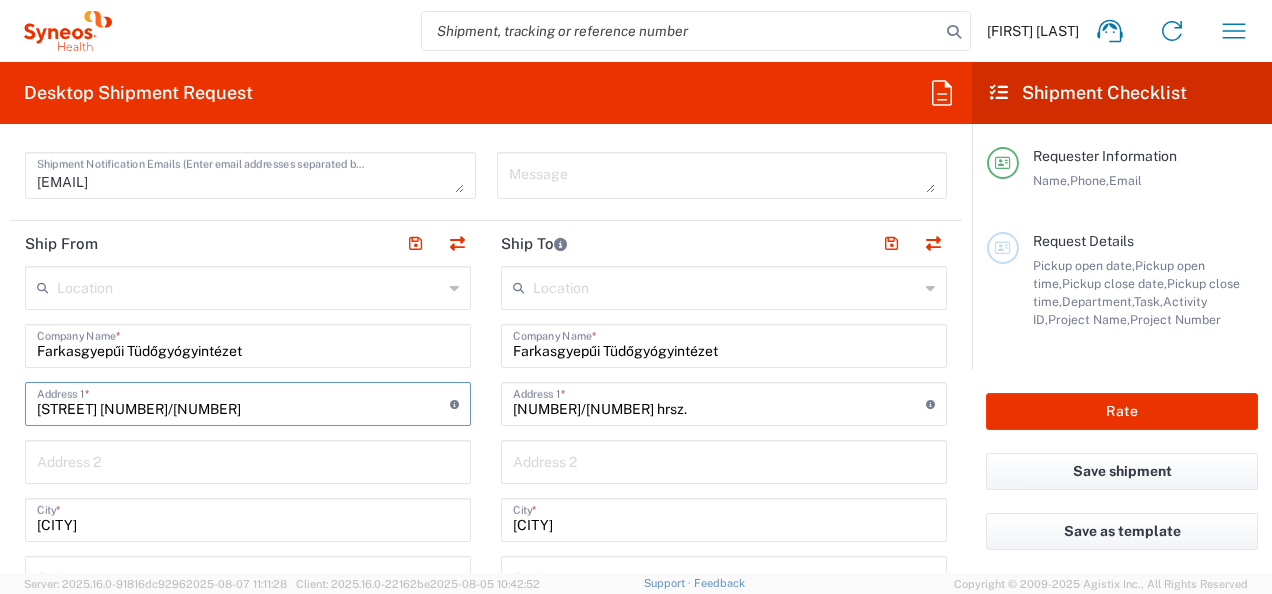 drag, startPoint x: 267, startPoint y: 407, endPoint x: 0, endPoint y: 396, distance: 267.2265 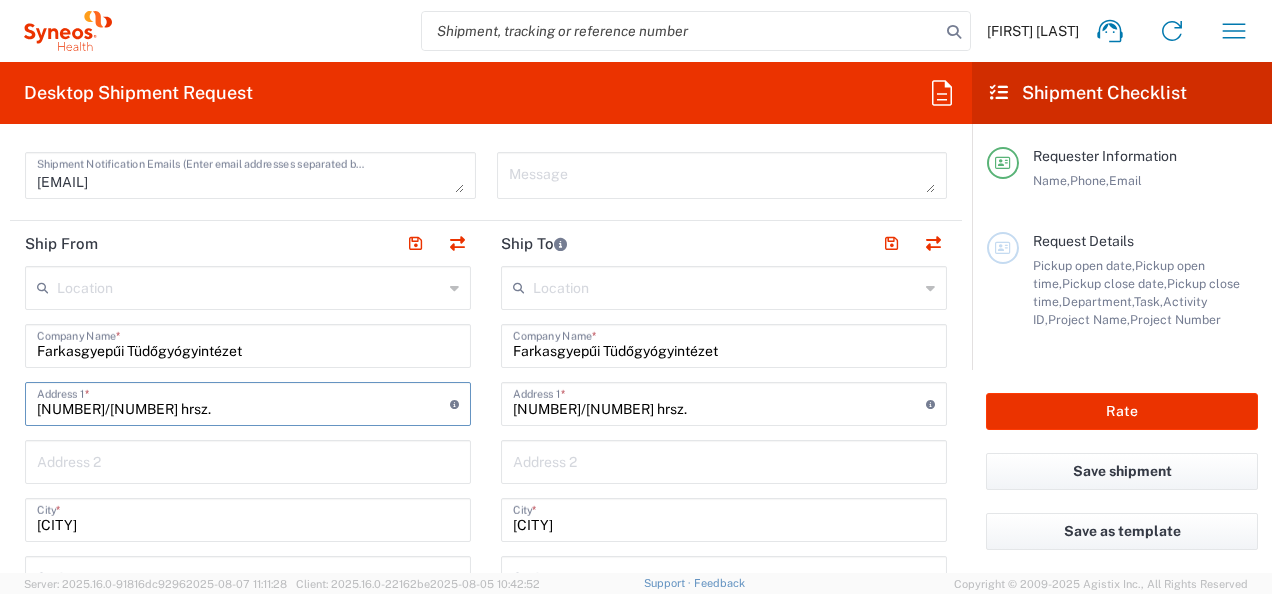 type on "[NUMBER]/[NUMBER] hrsz." 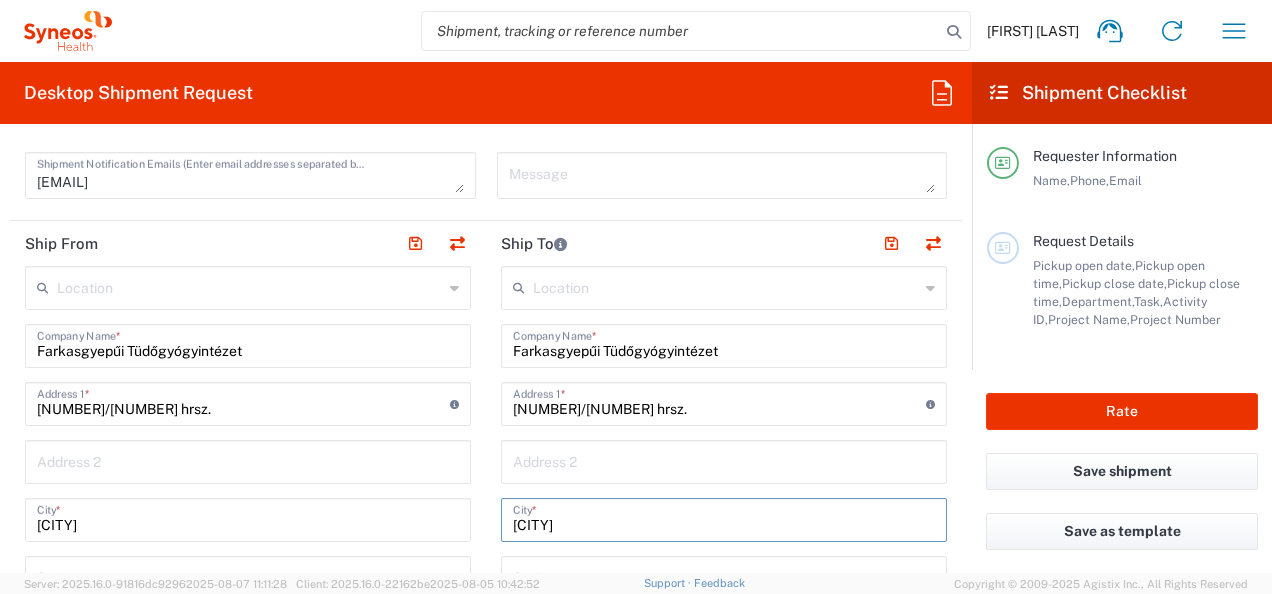 drag, startPoint x: 626, startPoint y: 526, endPoint x: 462, endPoint y: 532, distance: 164.10973 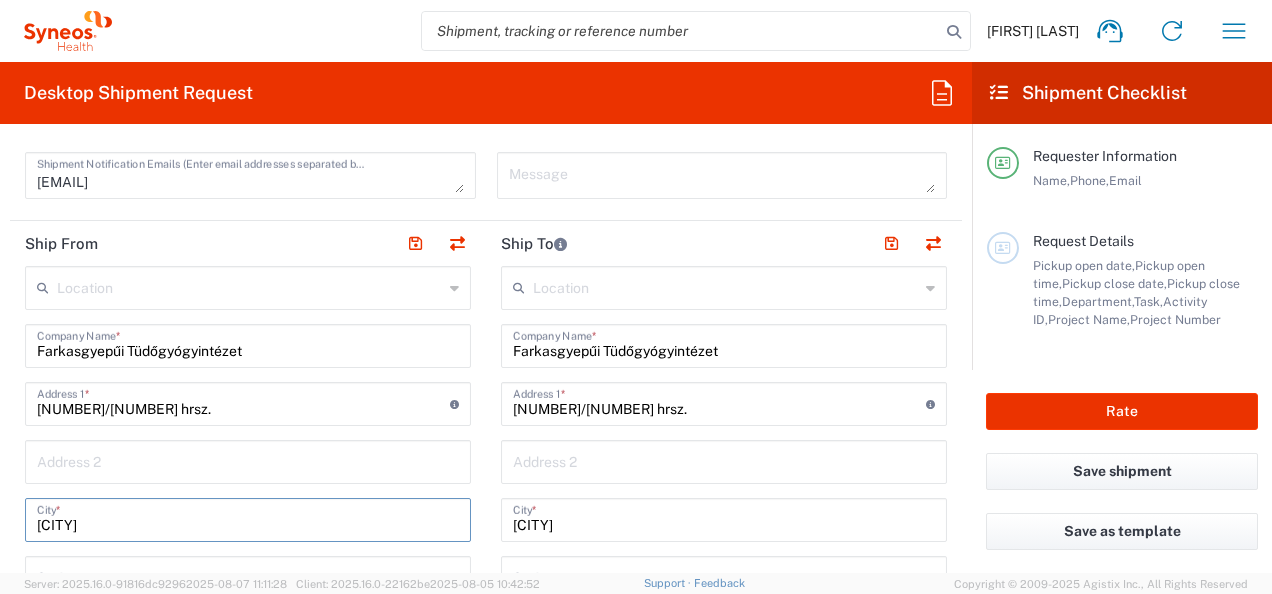 drag, startPoint x: 89, startPoint y: 525, endPoint x: -4, endPoint y: 510, distance: 94.20191 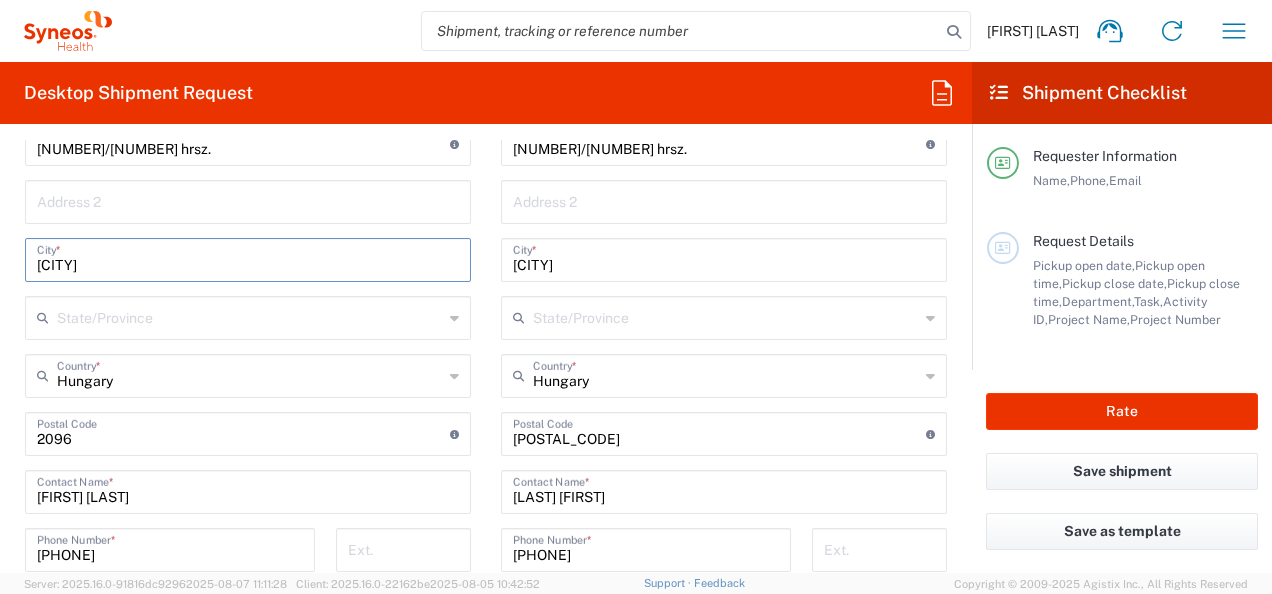scroll, scrollTop: 1025, scrollLeft: 0, axis: vertical 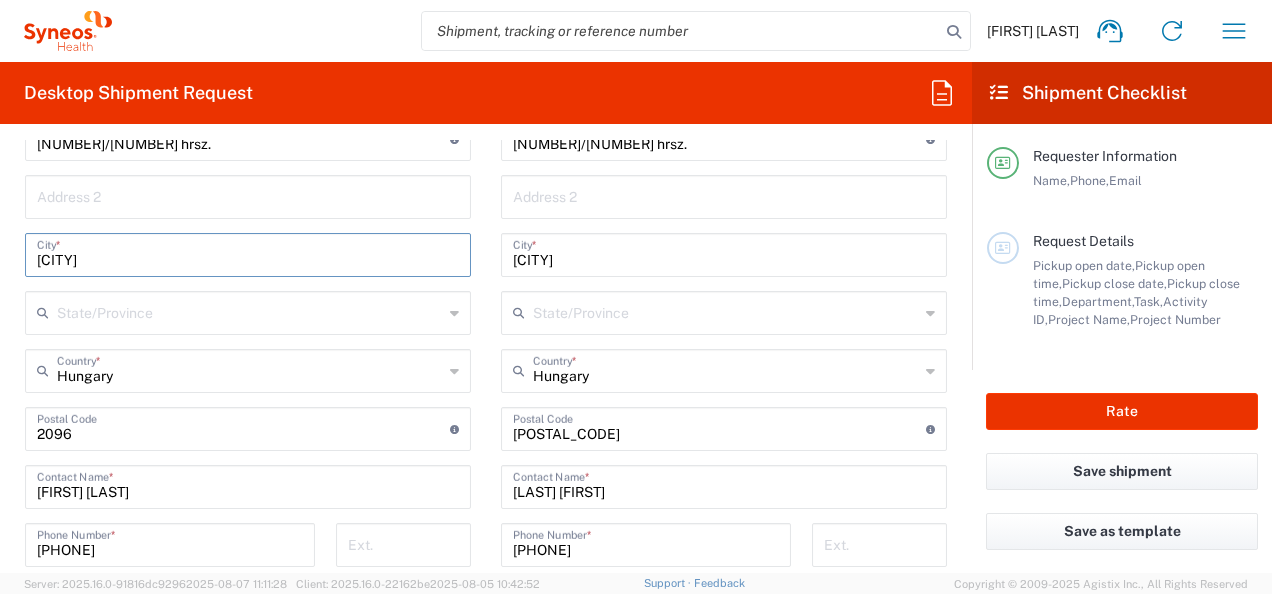type on "[CITY]" 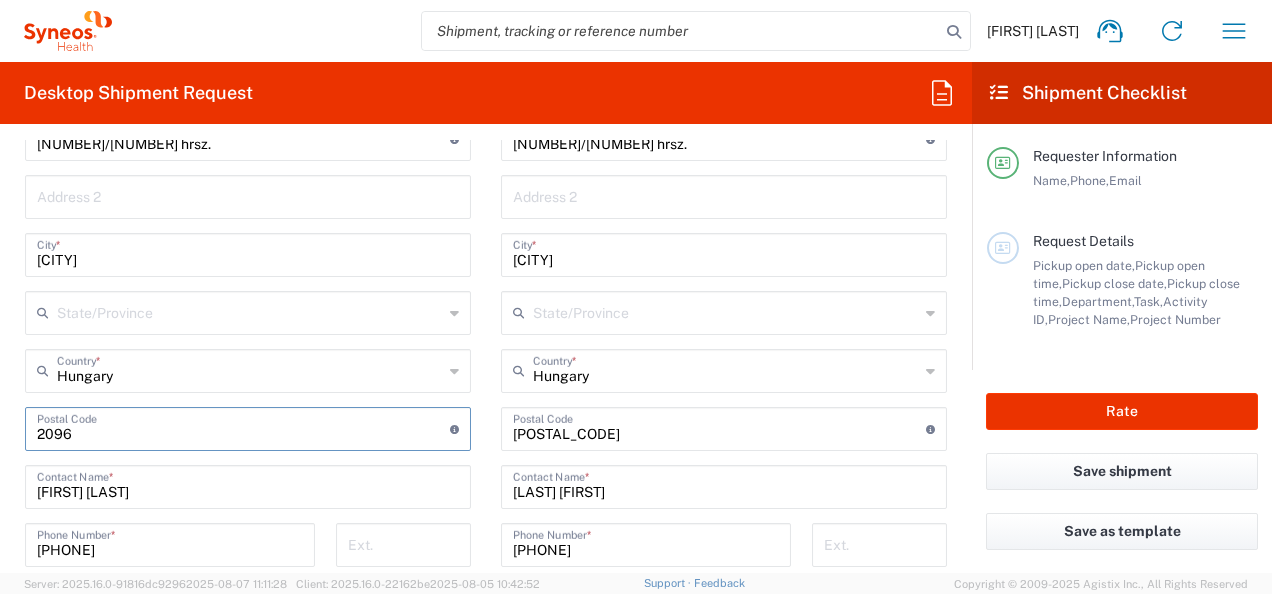 drag, startPoint x: 238, startPoint y: 435, endPoint x: -4, endPoint y: 400, distance: 244.5179 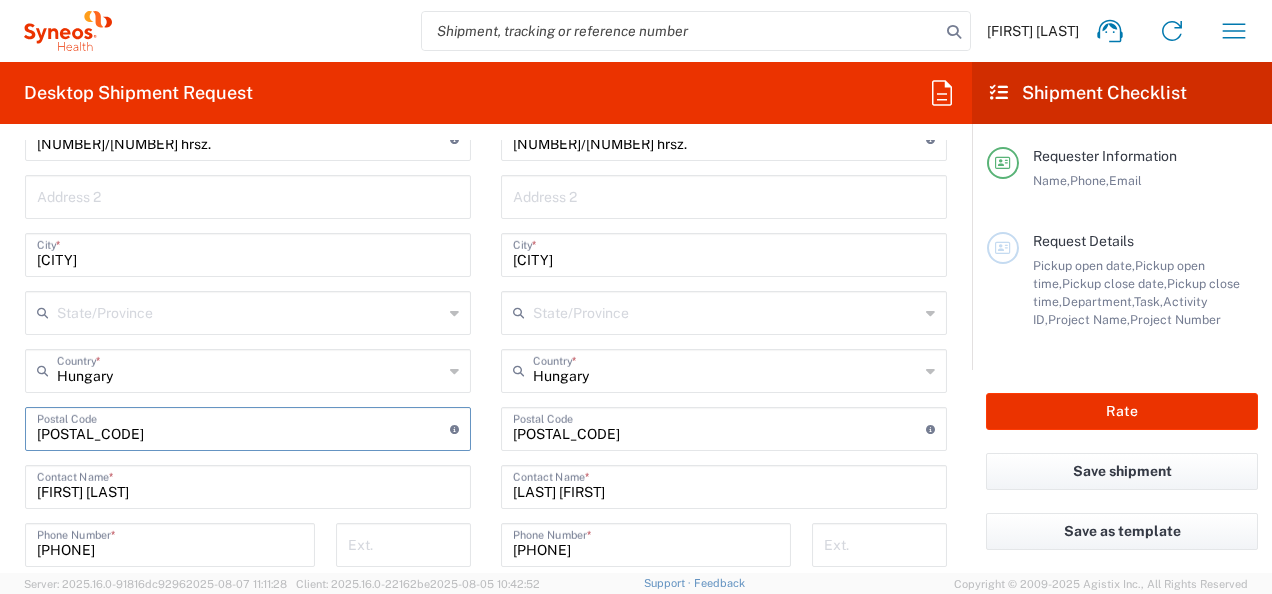type on "[POSTAL_CODE]" 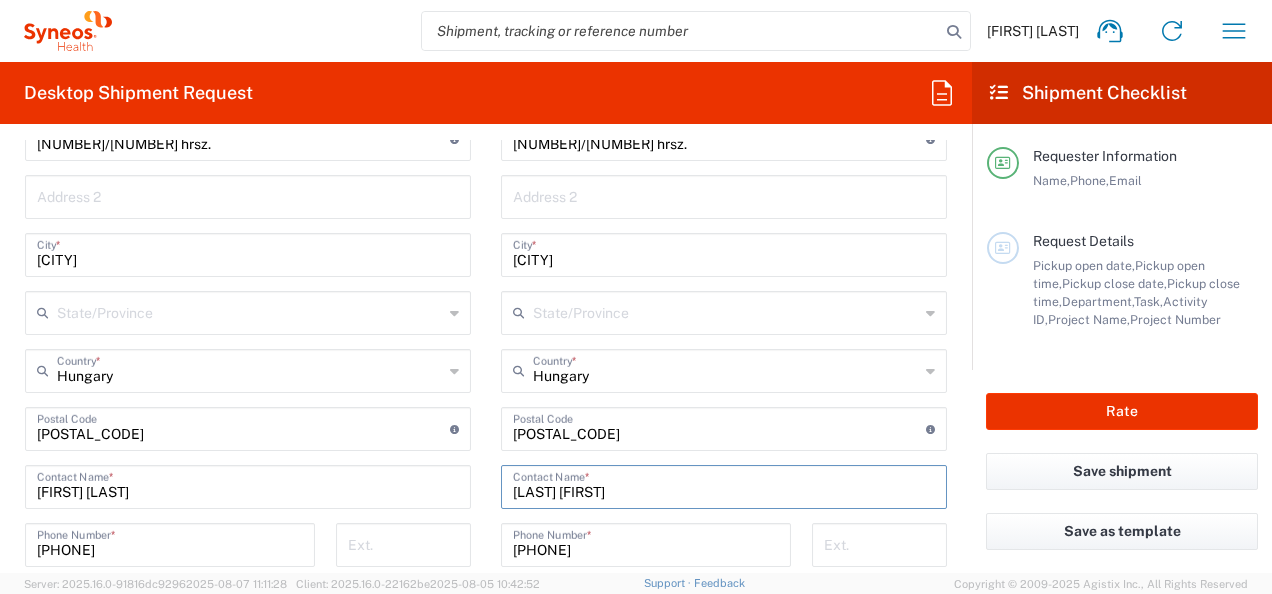 drag, startPoint x: 599, startPoint y: 486, endPoint x: 476, endPoint y: 487, distance: 123.00407 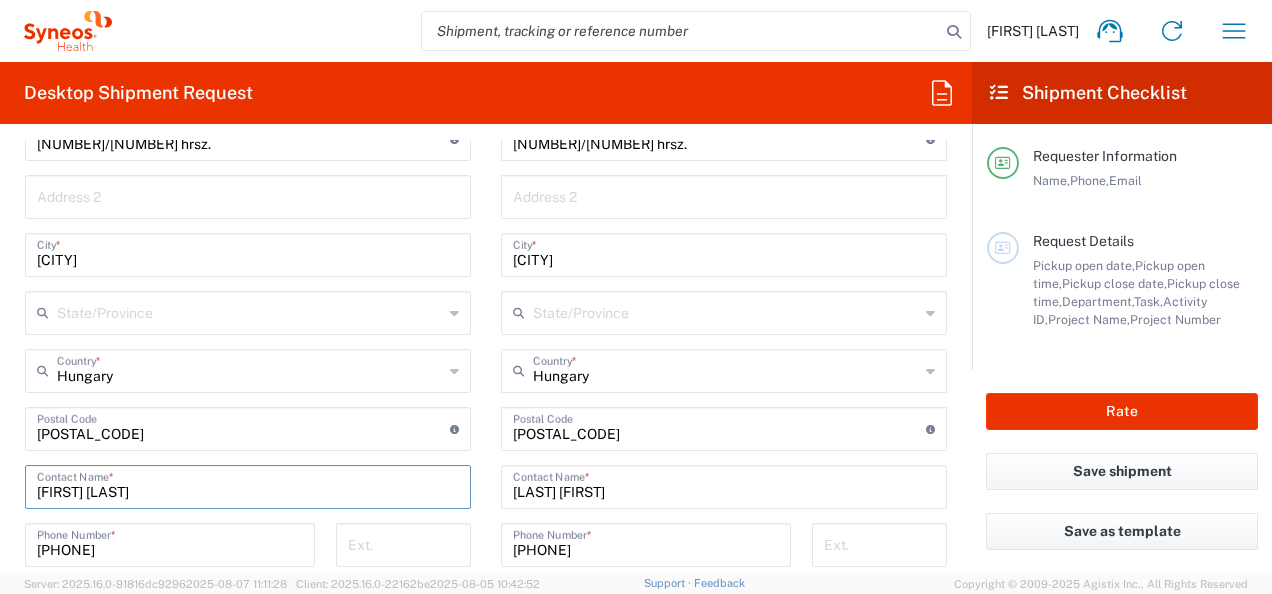 drag, startPoint x: 177, startPoint y: 494, endPoint x: 0, endPoint y: 493, distance: 177.00282 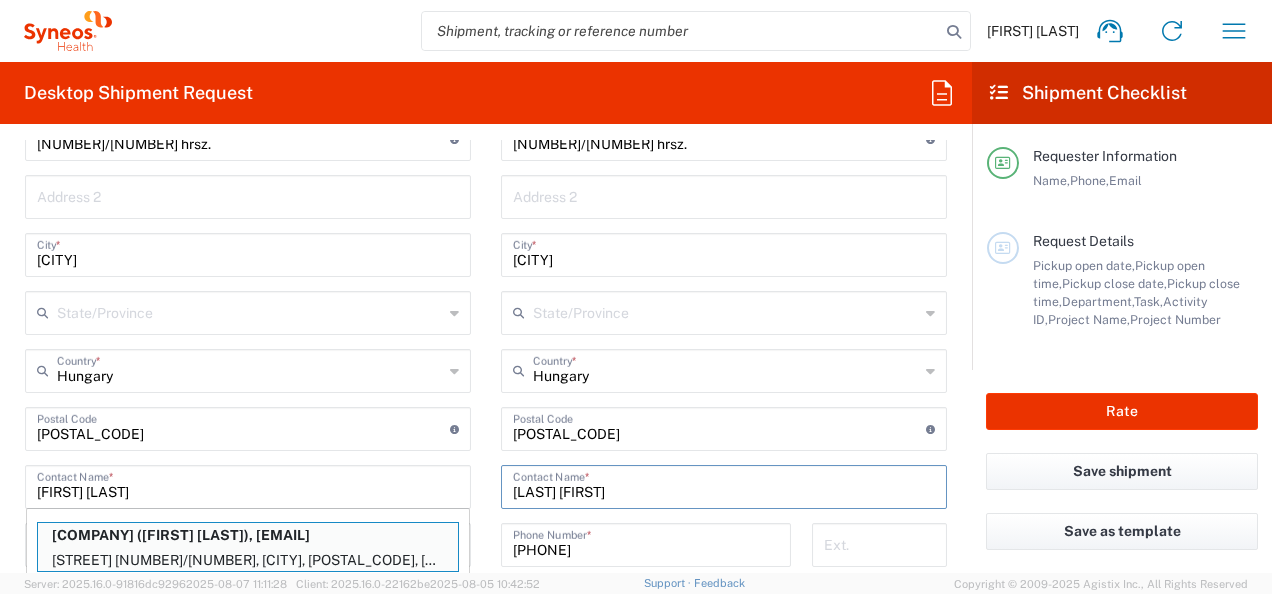 click on "[LAST] [FIRST]" at bounding box center [724, 485] 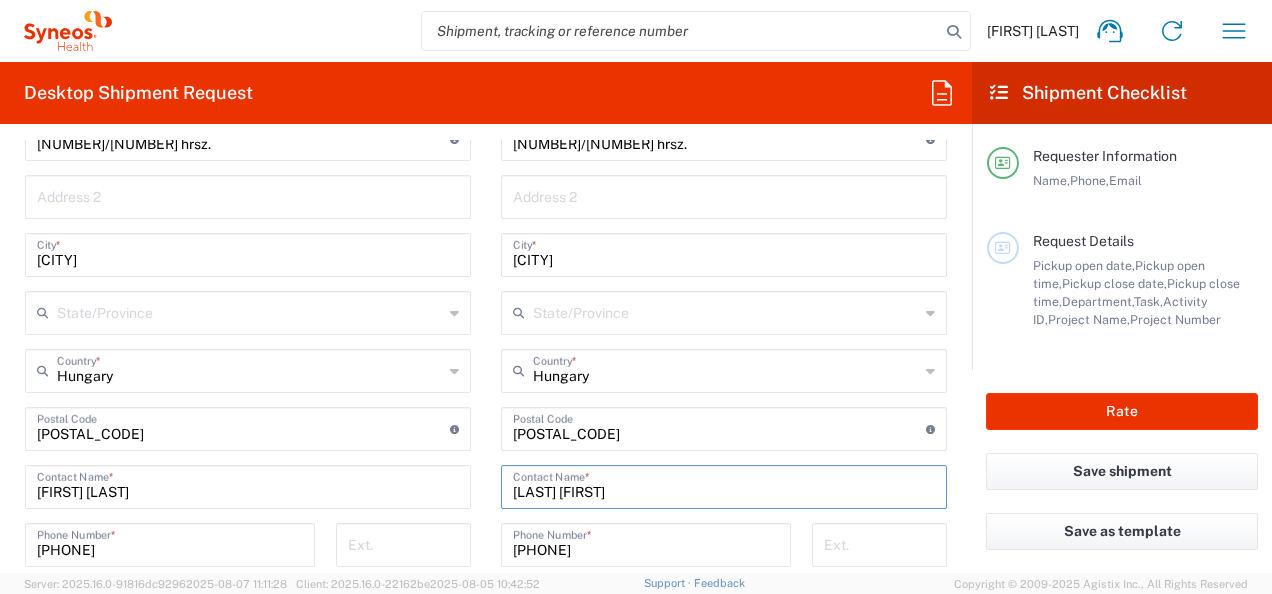 drag, startPoint x: 618, startPoint y: 492, endPoint x: 457, endPoint y: 481, distance: 161.37534 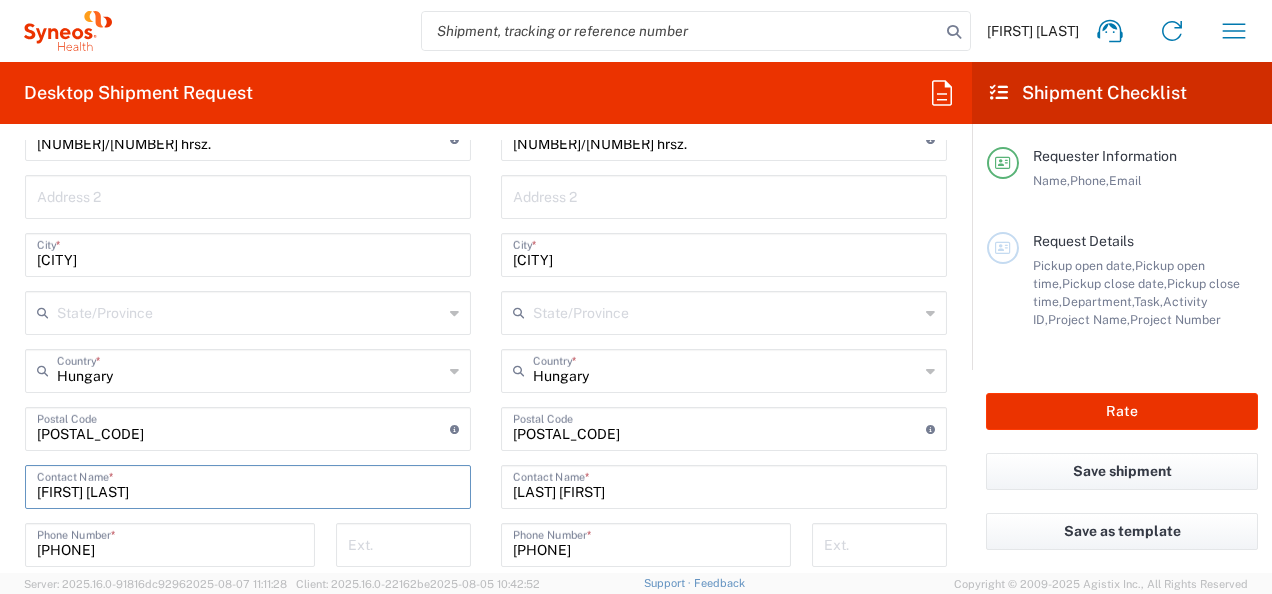drag, startPoint x: 242, startPoint y: 499, endPoint x: -4, endPoint y: 491, distance: 246.13005 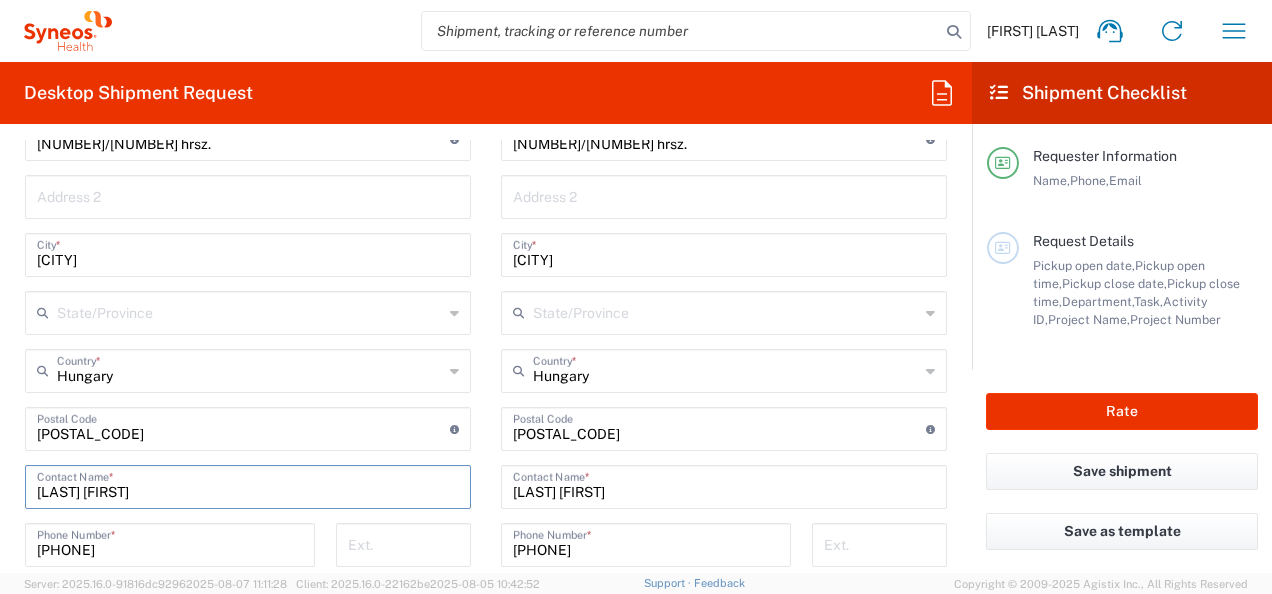 type on "[LAST] [FIRST]" 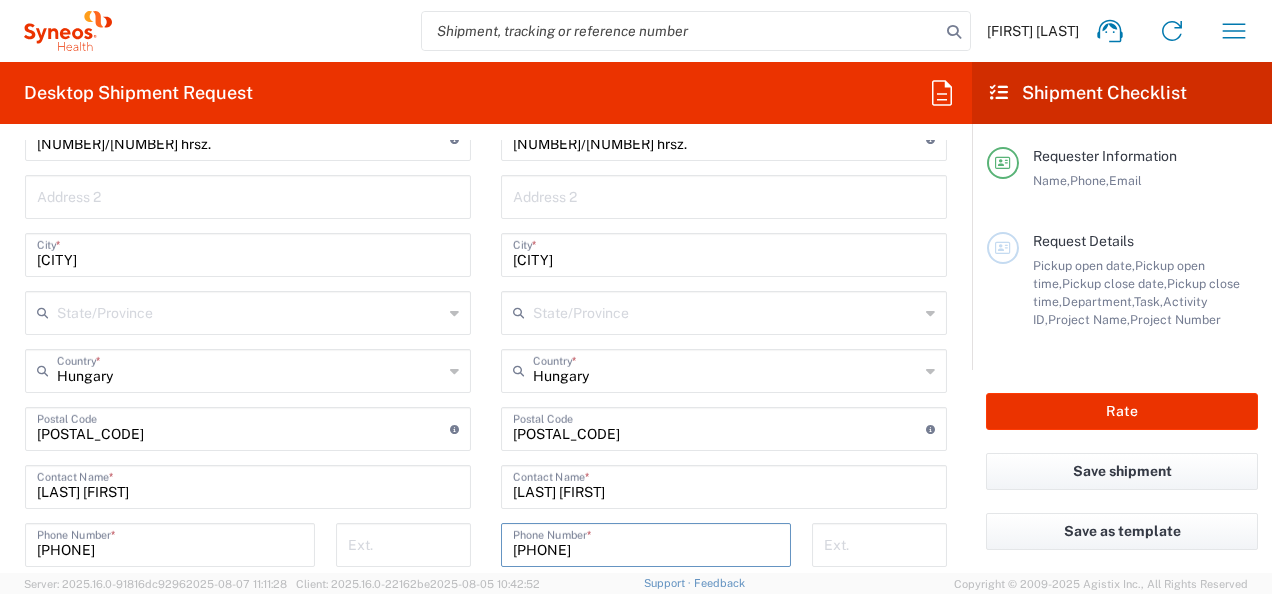drag, startPoint x: 636, startPoint y: 544, endPoint x: 464, endPoint y: 540, distance: 172.04651 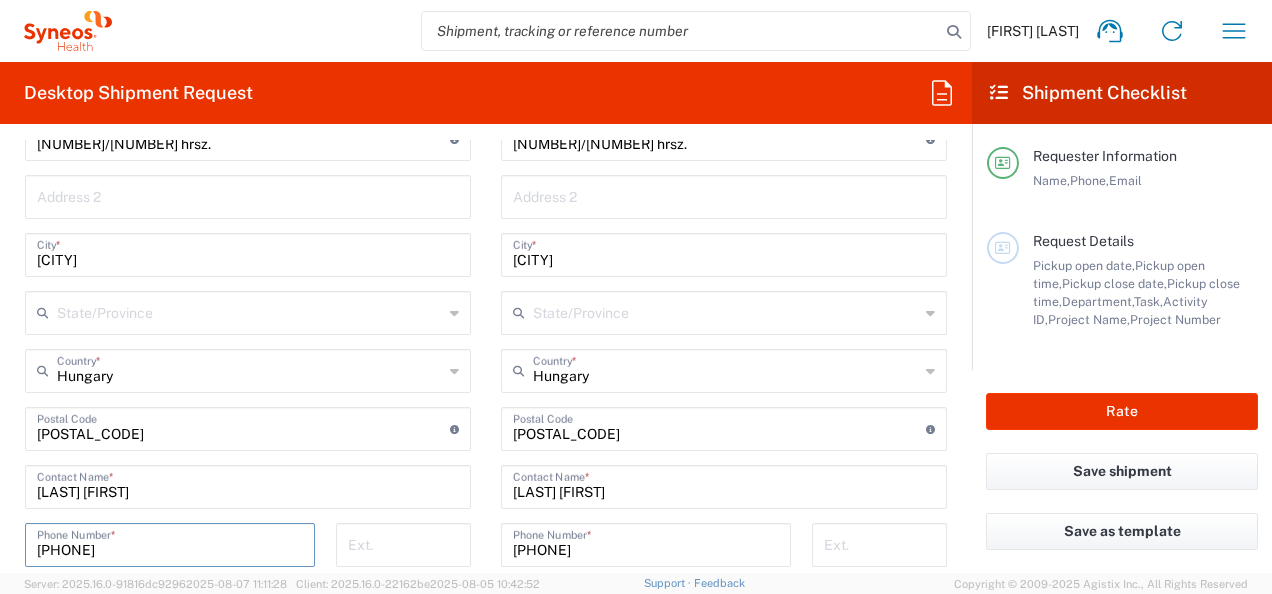 drag, startPoint x: 156, startPoint y: 545, endPoint x: -4, endPoint y: 541, distance: 160.04999 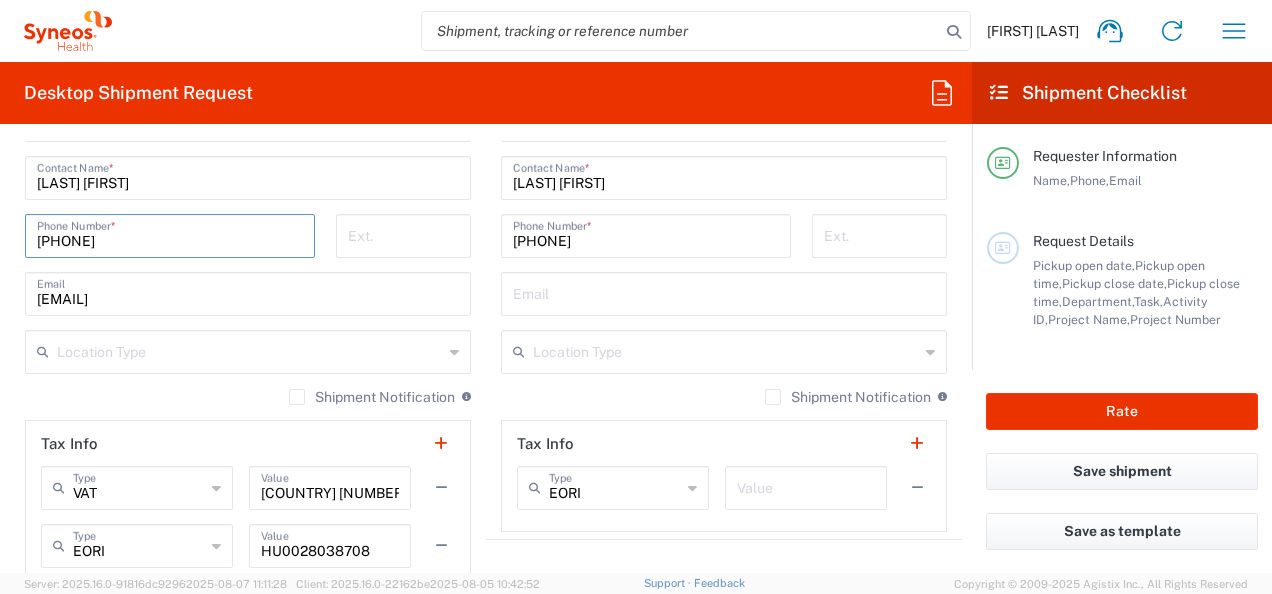 scroll, scrollTop: 1317, scrollLeft: 0, axis: vertical 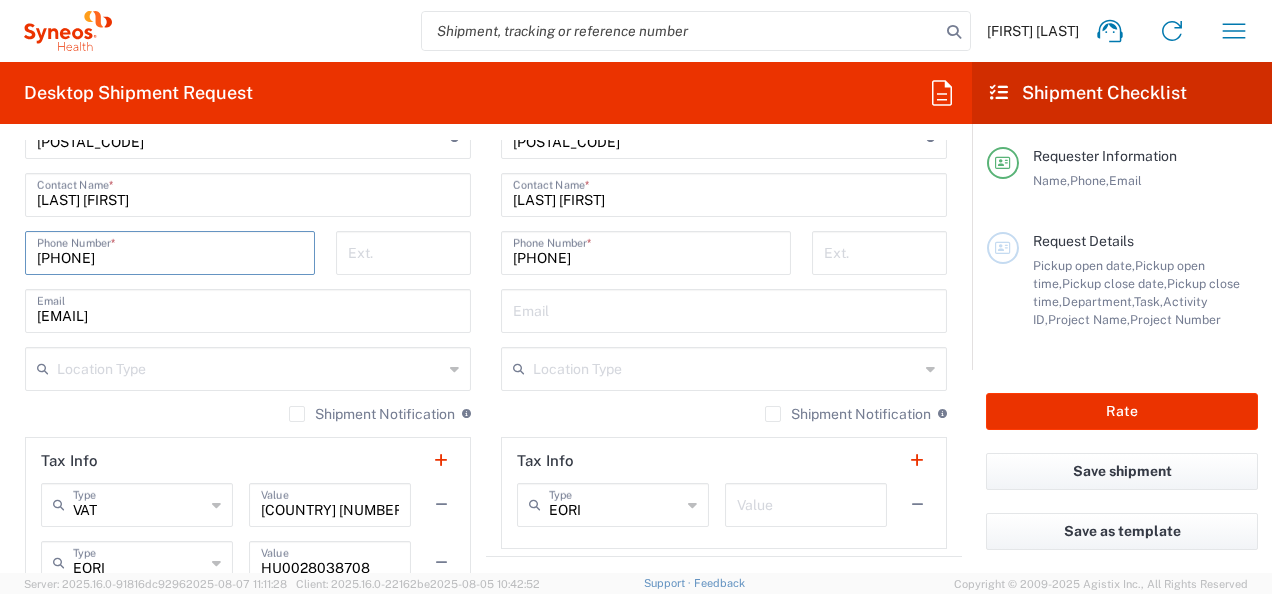 type on "[PHONE]" 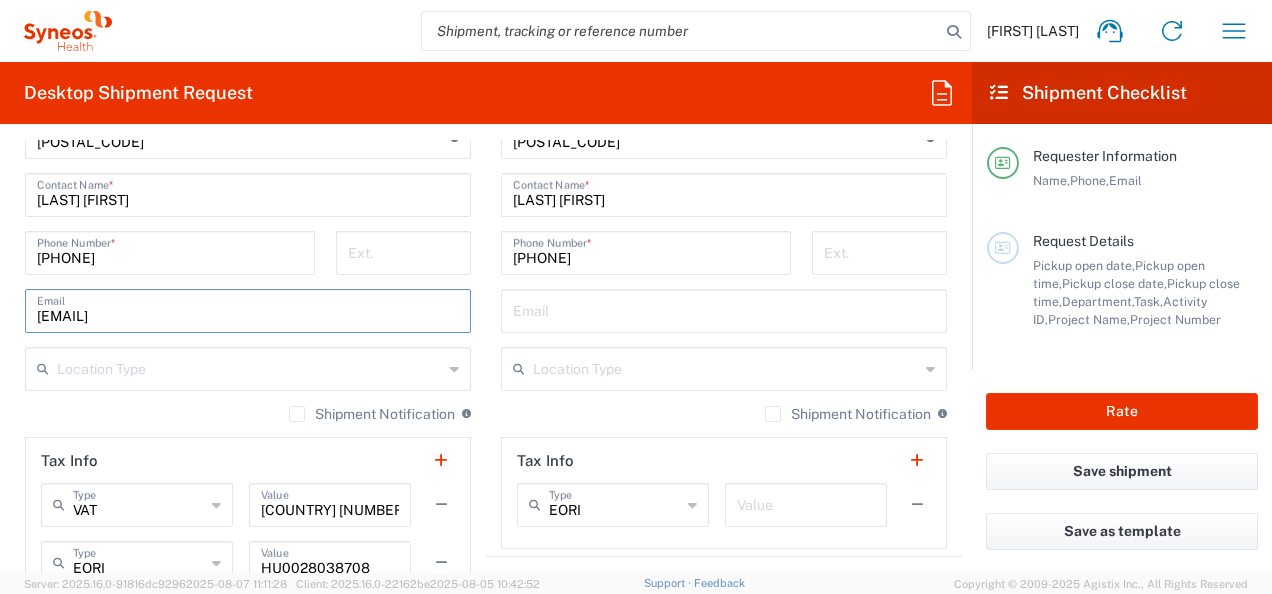 drag, startPoint x: 306, startPoint y: 313, endPoint x: 2, endPoint y: 314, distance: 304.00165 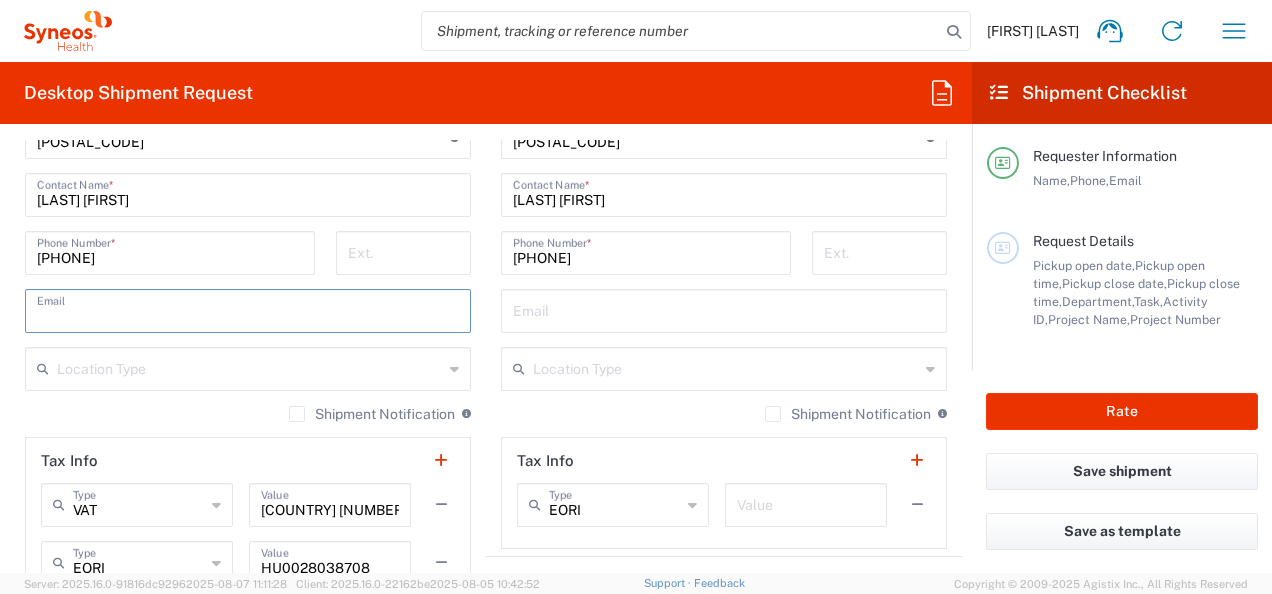 type 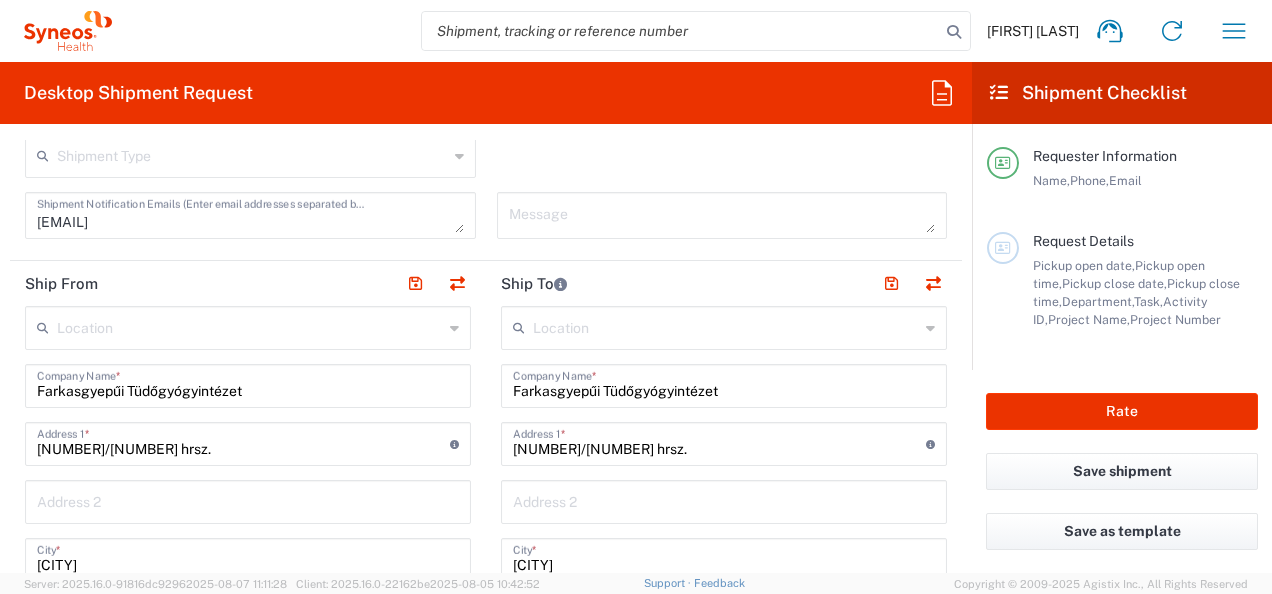 scroll, scrollTop: 714, scrollLeft: 0, axis: vertical 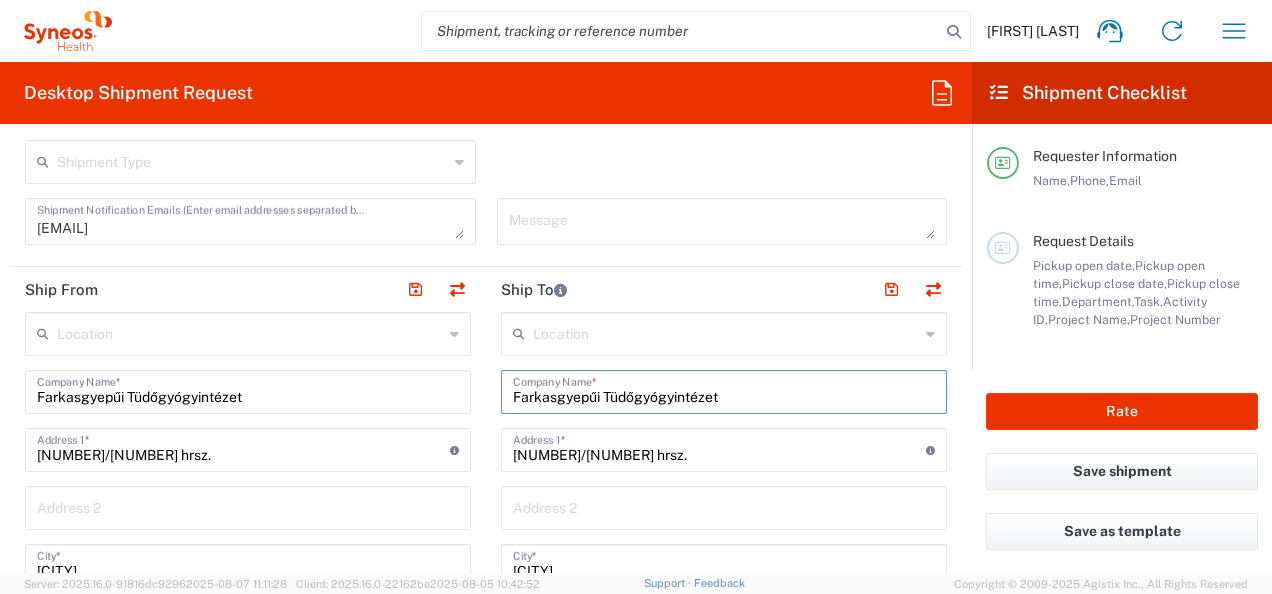 click on "Farkasgyepűi Tüdőgyógyintézet" at bounding box center [724, 390] 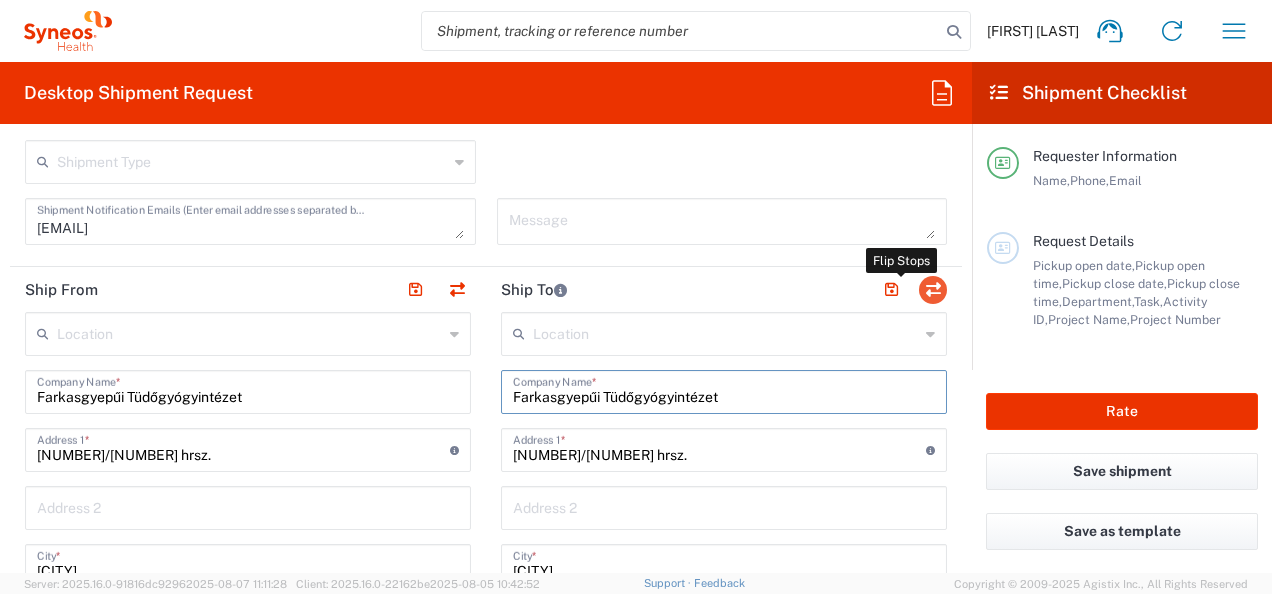 click 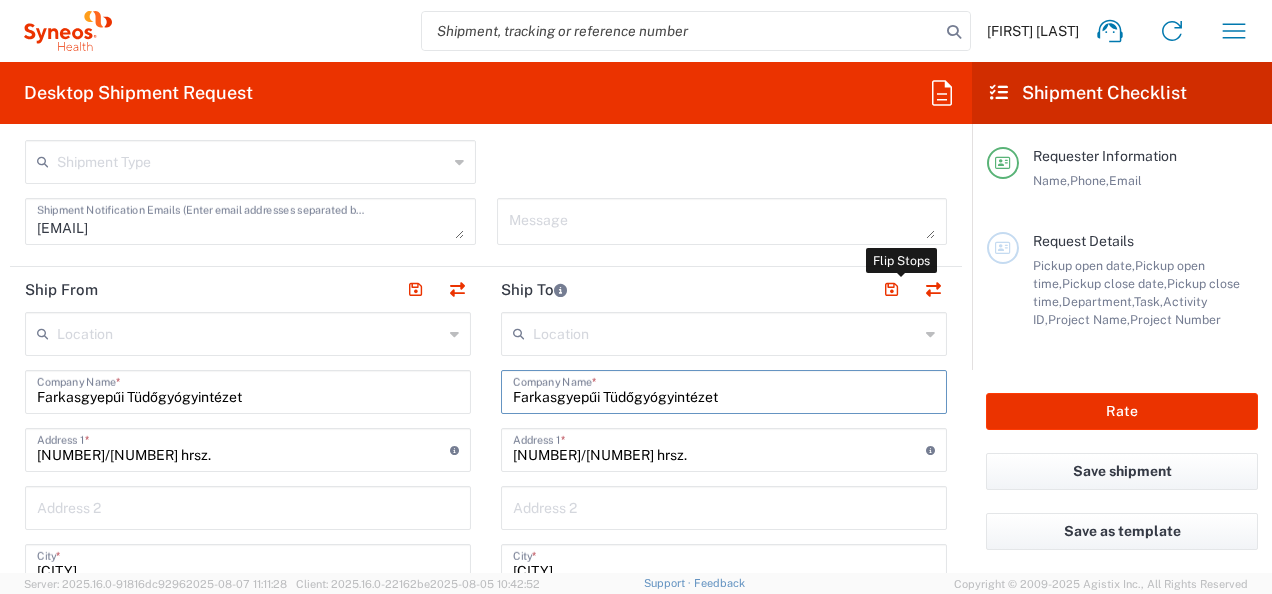 type on "EORI" 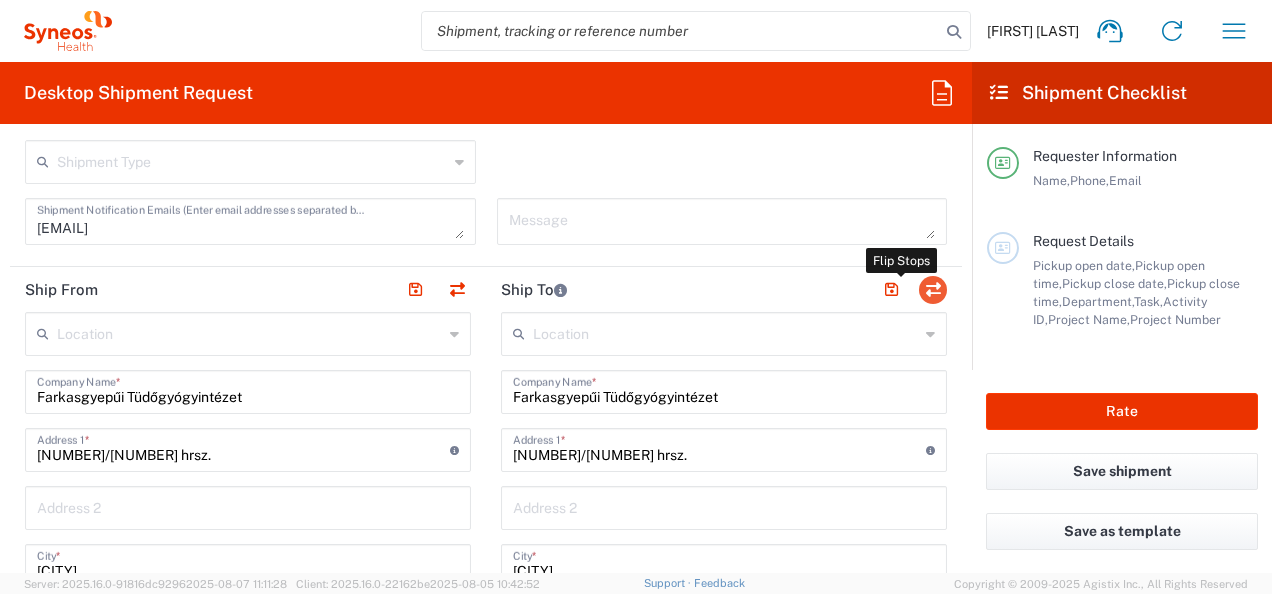 click 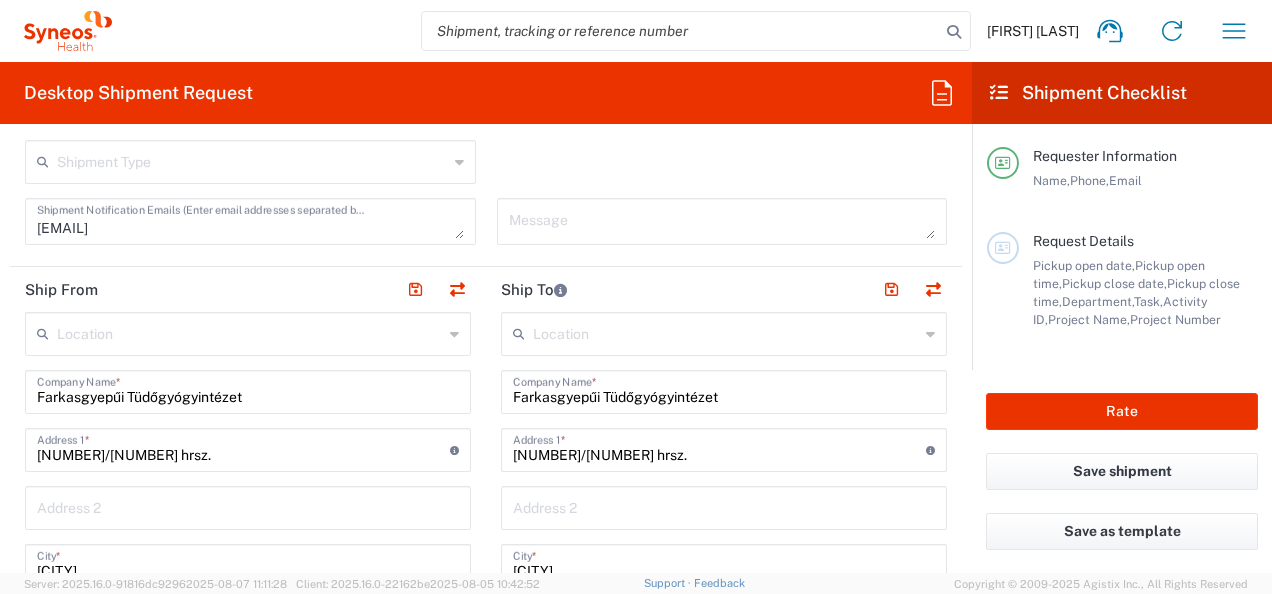 click at bounding box center (726, 332) 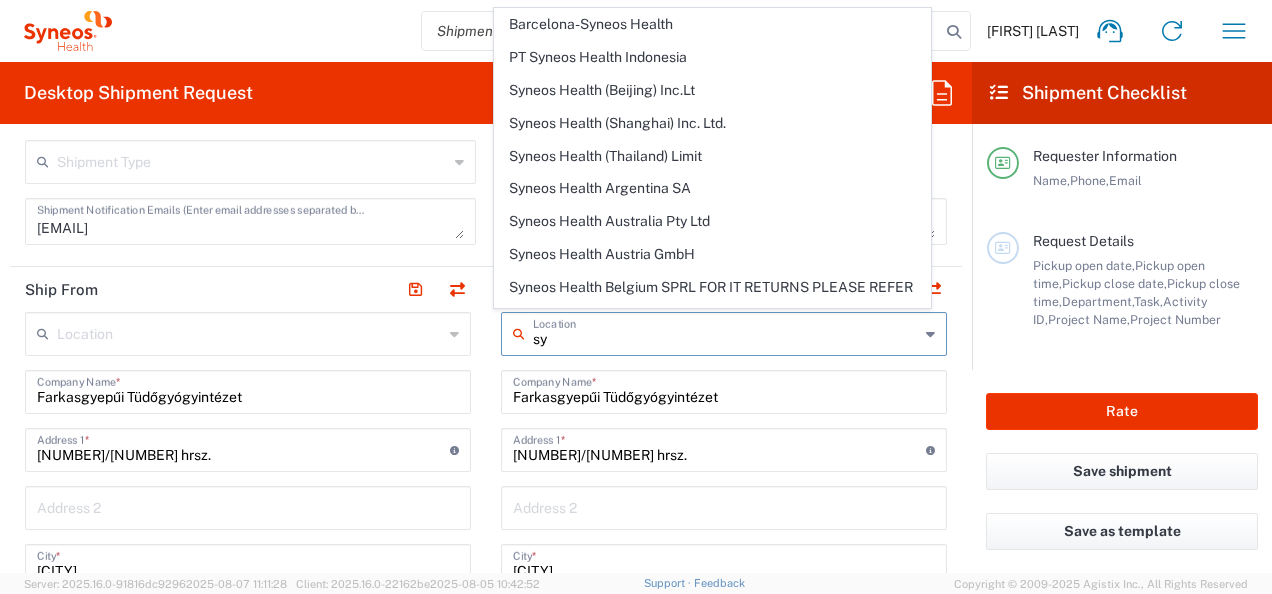 type on "s" 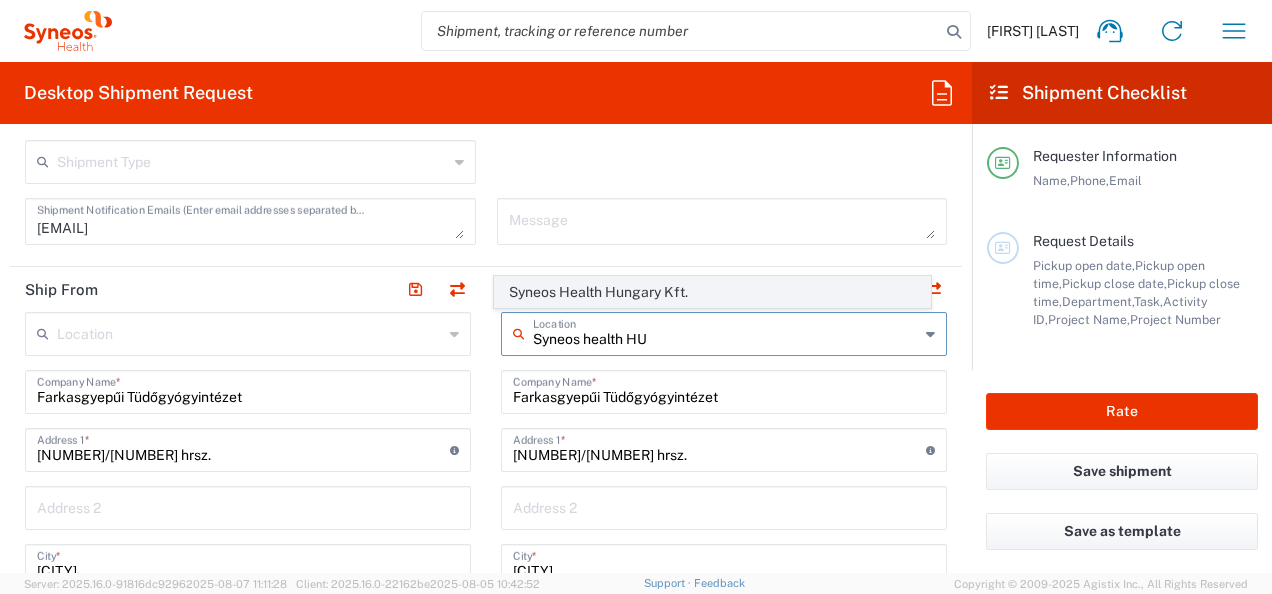 click on "Syneos Health Hungary Kft." 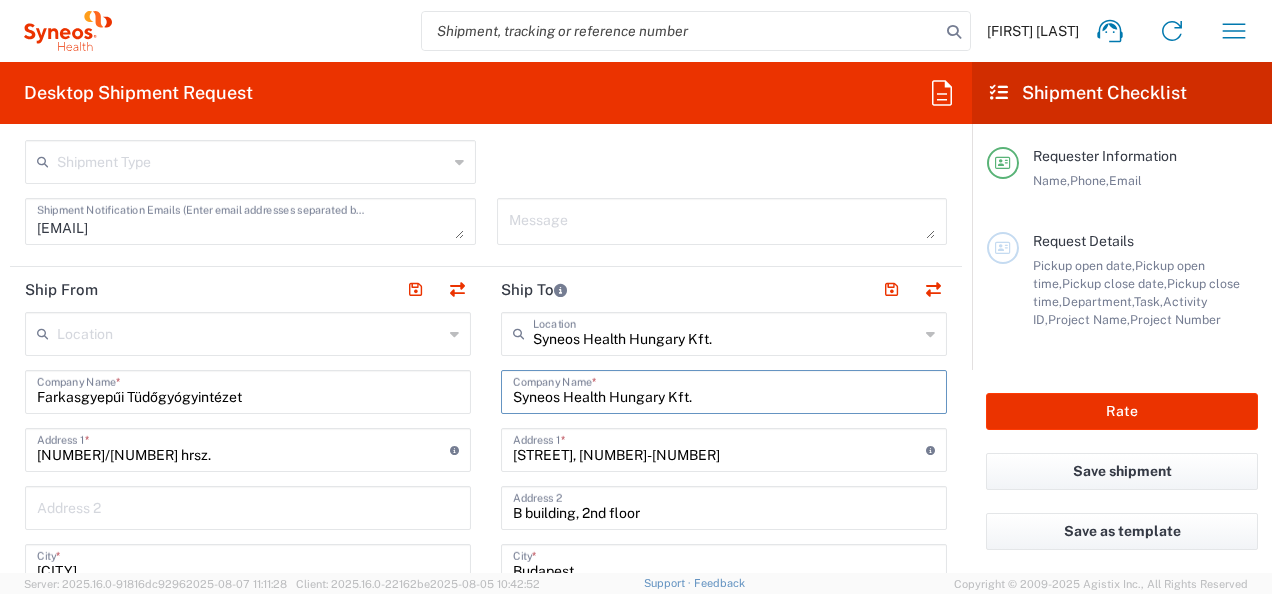 click on "Syneos Health Hungary Kft." at bounding box center [724, 390] 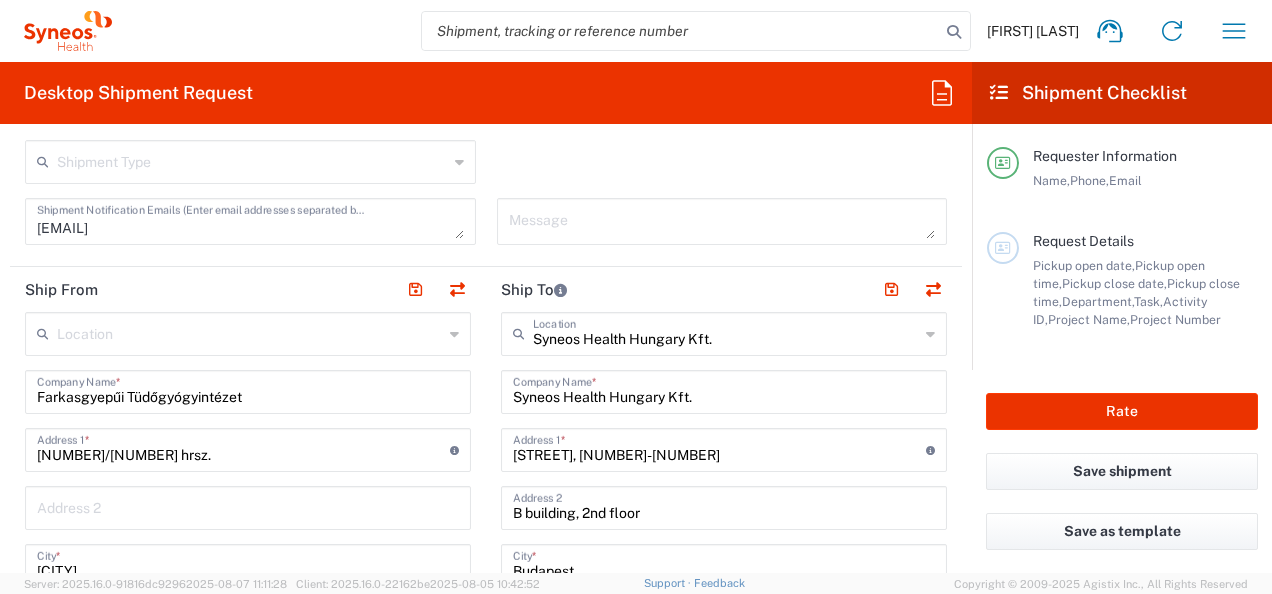 click on "Syneos Health Hungary Kft.  Location" 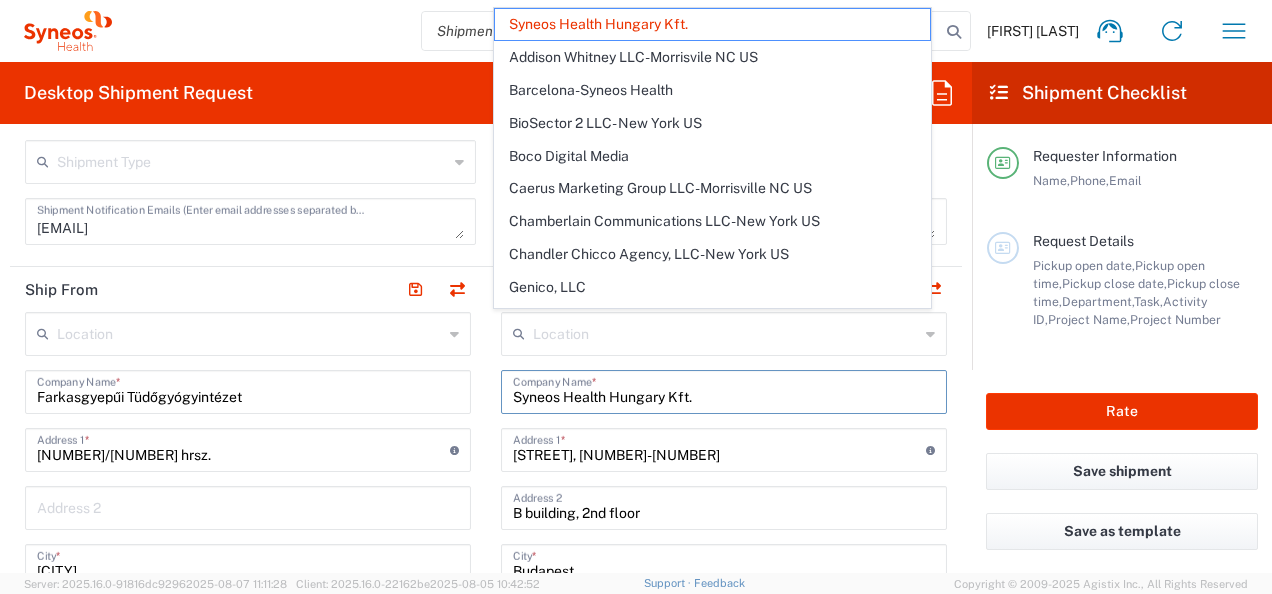 drag, startPoint x: 703, startPoint y: 386, endPoint x: 389, endPoint y: 384, distance: 314.00638 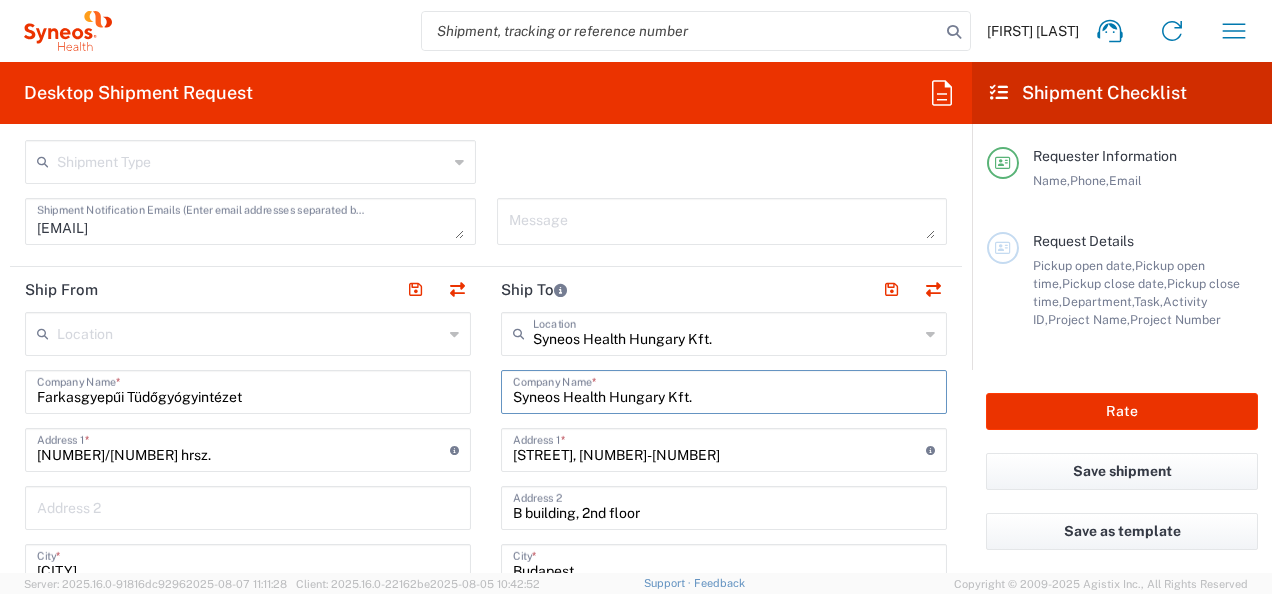 type 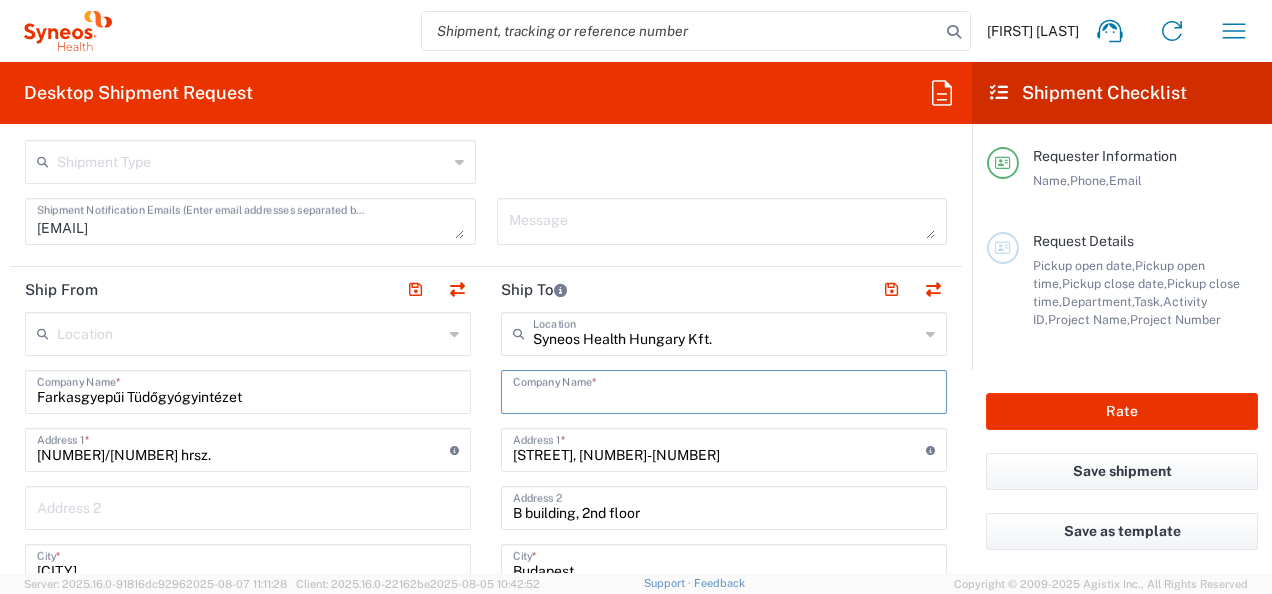 type 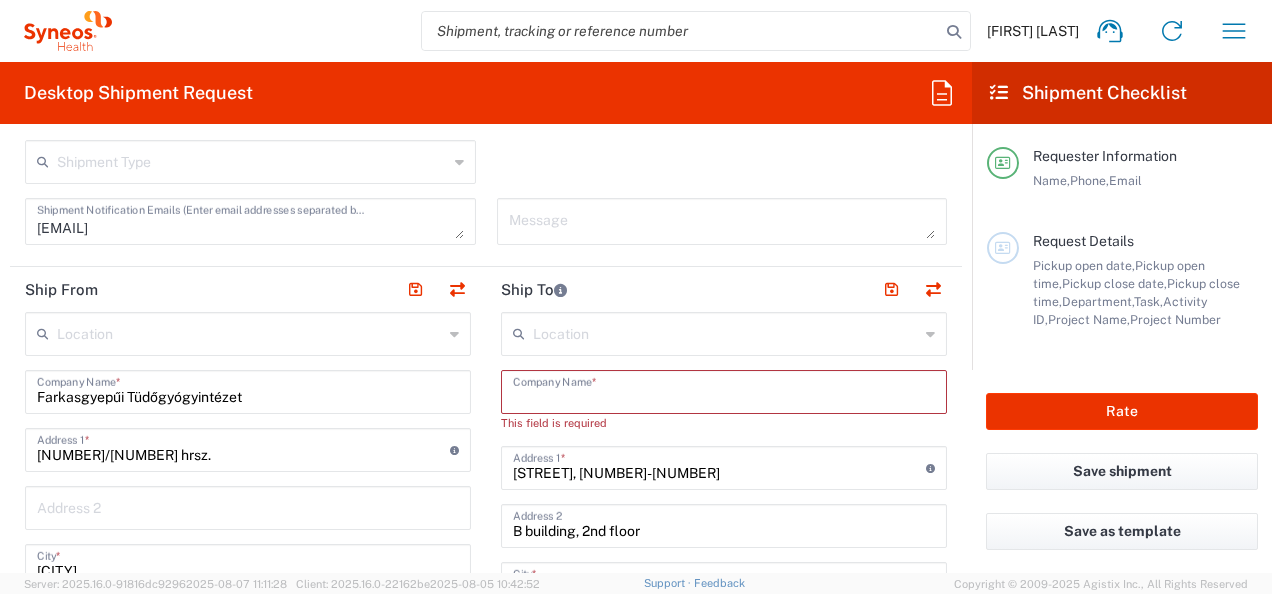 type 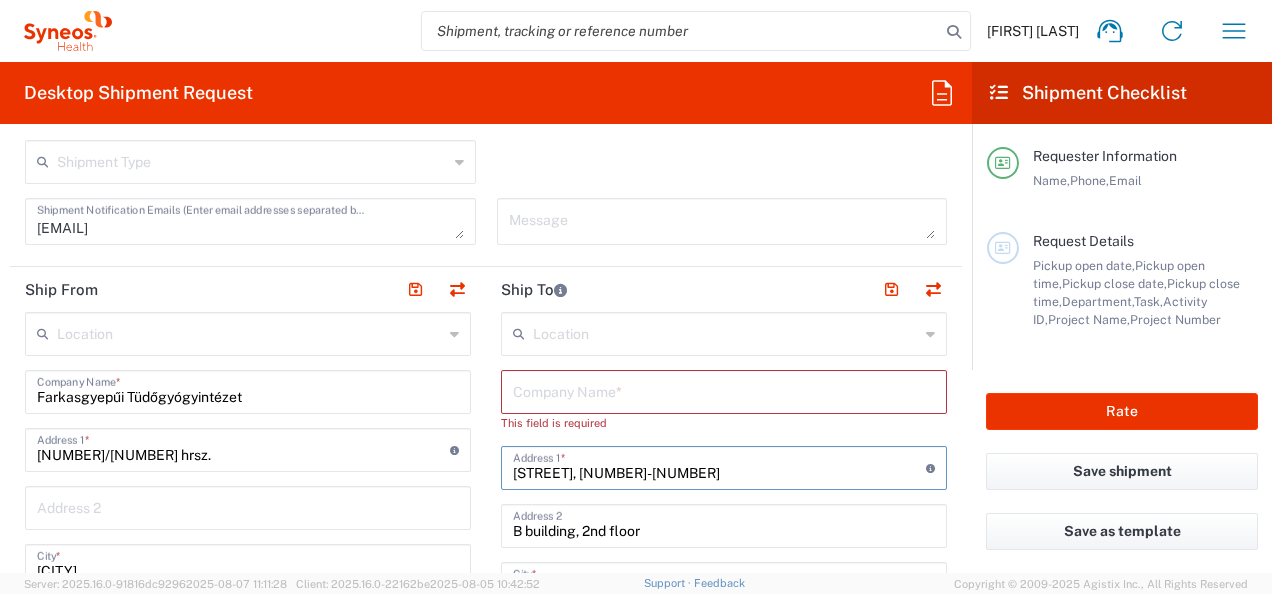 drag, startPoint x: 780, startPoint y: 478, endPoint x: 388, endPoint y: 466, distance: 392.18362 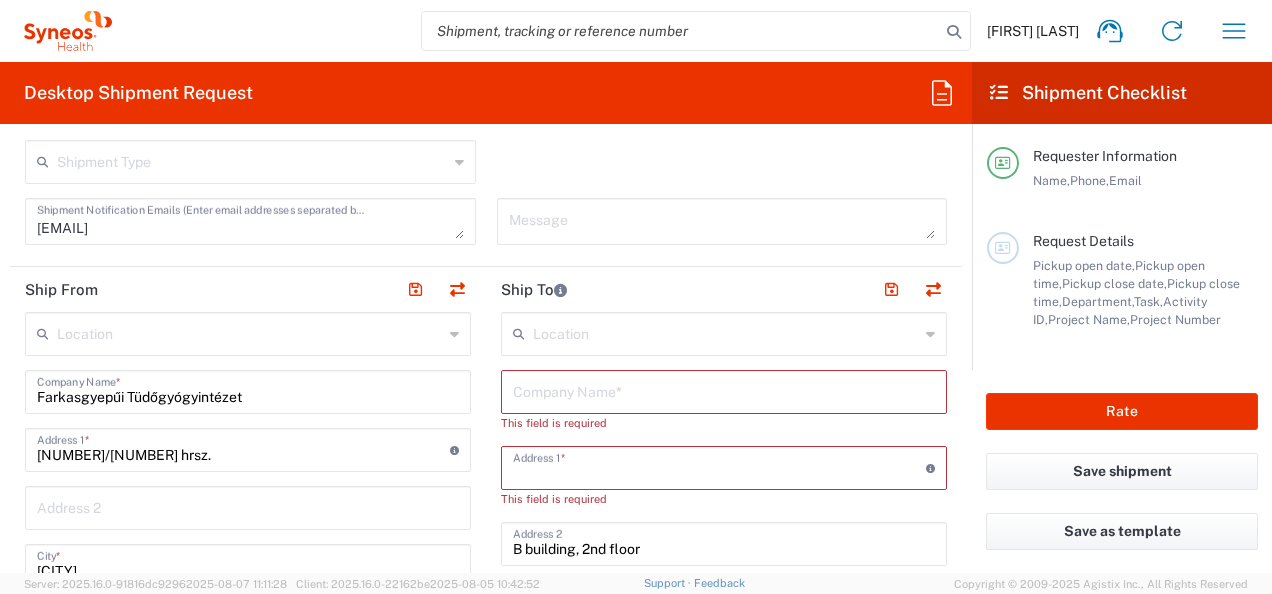 type 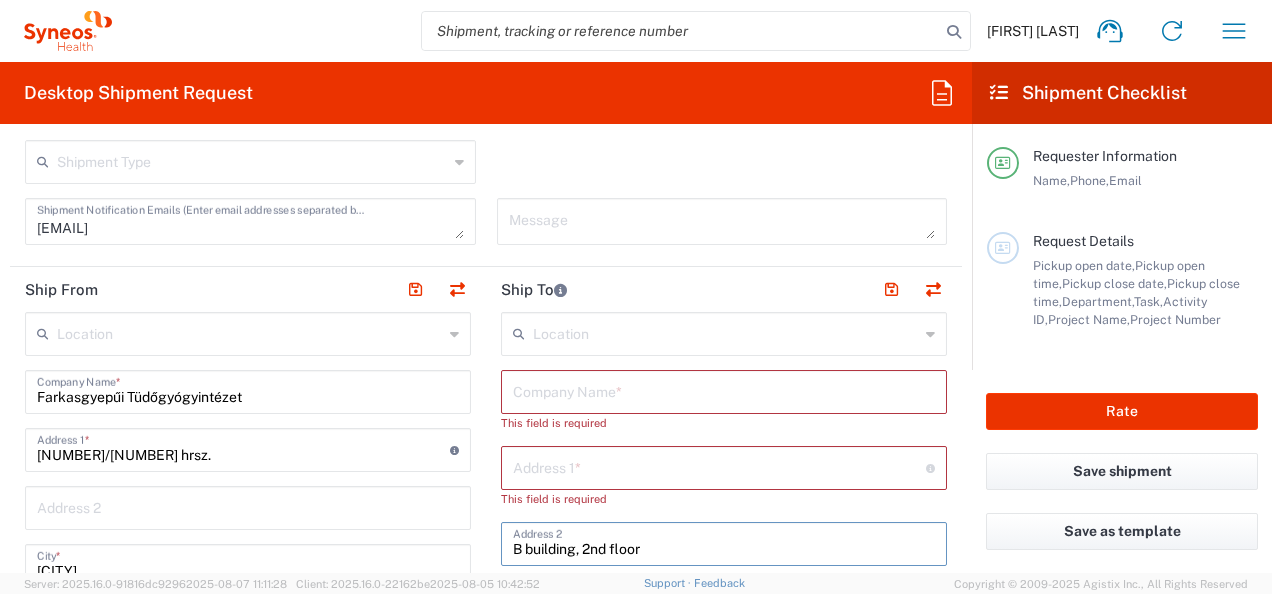 drag, startPoint x: 622, startPoint y: 550, endPoint x: 445, endPoint y: 556, distance: 177.10167 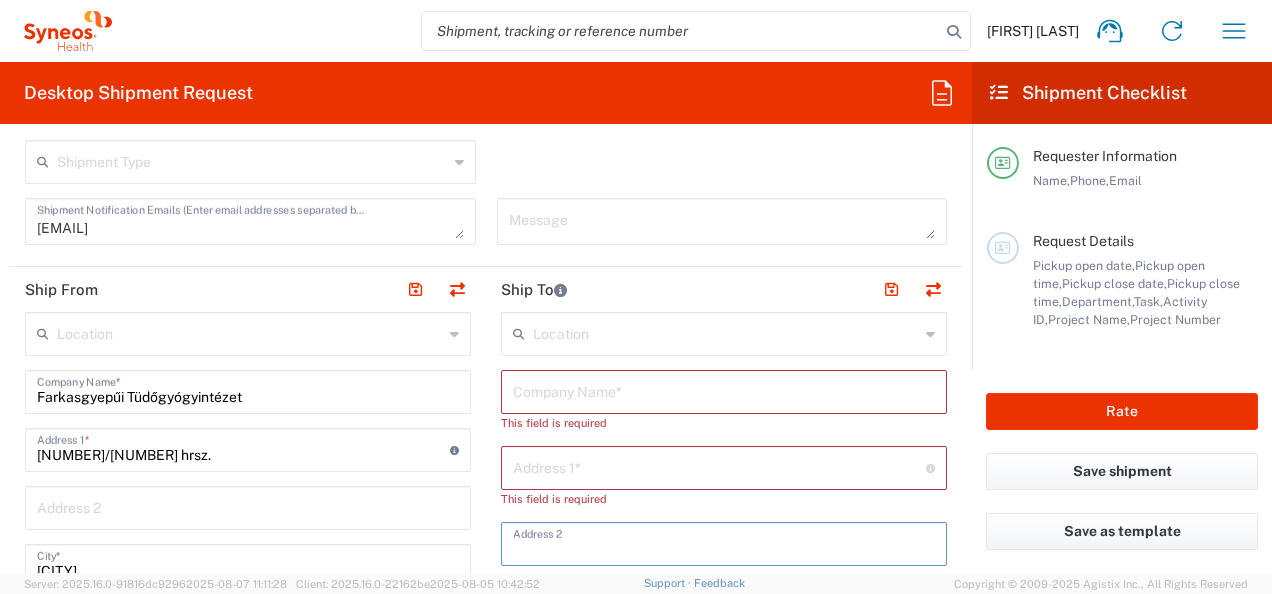 scroll, scrollTop: 1093, scrollLeft: 0, axis: vertical 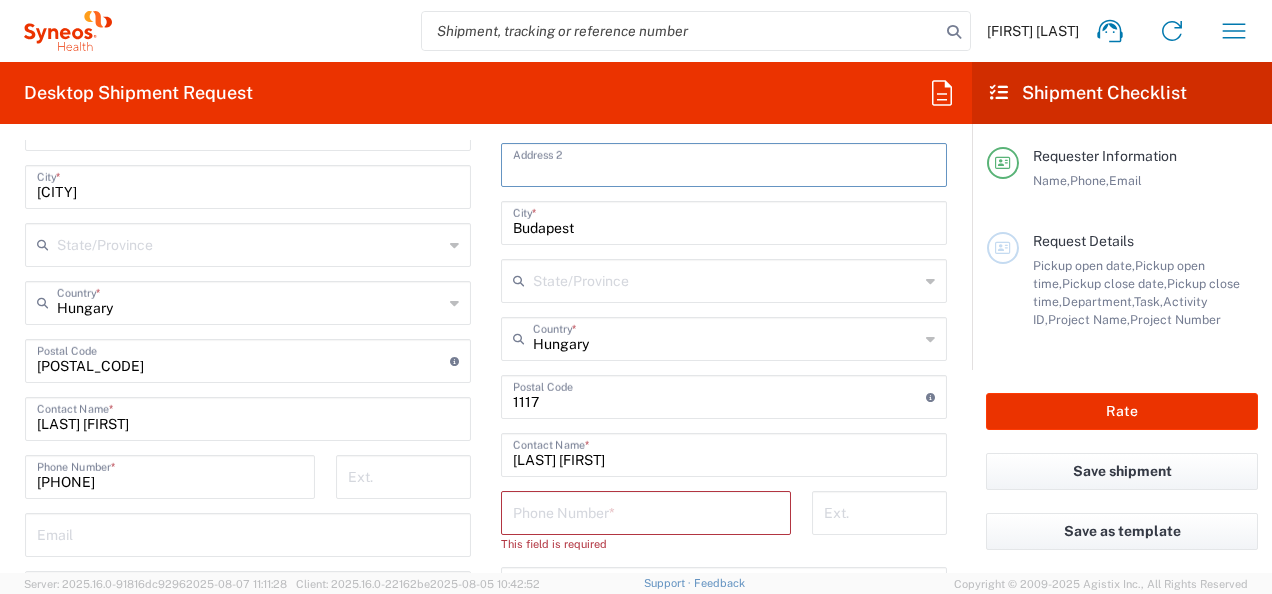 type 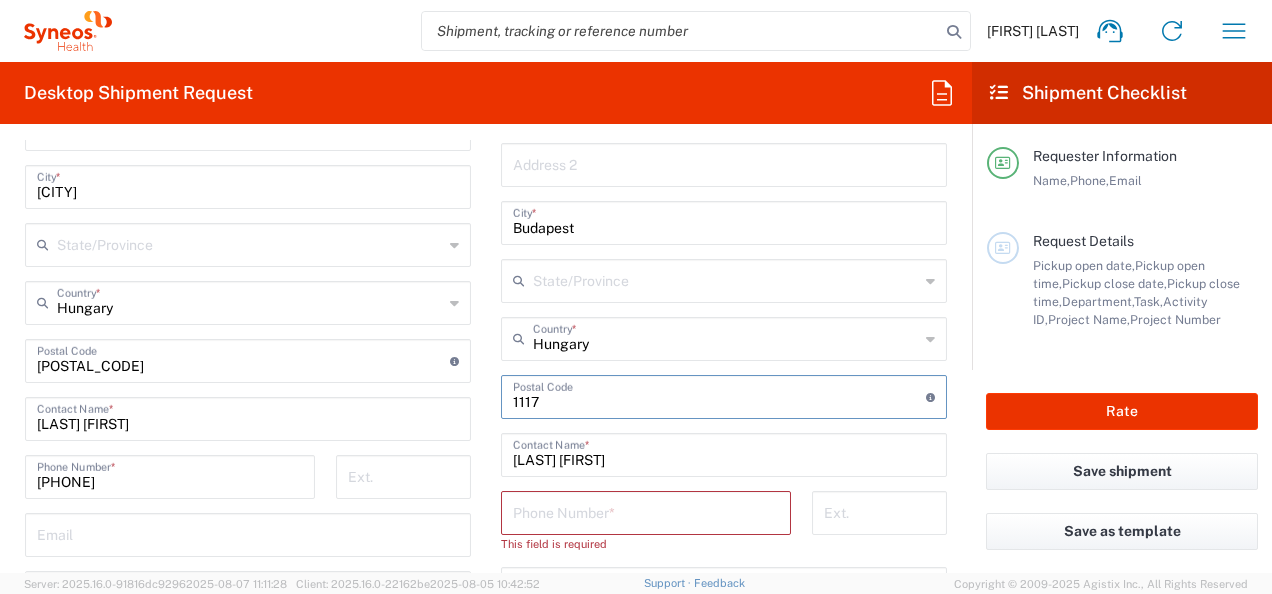 click on "Location  Addison Whitney LLC-Morrisvile NC US Barcelona-Syneos Health BioSector 2 LLC- New York US Boco Digital Media Caerus Marketing Group LLC-Morrisville NC US Chamberlain Communications LLC-New York US Chandler Chicco Agency, LLC-New York US Genico, LLC Gerbig Snell/Weisheimer Advert- Westerville OH Haas & Health Partner Public Relations GmbH Illingworth Research Group Ltd-Macclesfield UK Illingworth Rsrch Grp (France) Illingworth Rsrch Grp (Italy) Illingworth Rsrch Grp (Spain) Illingworth Rsrch Grp (USA) In Illingworth Rsrch Grp(Australi INC Research Clin Svcs Mexico inVentiv Health Philippines, Inc. IRG - Morrisville Warehouse IVH IPS Pvt Ltd- India IVH Mexico SA de CV NAVICOR GROUP, LLC- New York US PALIO + IGNITE, LLC- Westerville OH US Pharmaceutical Institute LLC- Morrisville NC US PT Syneos Health Indonesia Rx dataScience Inc-Morrisville NC US RxDataScience India Private Lt Syneos Health (Beijing) Inc.Lt Syneos Health (Shanghai) Inc. Ltd. Syneos Health (Thailand) Limit Syneos Health Argentina SA" 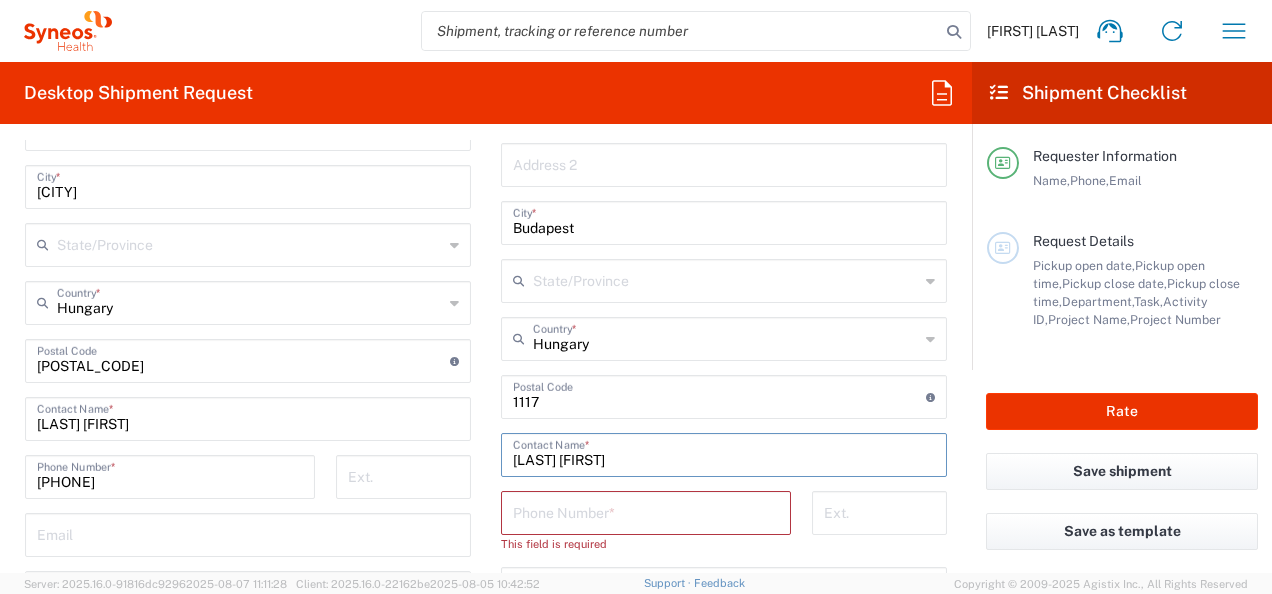 drag, startPoint x: 611, startPoint y: 460, endPoint x: 396, endPoint y: 450, distance: 215.23244 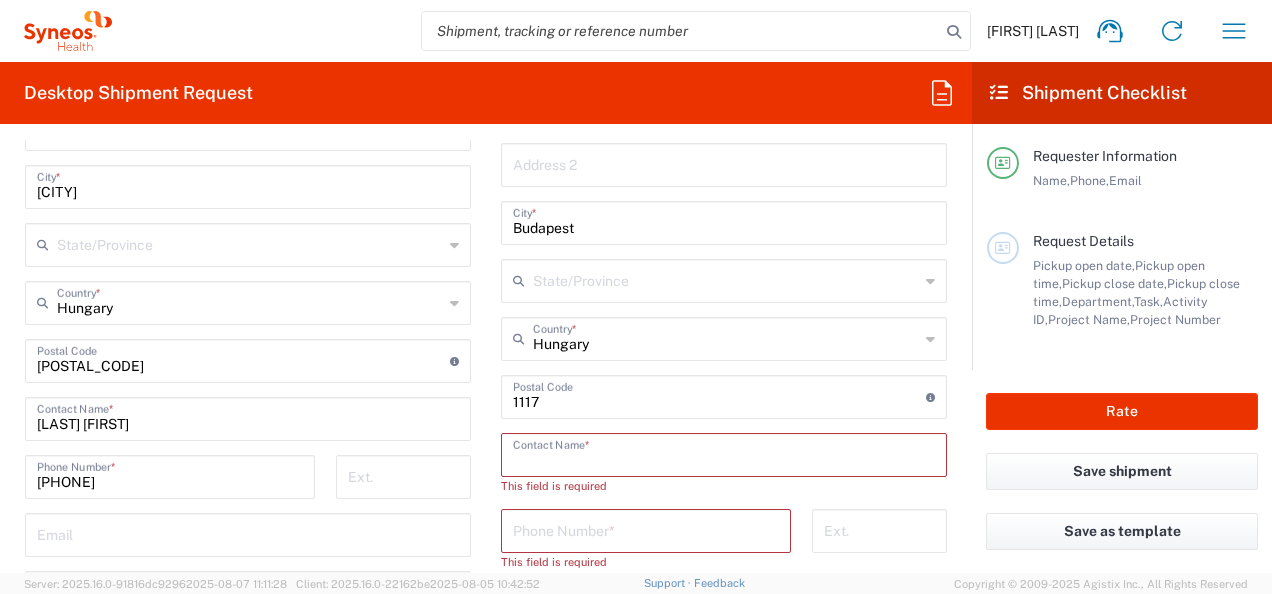 type 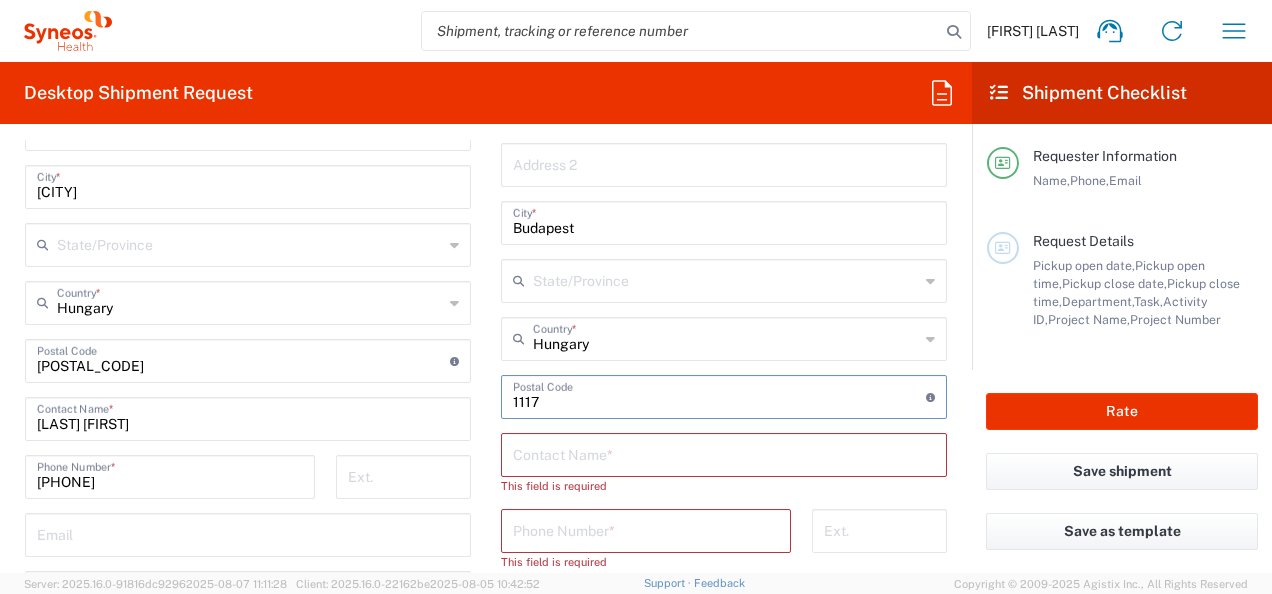 drag, startPoint x: 537, startPoint y: 385, endPoint x: 438, endPoint y: 382, distance: 99.04544 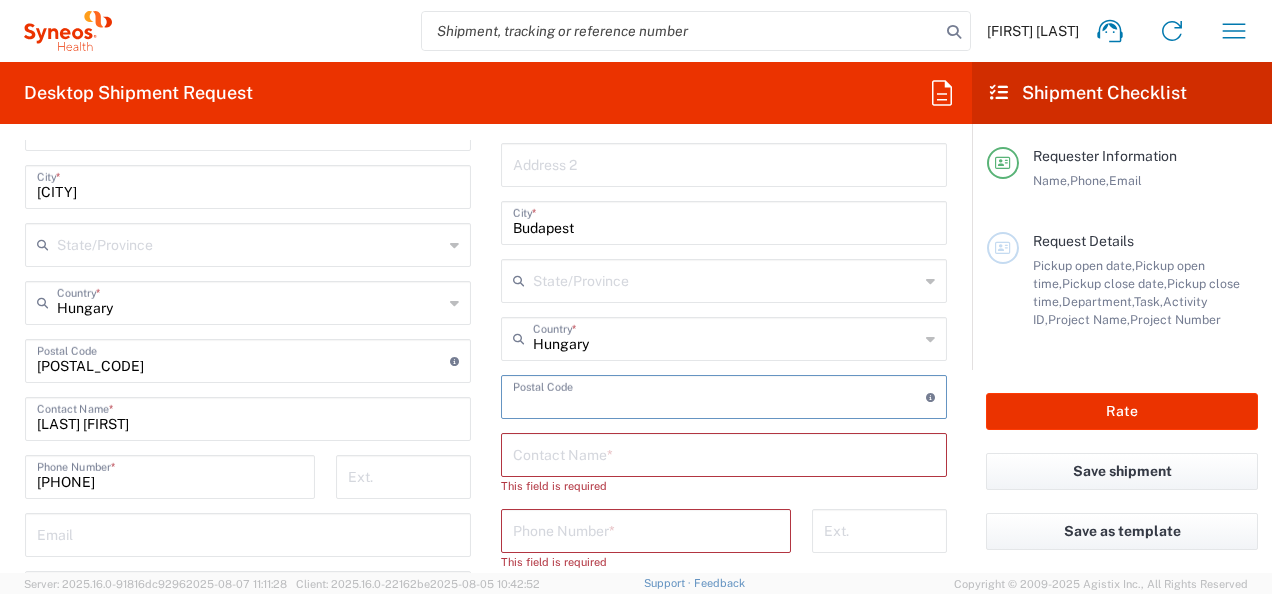 type 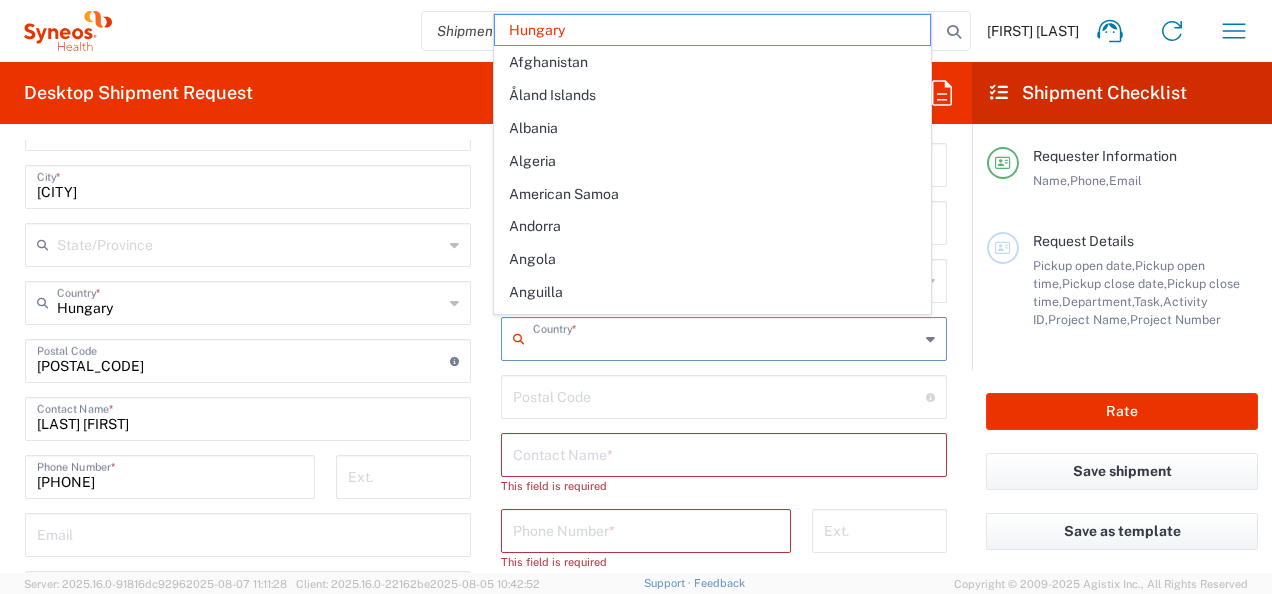 drag, startPoint x: 599, startPoint y: 340, endPoint x: 407, endPoint y: 334, distance: 192.09373 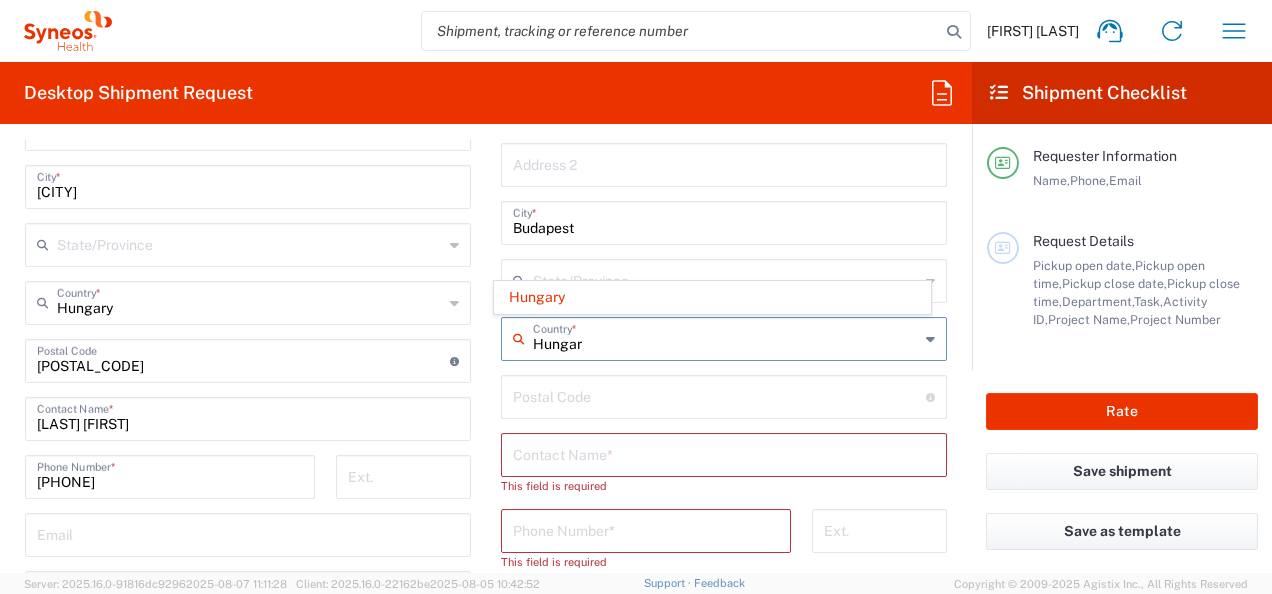 type on "Hungary" 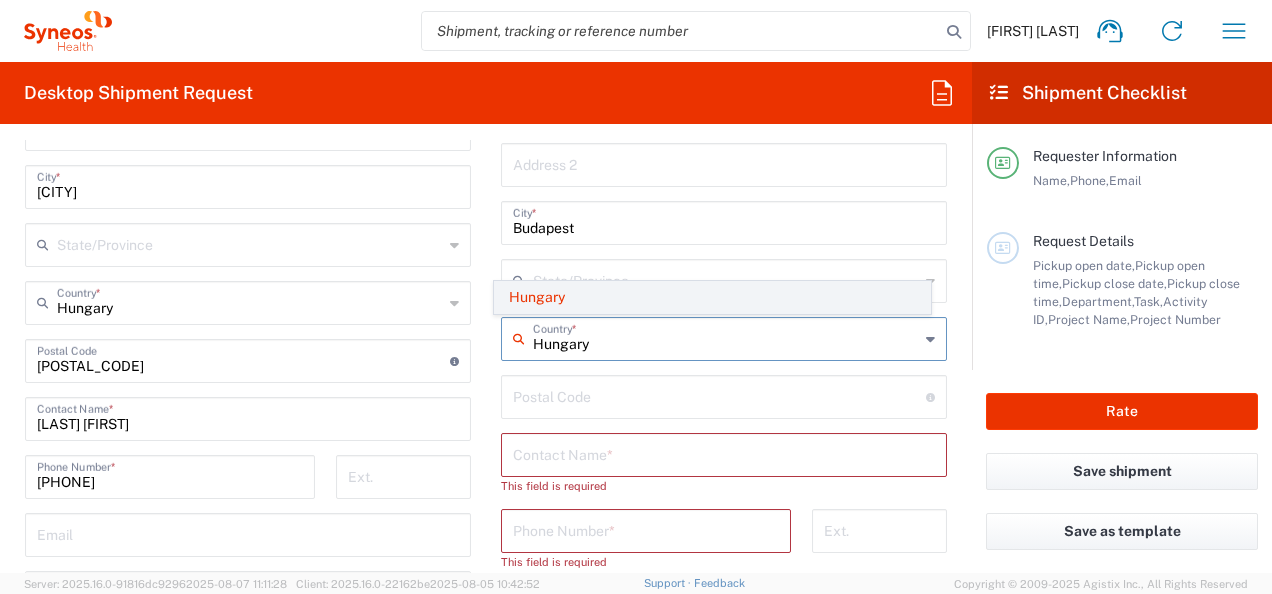 click on "Hungary" 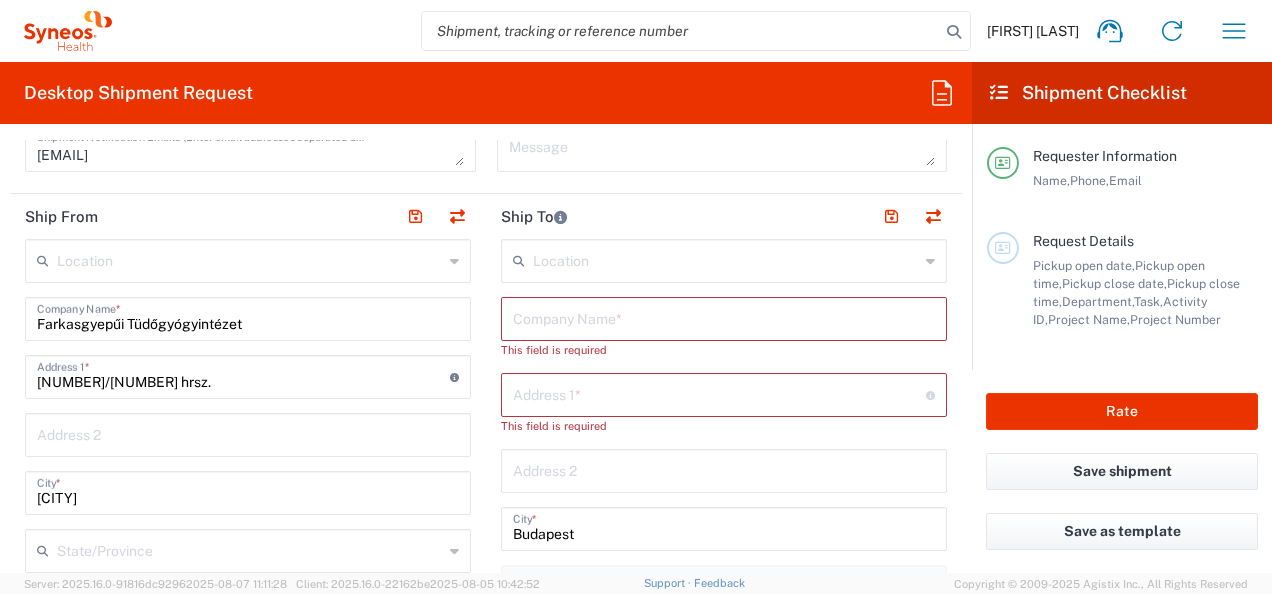 scroll, scrollTop: 770, scrollLeft: 0, axis: vertical 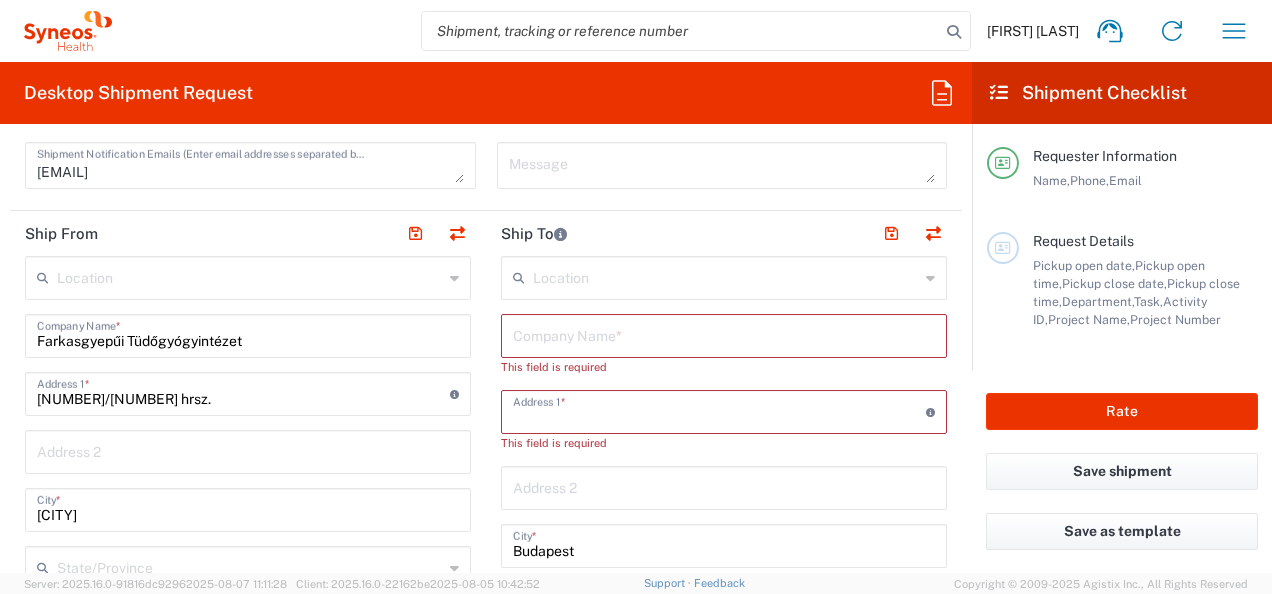 click at bounding box center (719, 410) 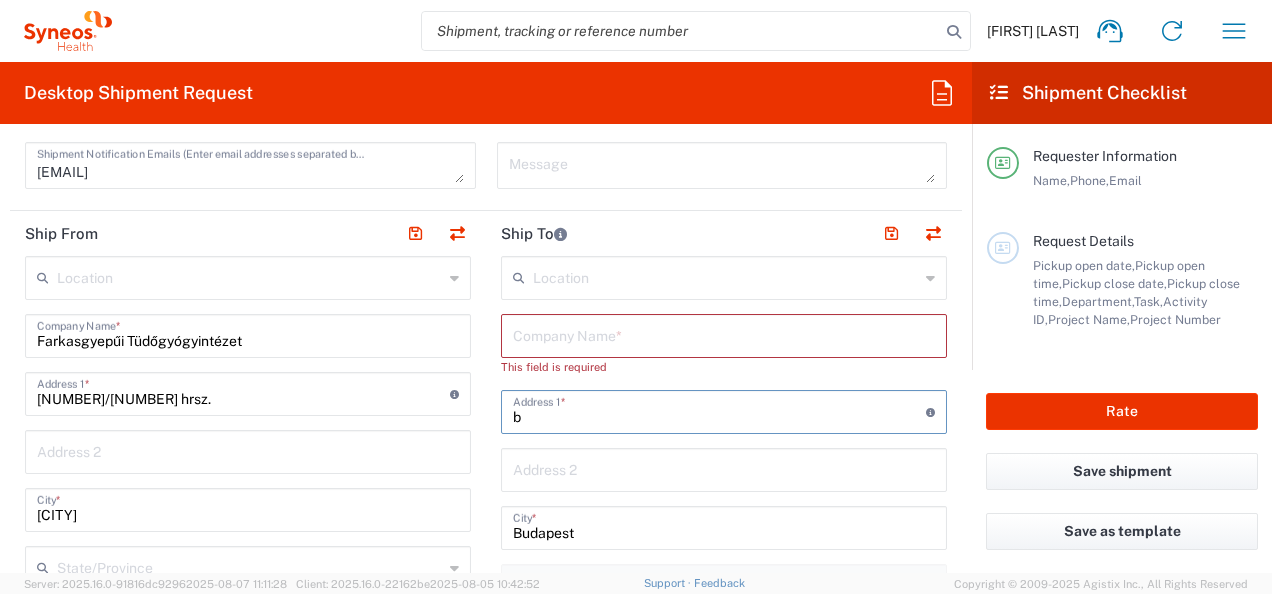 type on "[STREET] [NUMBER]/[NUMBER]" 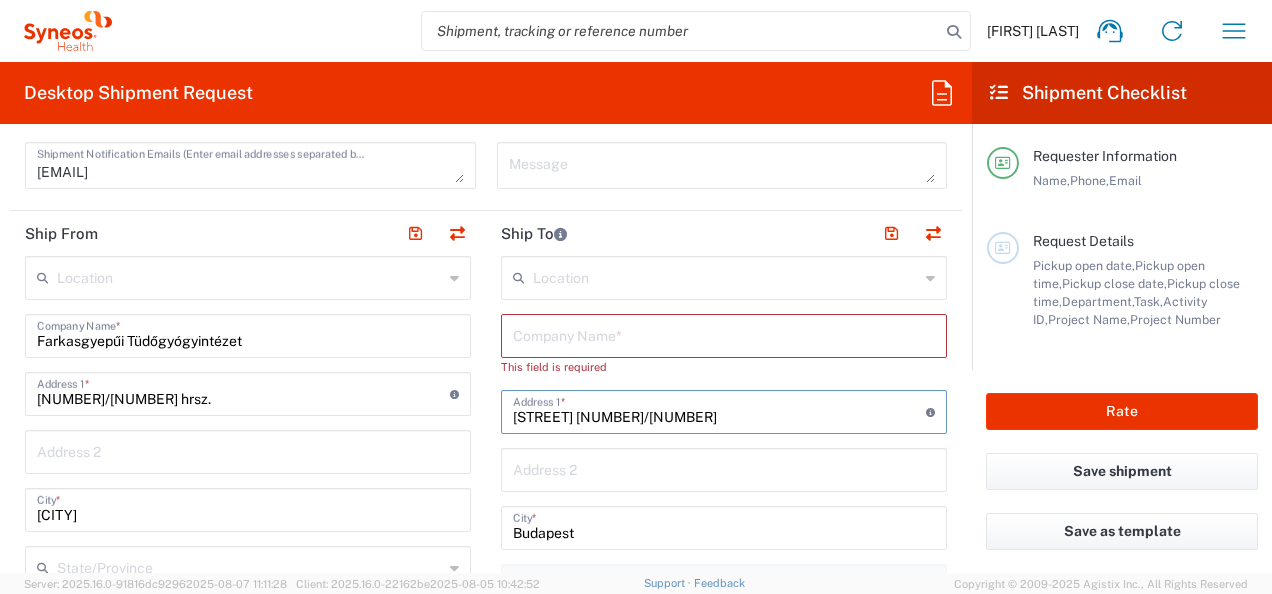 type on "Hungary" 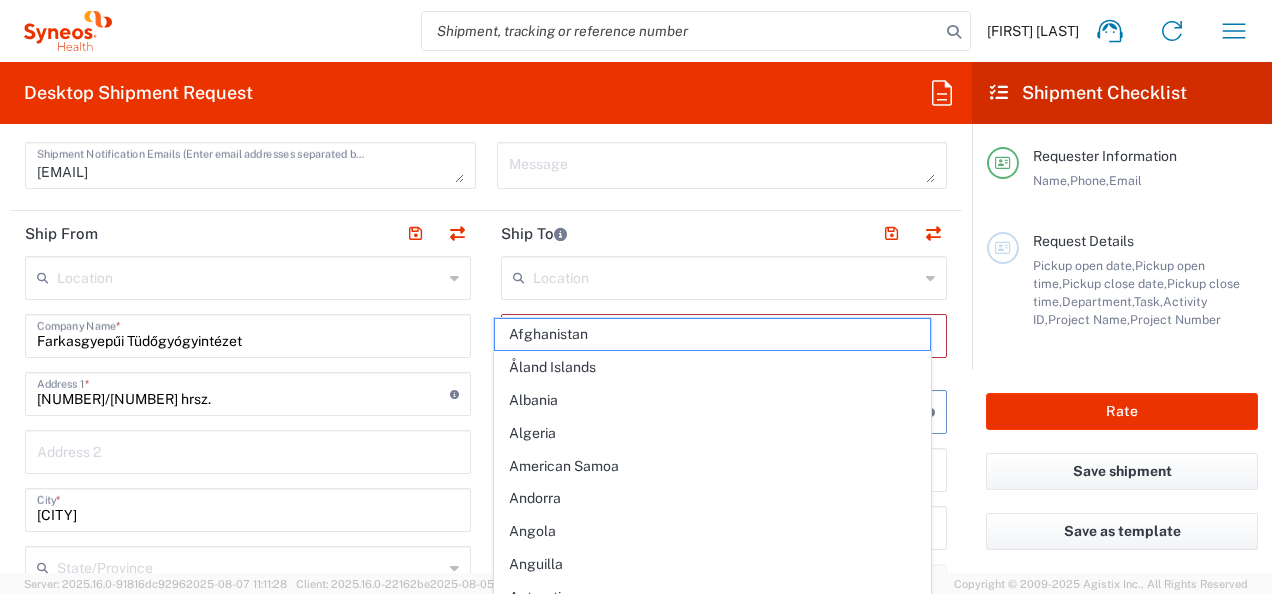 click at bounding box center (726, 276) 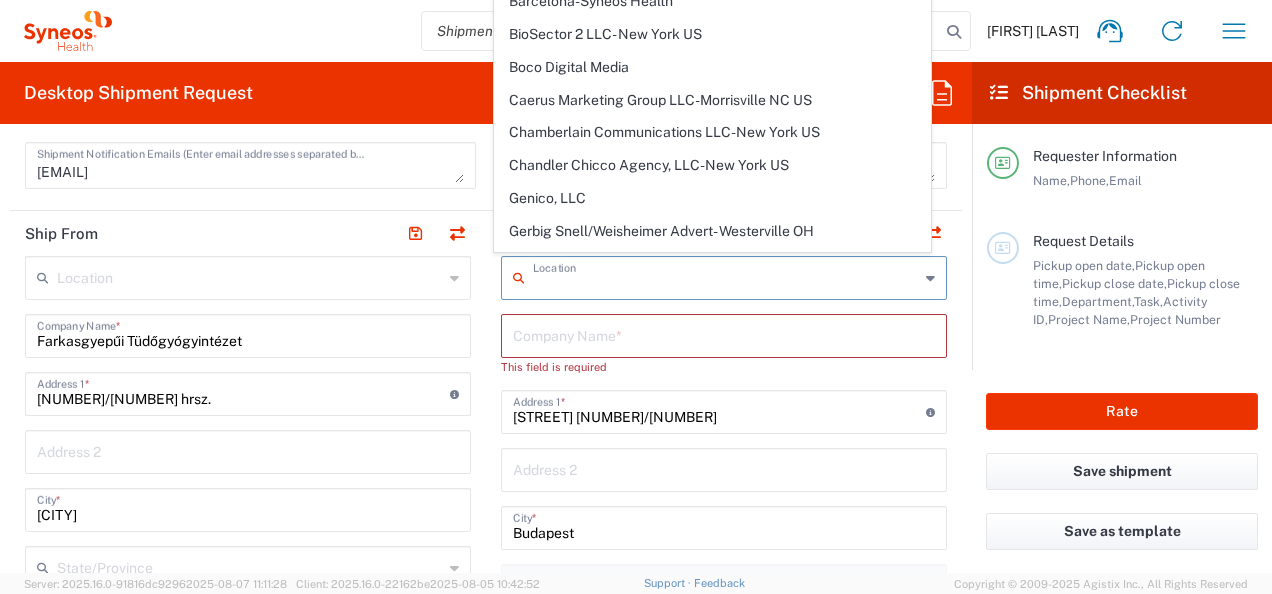 click on "[STREET] [NUMBER]/[NUMBER]" at bounding box center (719, 410) 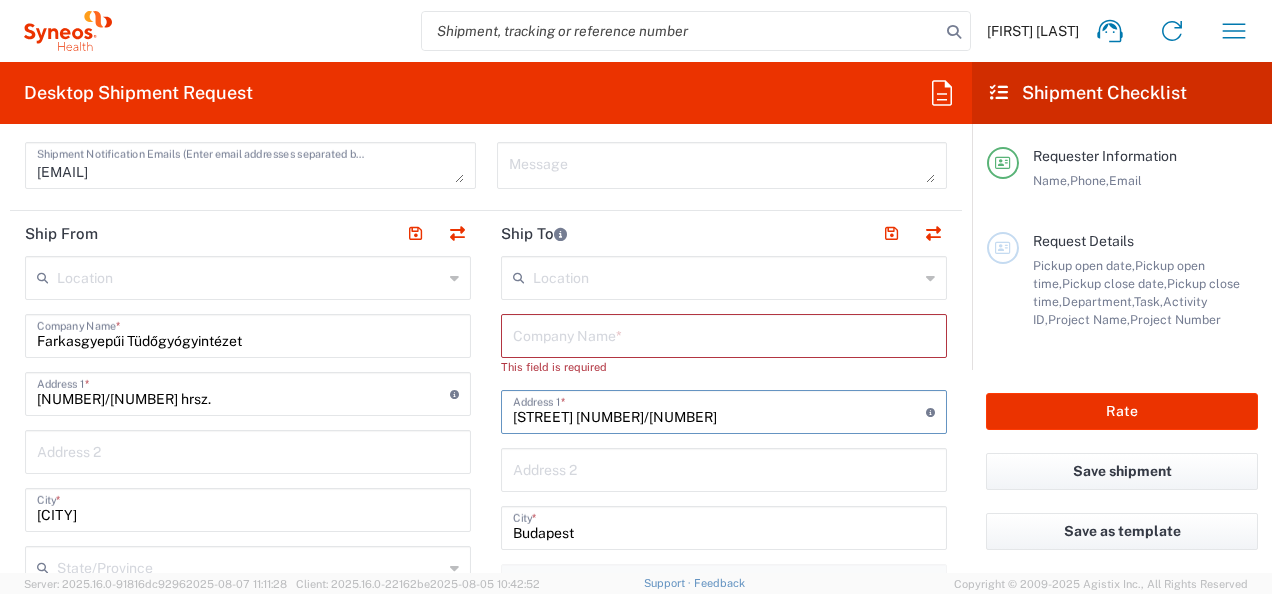 type on "Hungary" 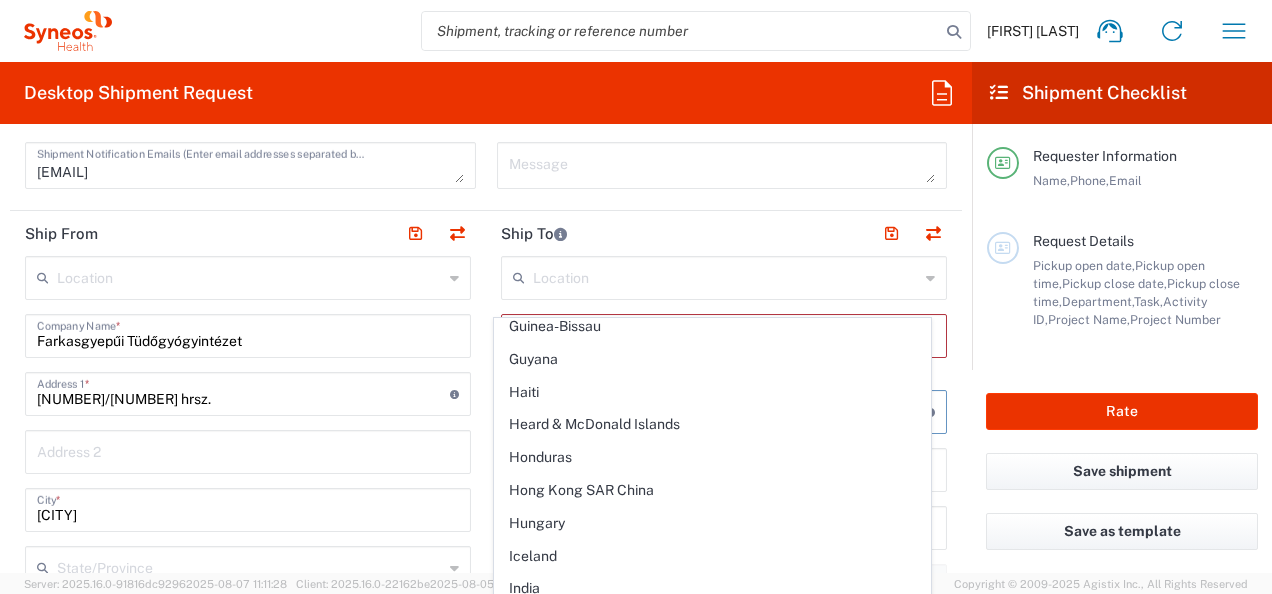scroll, scrollTop: 3146, scrollLeft: 0, axis: vertical 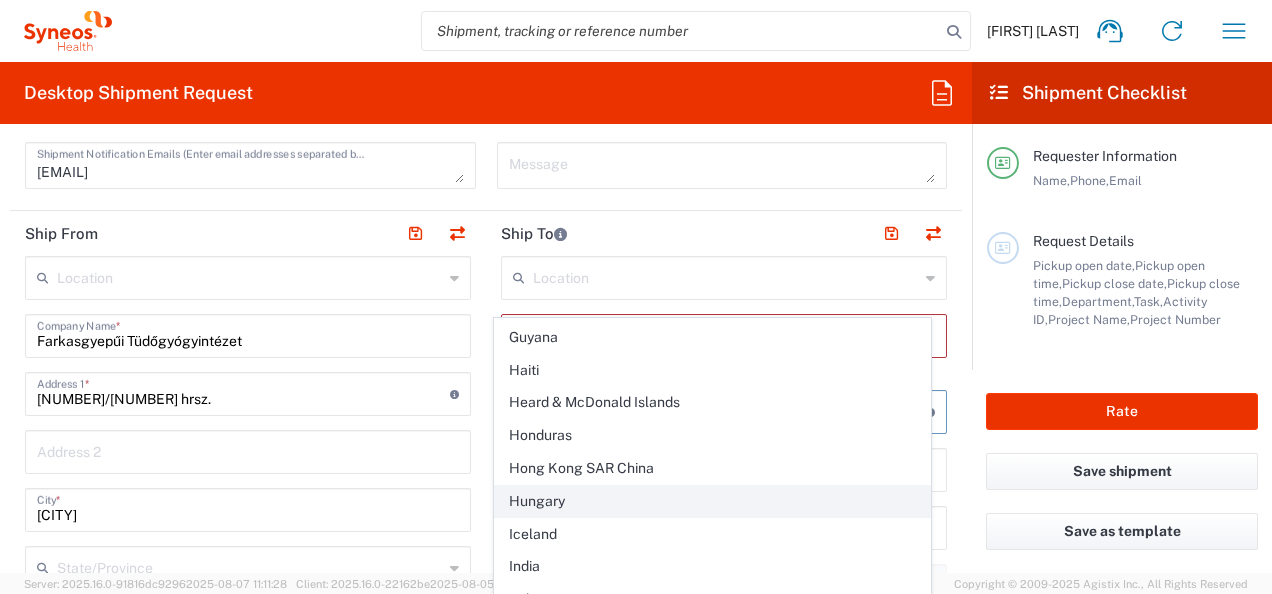 type on "[STREET] [NUMBER]/[NUMBER]hun" 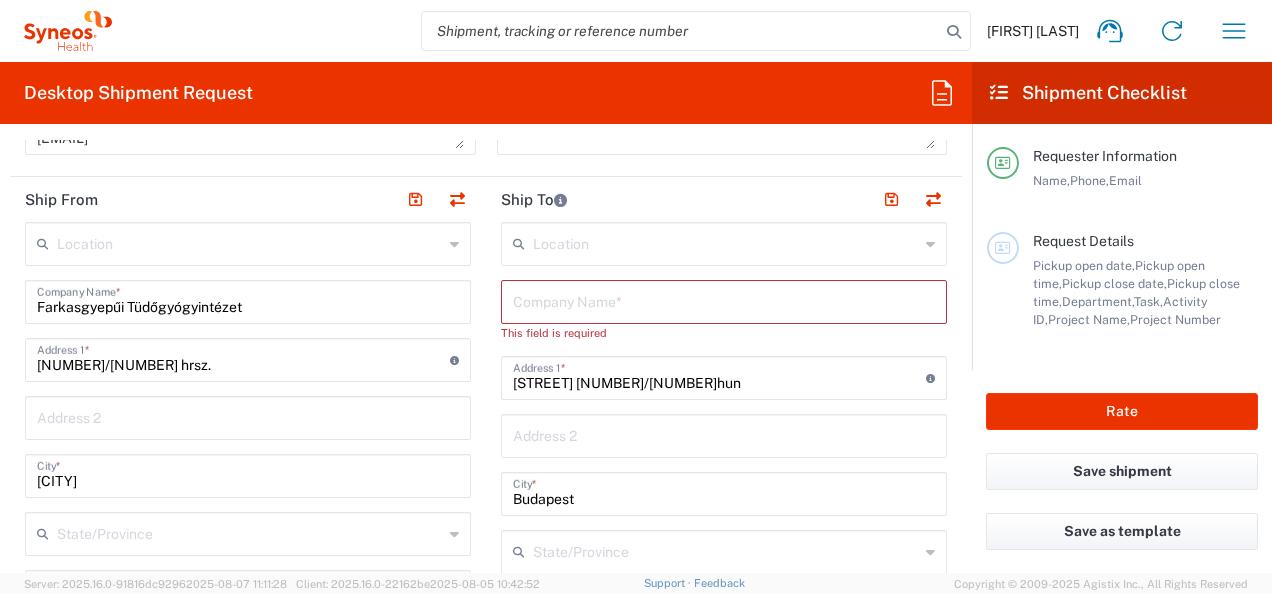 scroll, scrollTop: 736, scrollLeft: 0, axis: vertical 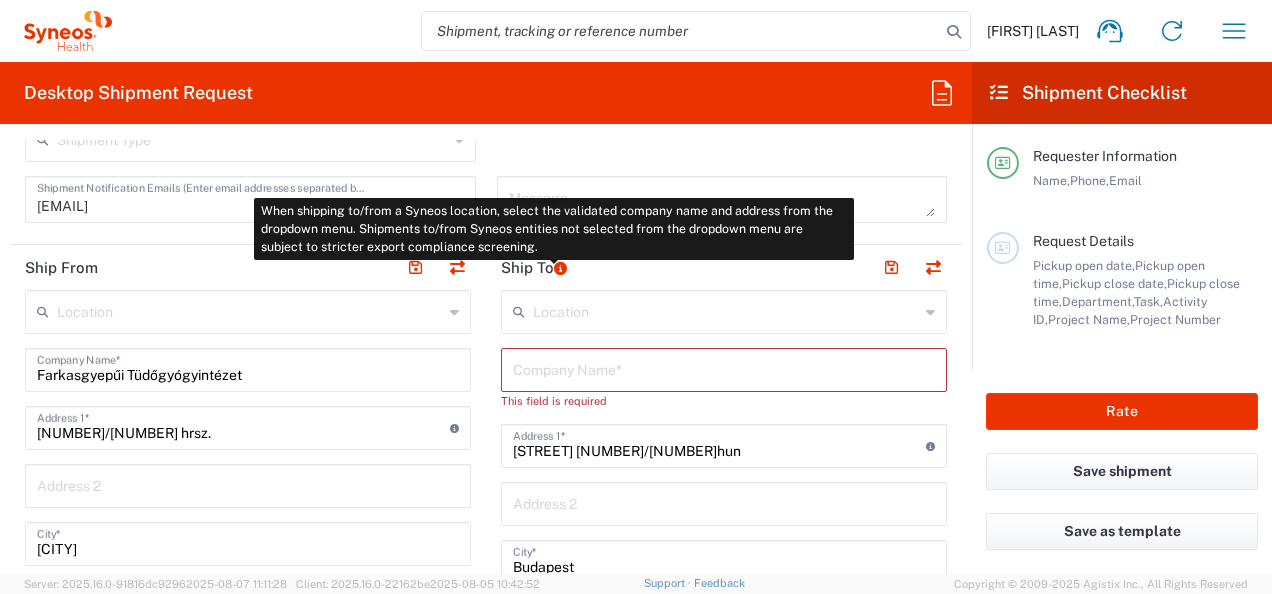 click 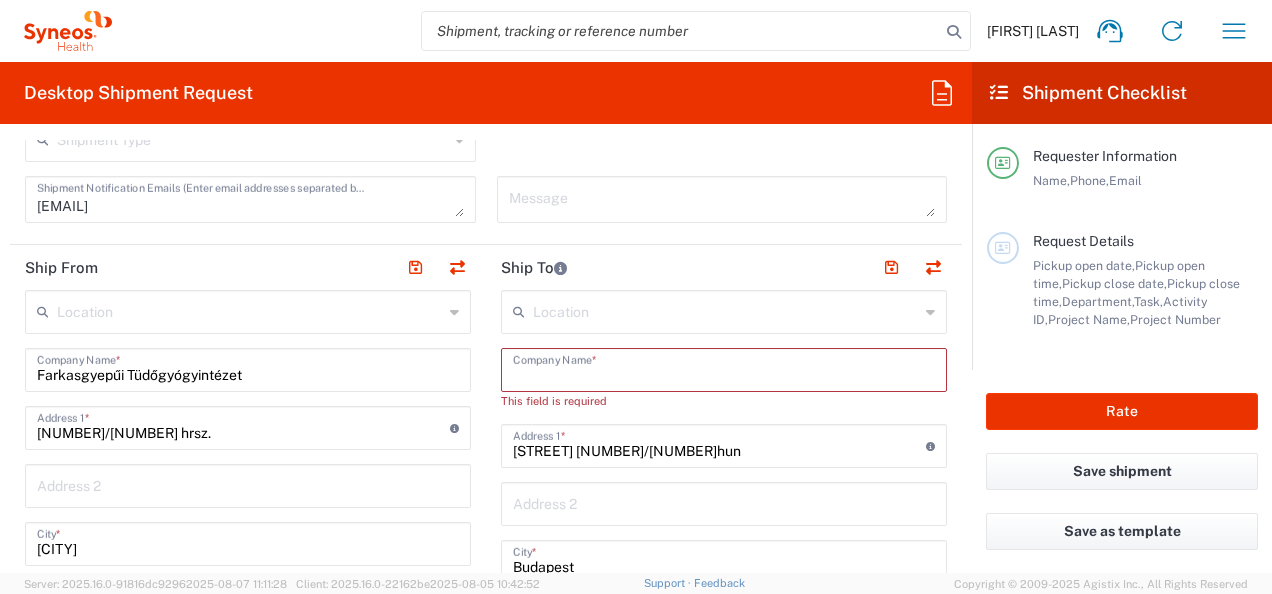 click at bounding box center (724, 368) 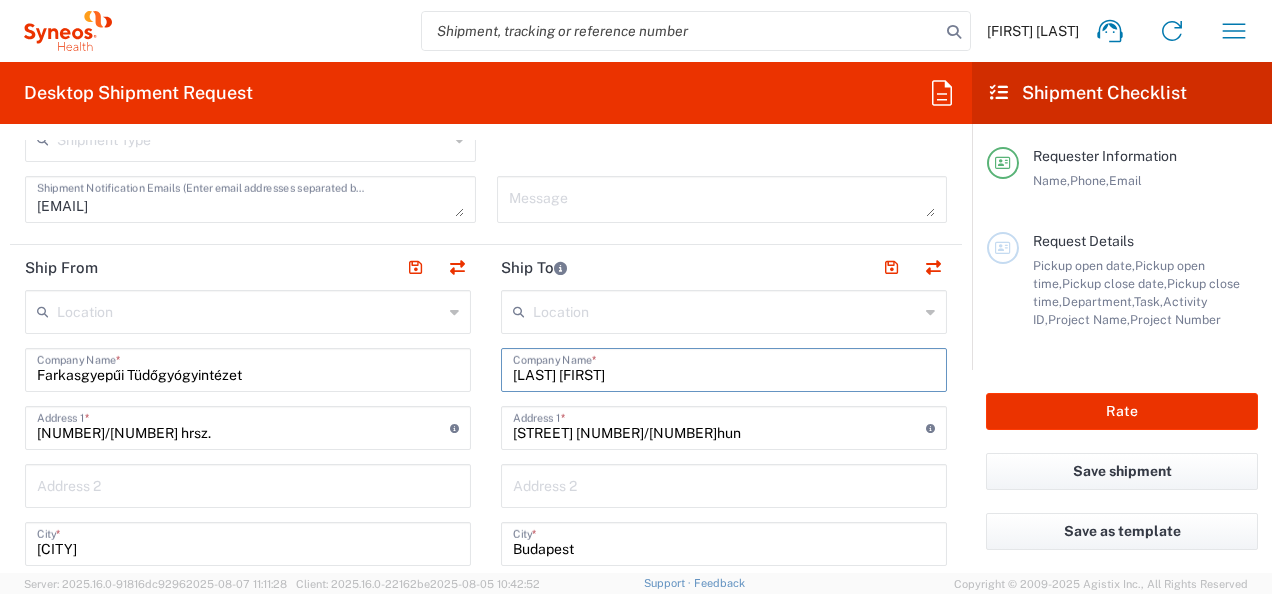 click on "[LAST] [FIRST]" at bounding box center [724, 368] 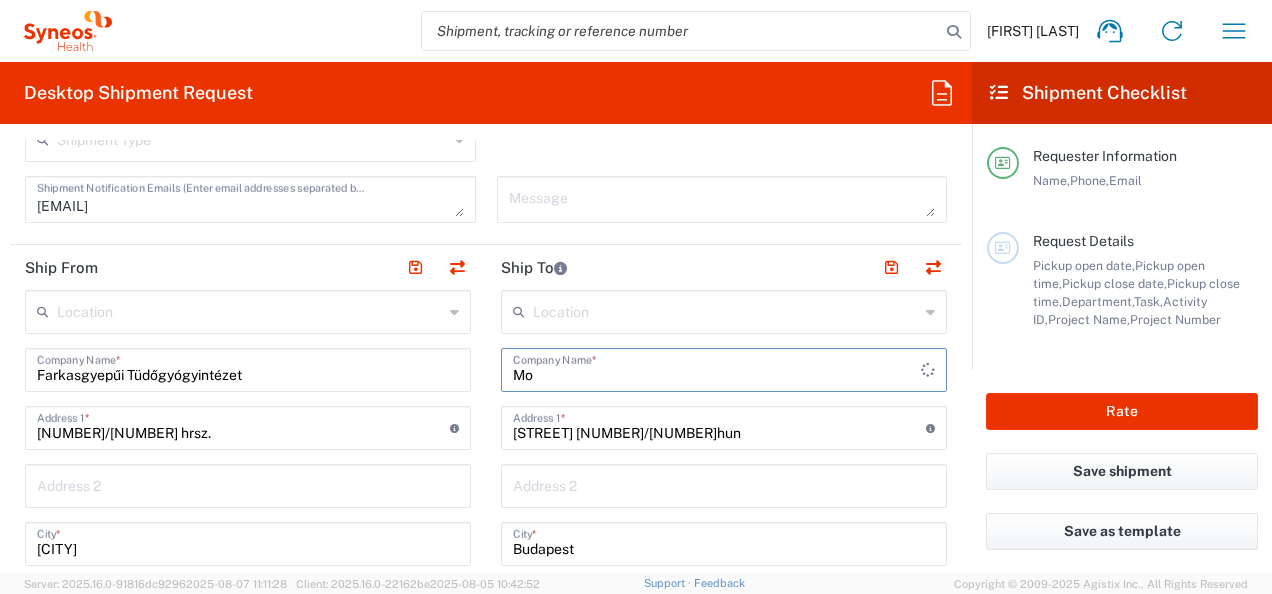 type on "M" 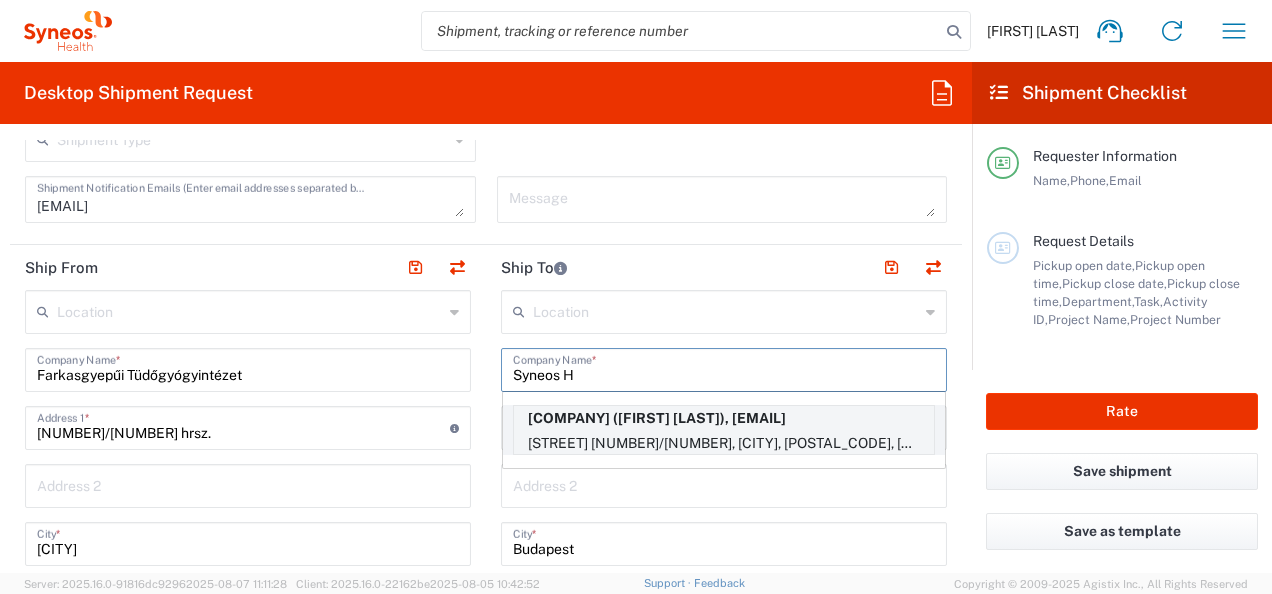 click on "[COMPANY] ([FIRST] [LAST]), [EMAIL]" at bounding box center (724, 418) 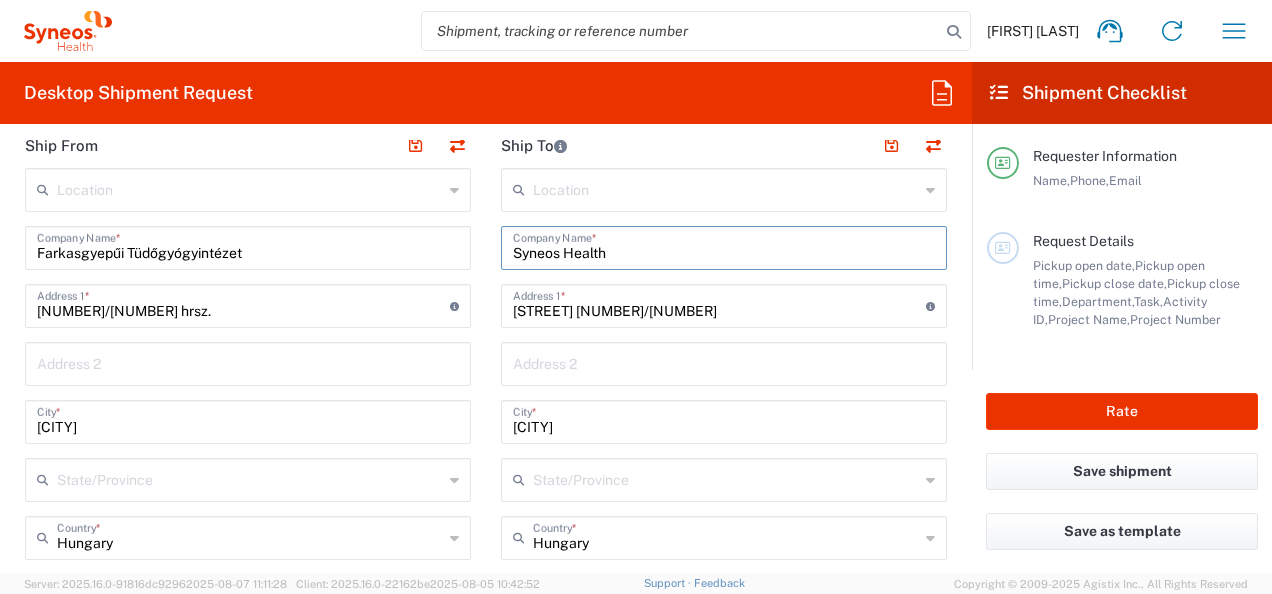 scroll, scrollTop: 875, scrollLeft: 0, axis: vertical 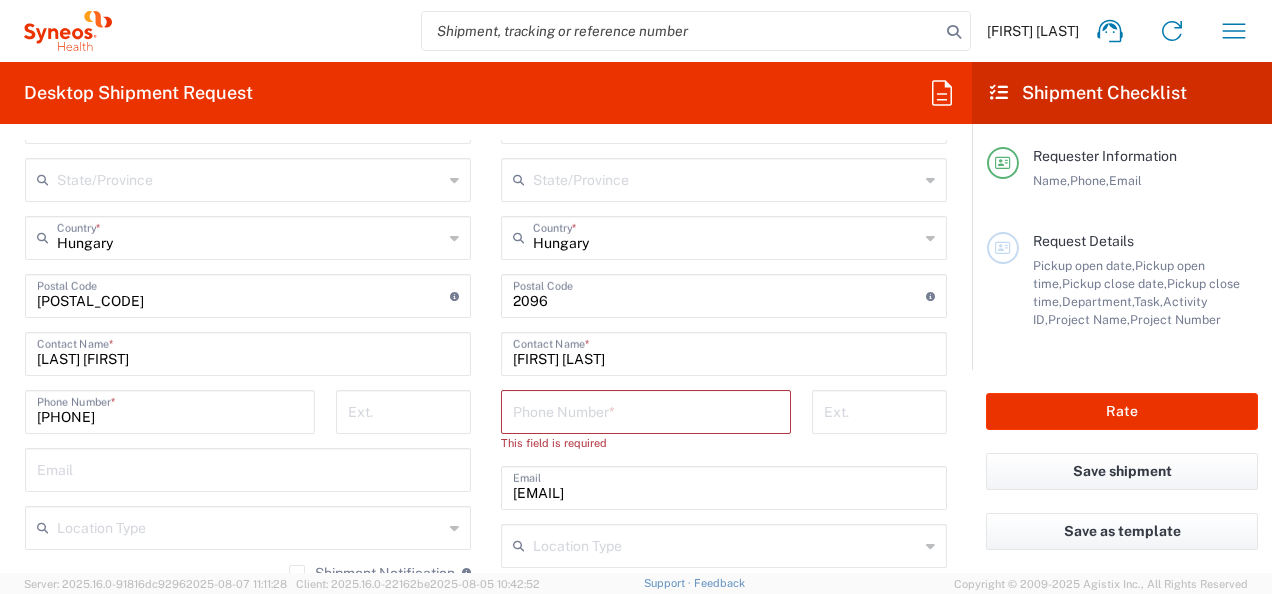 click at bounding box center [646, 410] 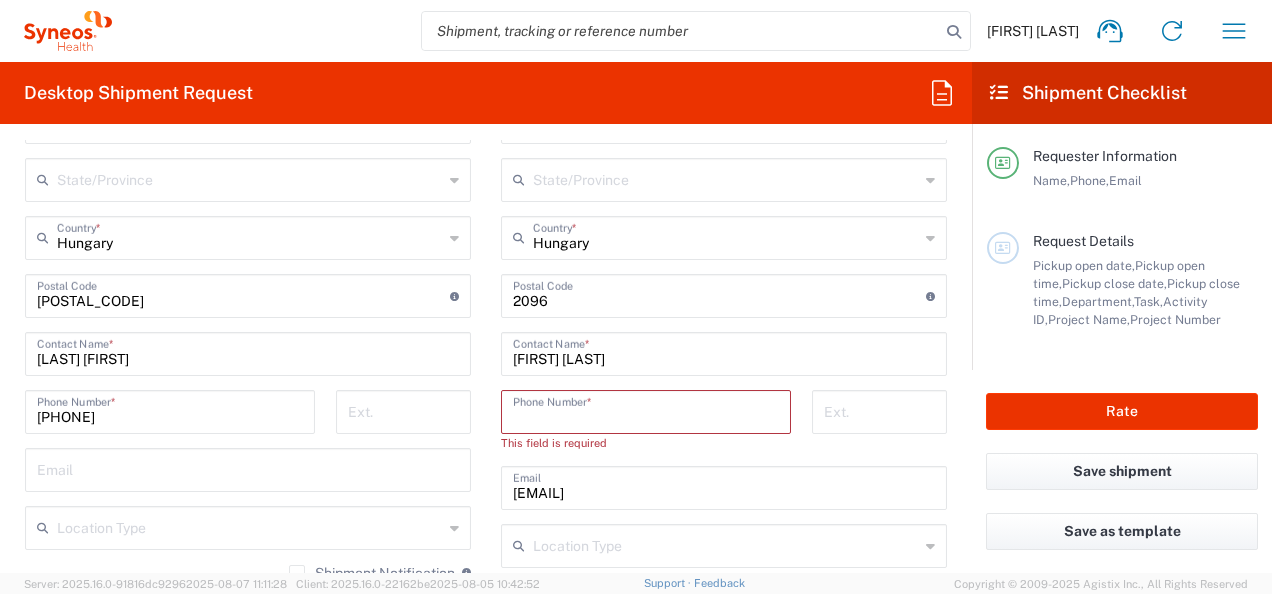 type on "[PHONE]" 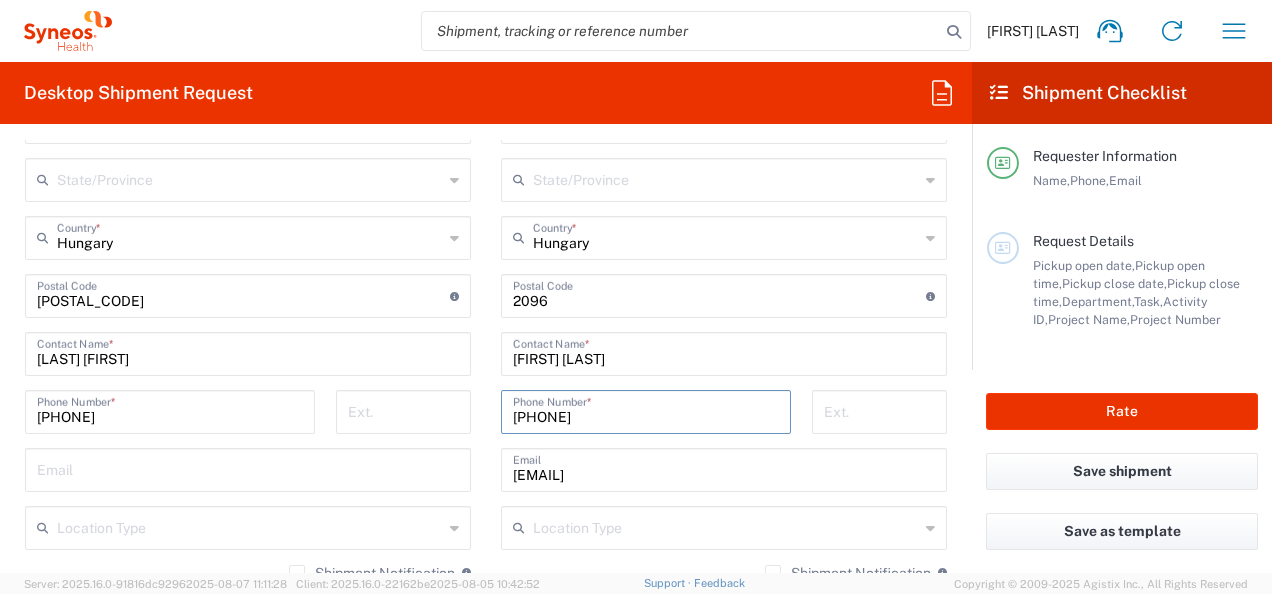 click at bounding box center (879, 410) 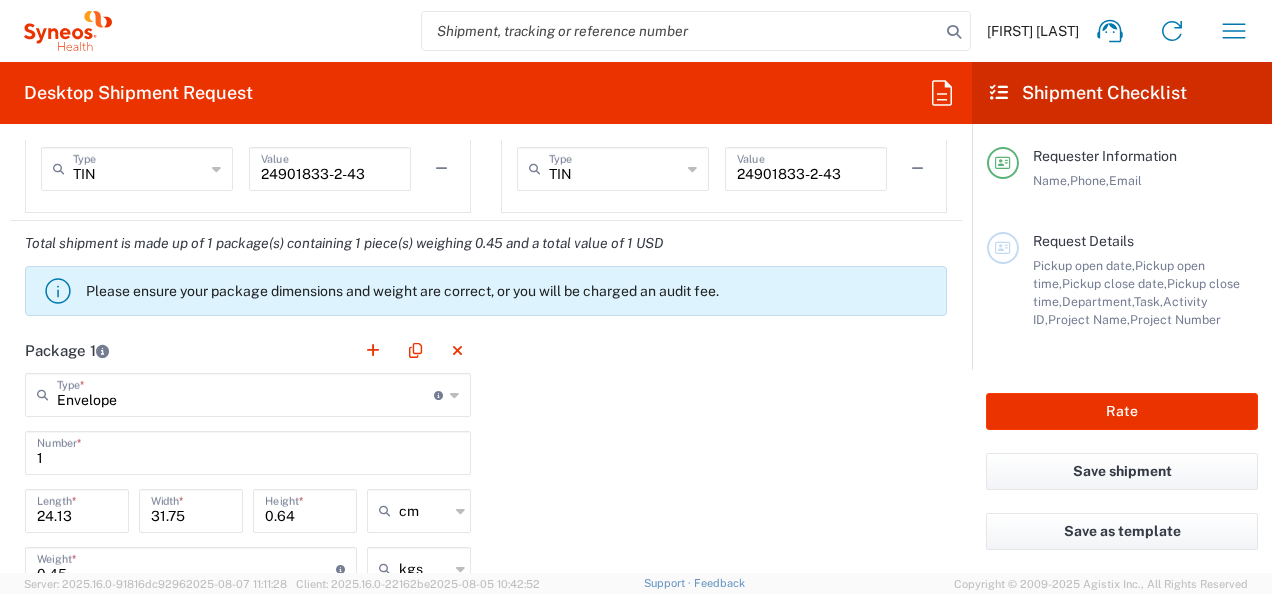 scroll, scrollTop: 1786, scrollLeft: 0, axis: vertical 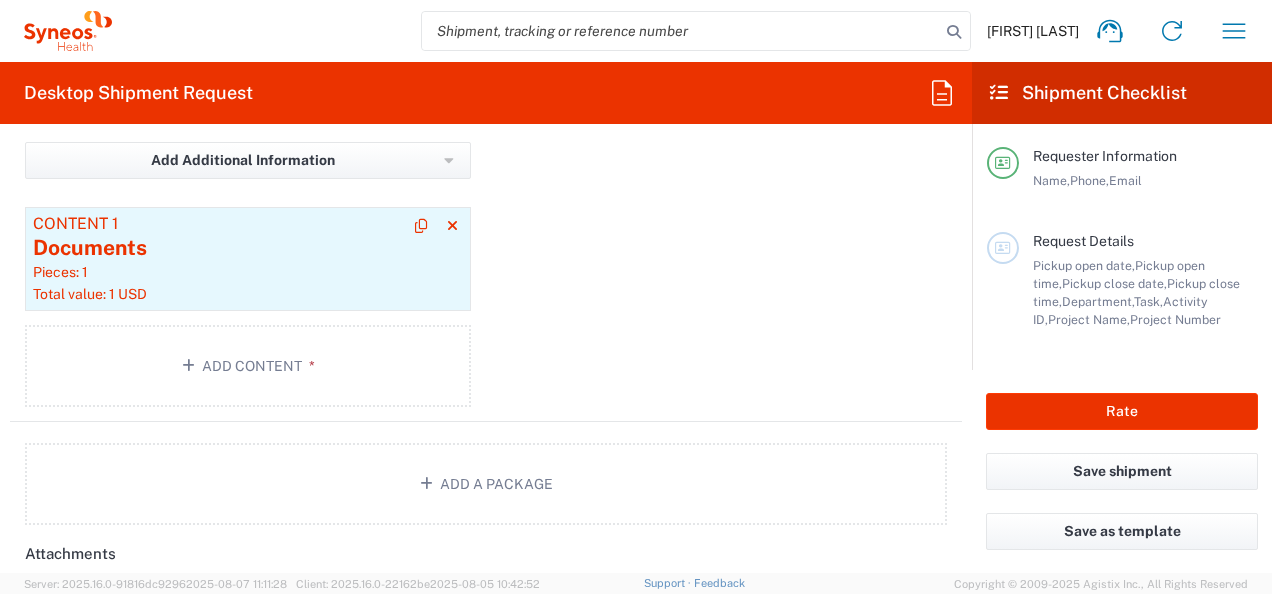 click on "Pieces: 1" 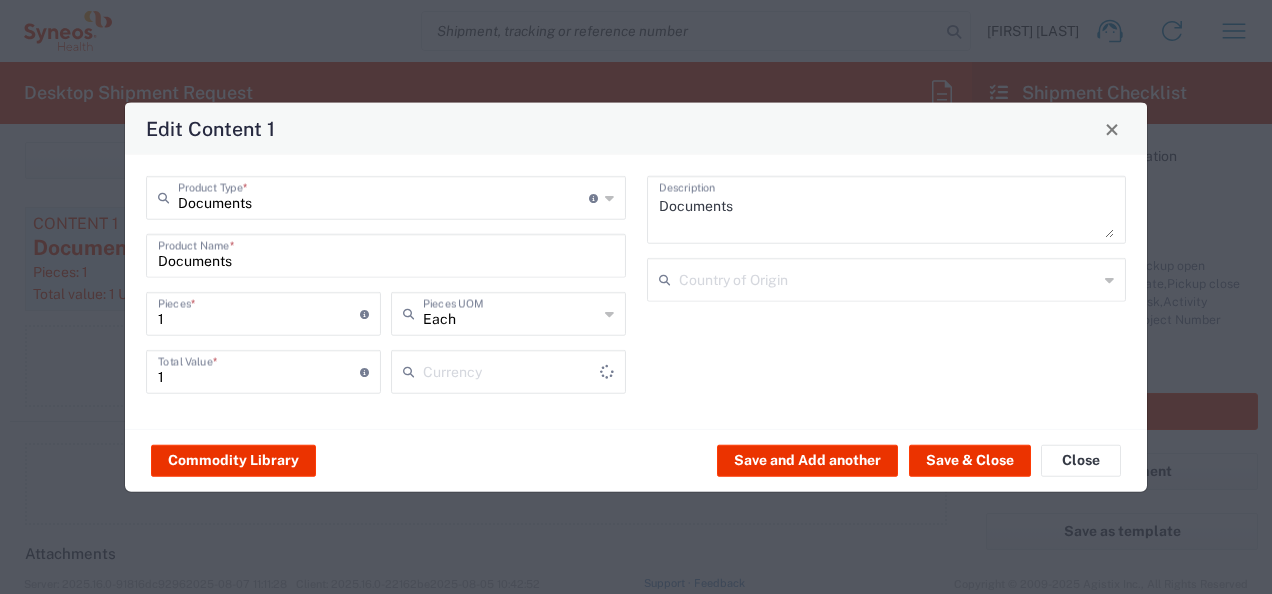type on "US Dollar" 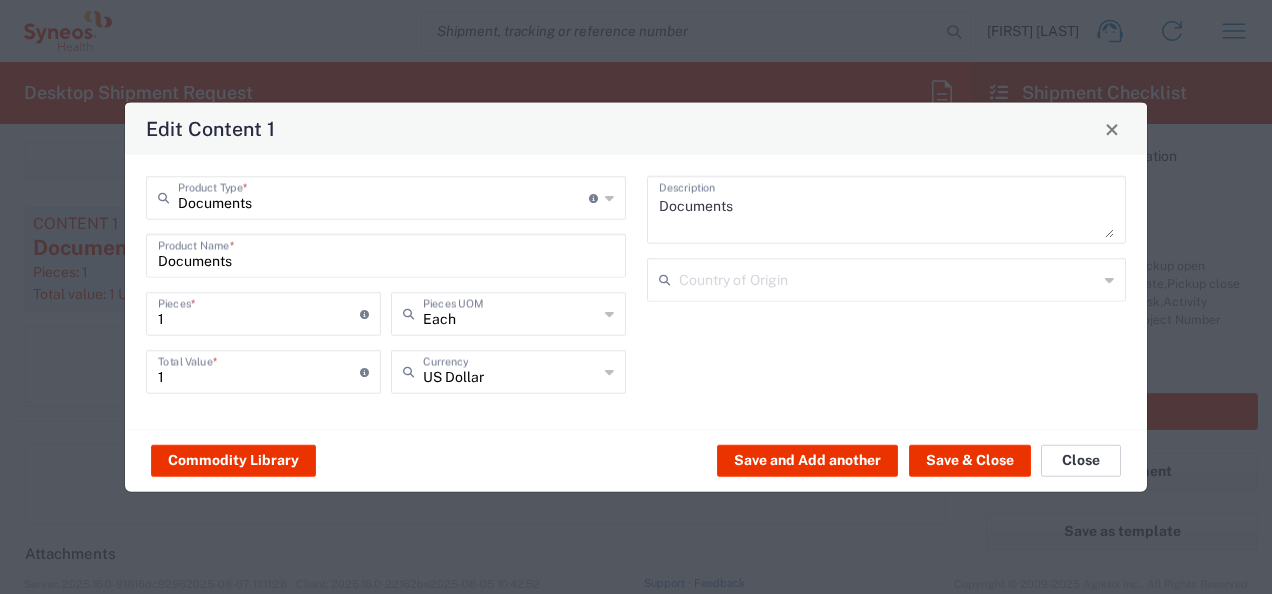 click on "Close" 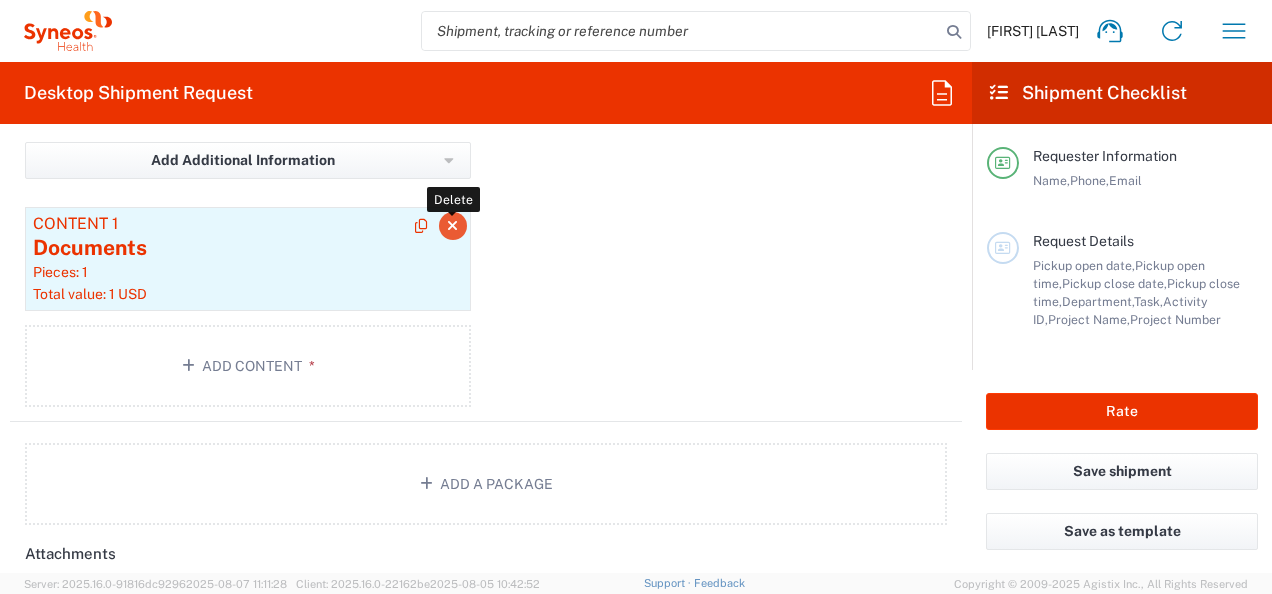 click 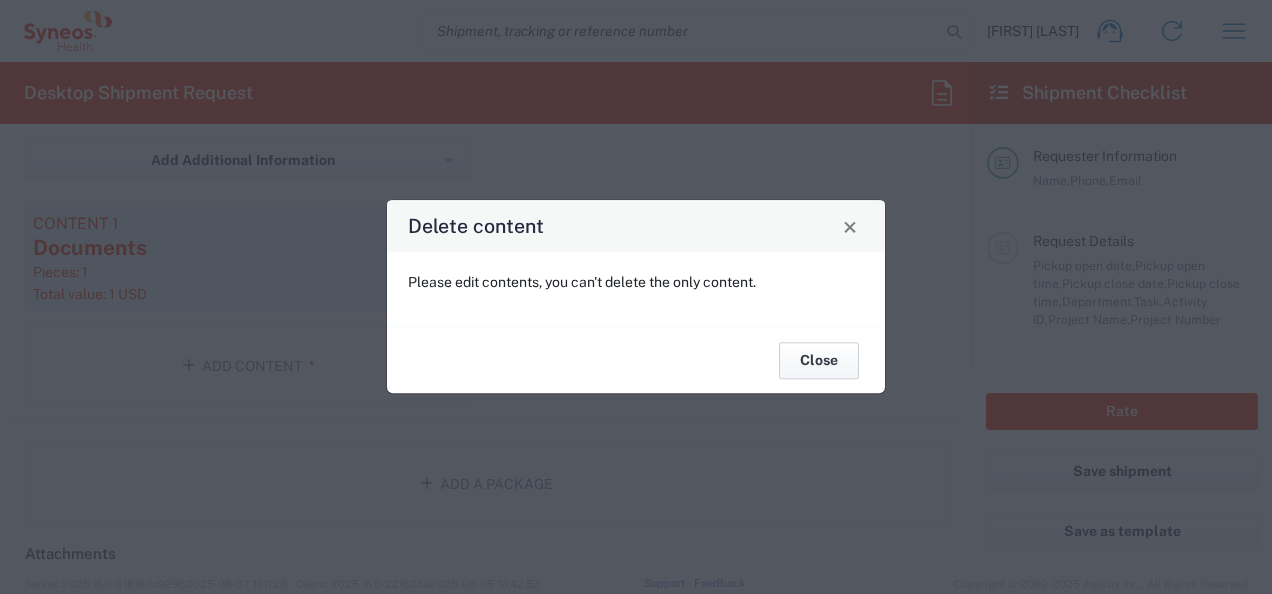click on "Close" 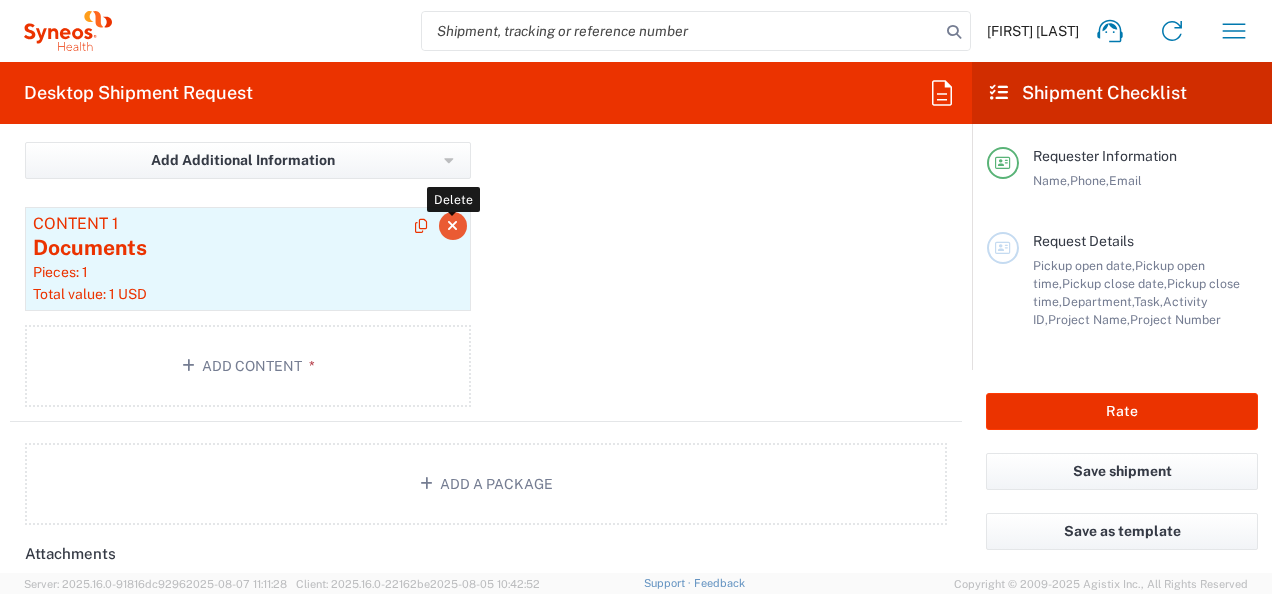click 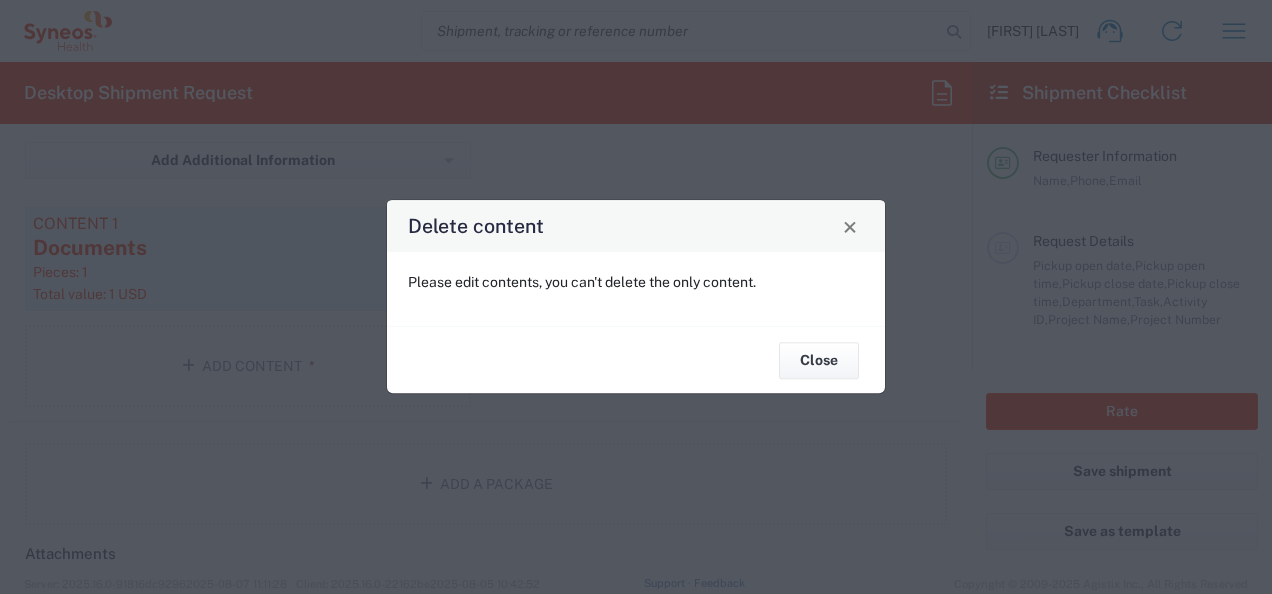click on "Delete content" 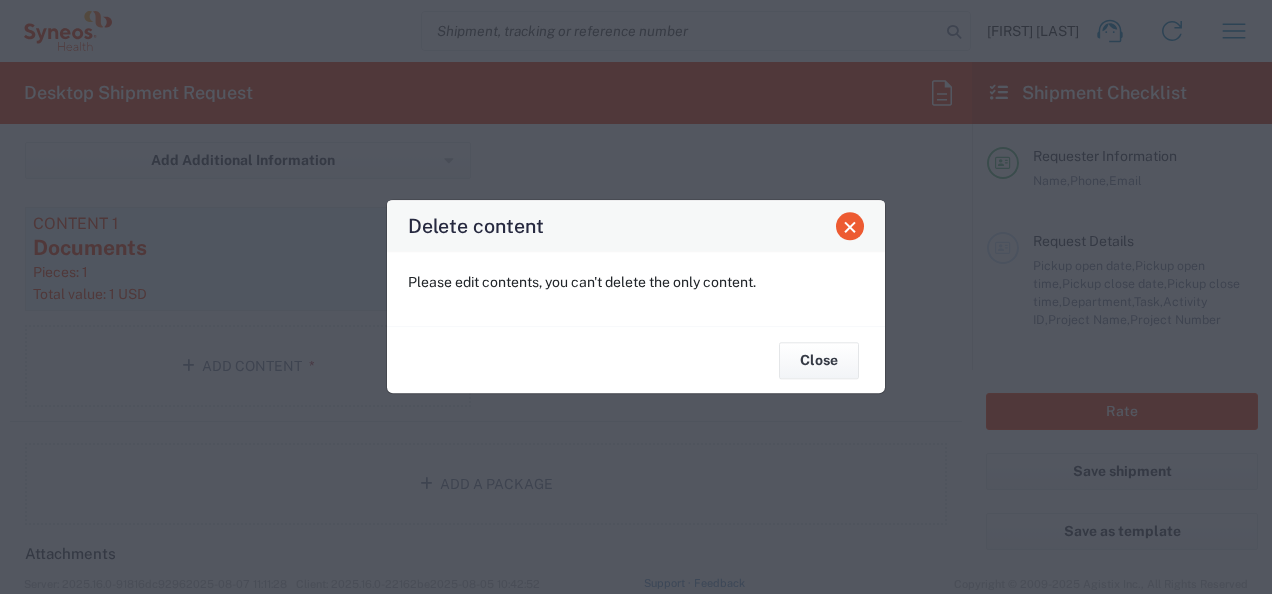 click 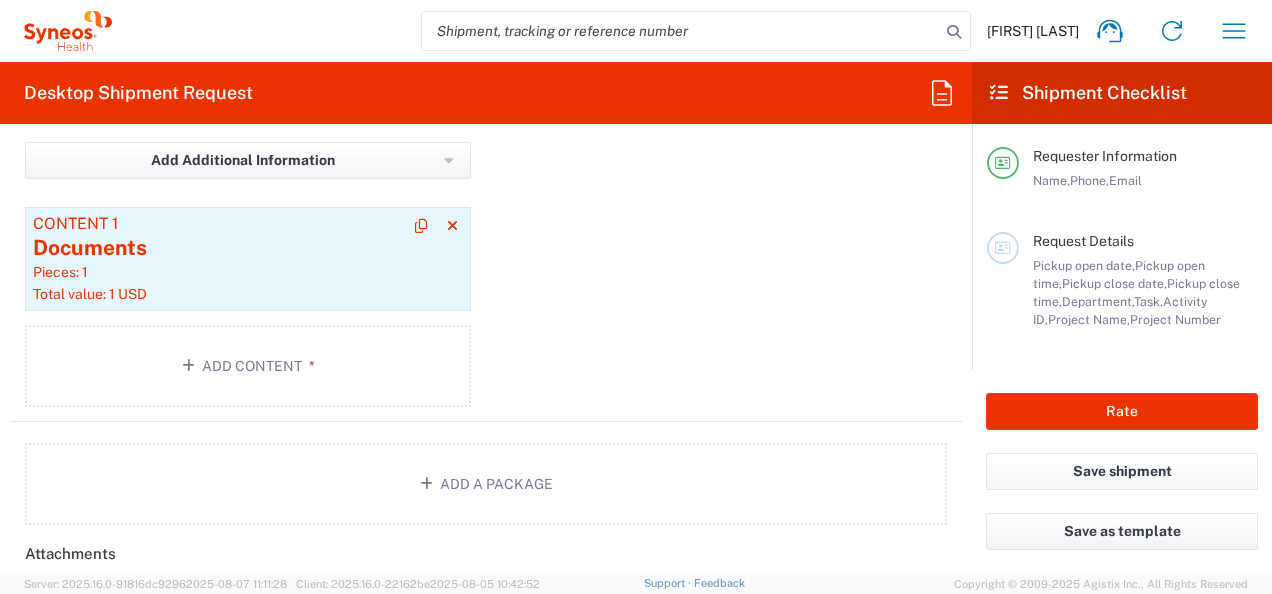 click on "Pieces: 1" 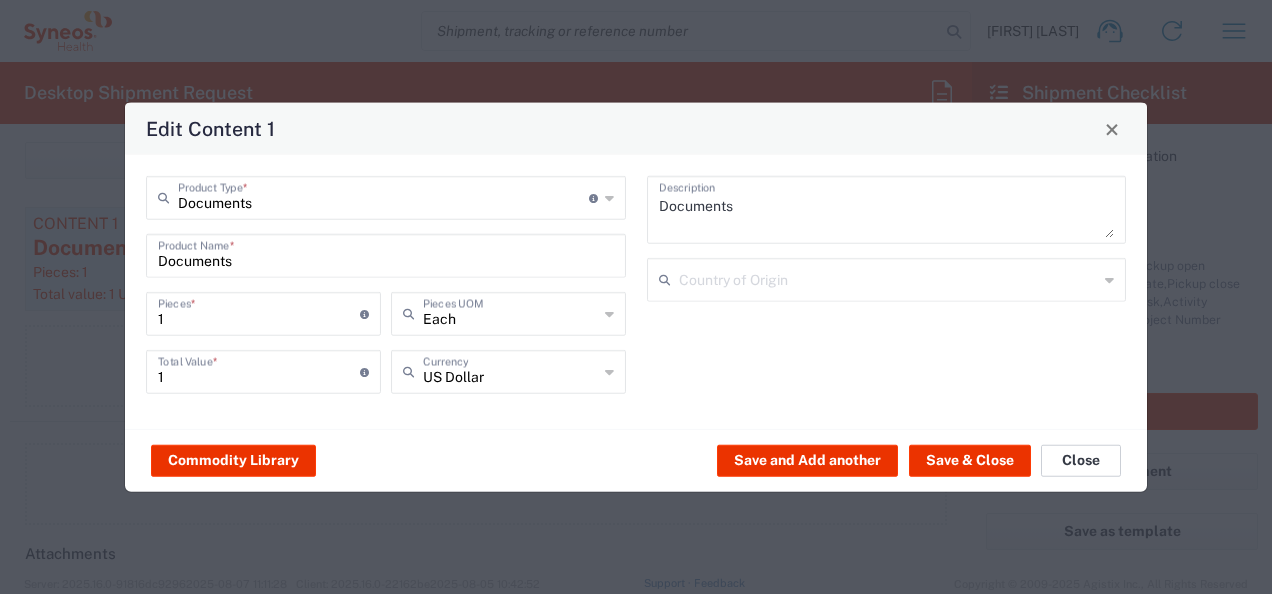 click on "Close" 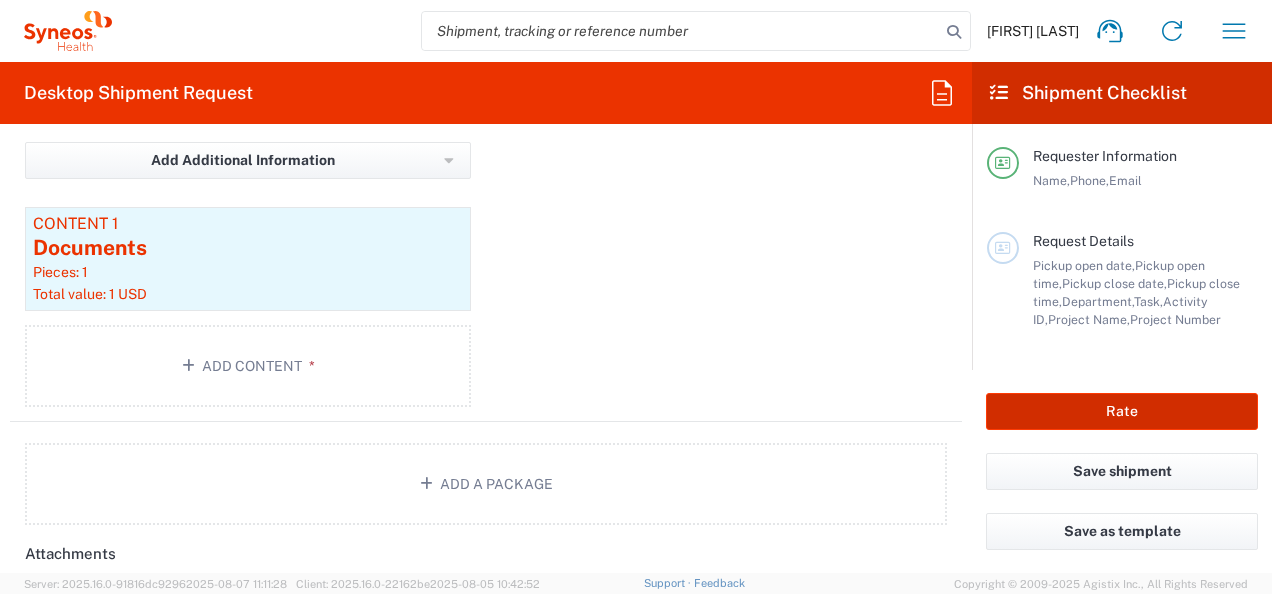 click on "Rate" 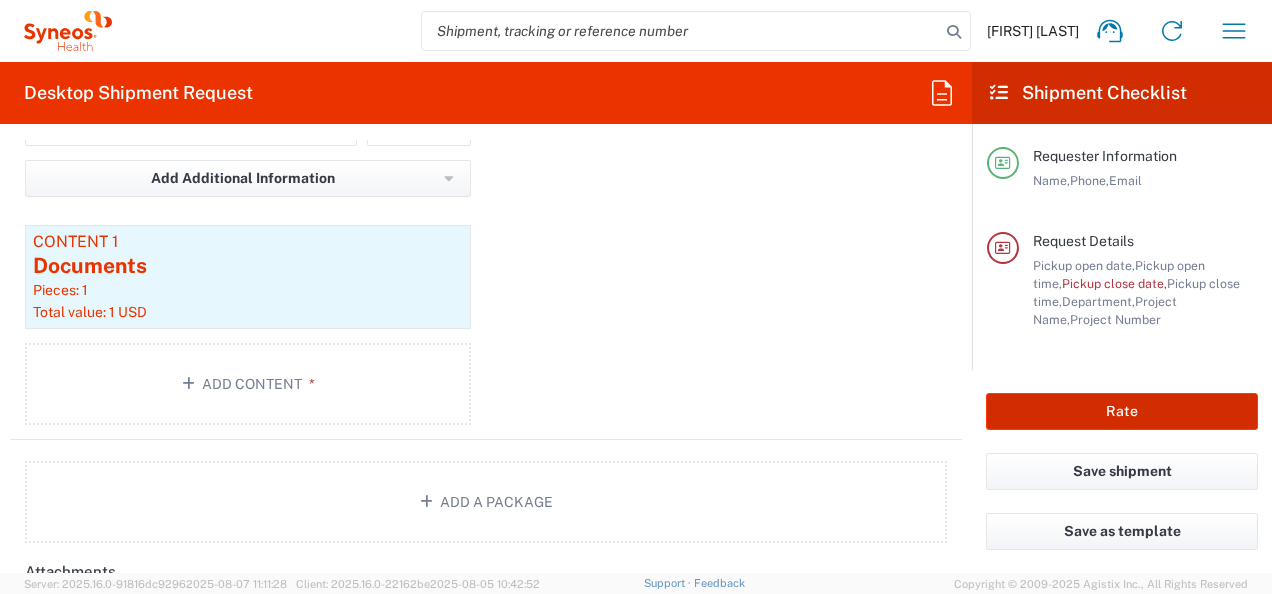scroll, scrollTop: 2250, scrollLeft: 0, axis: vertical 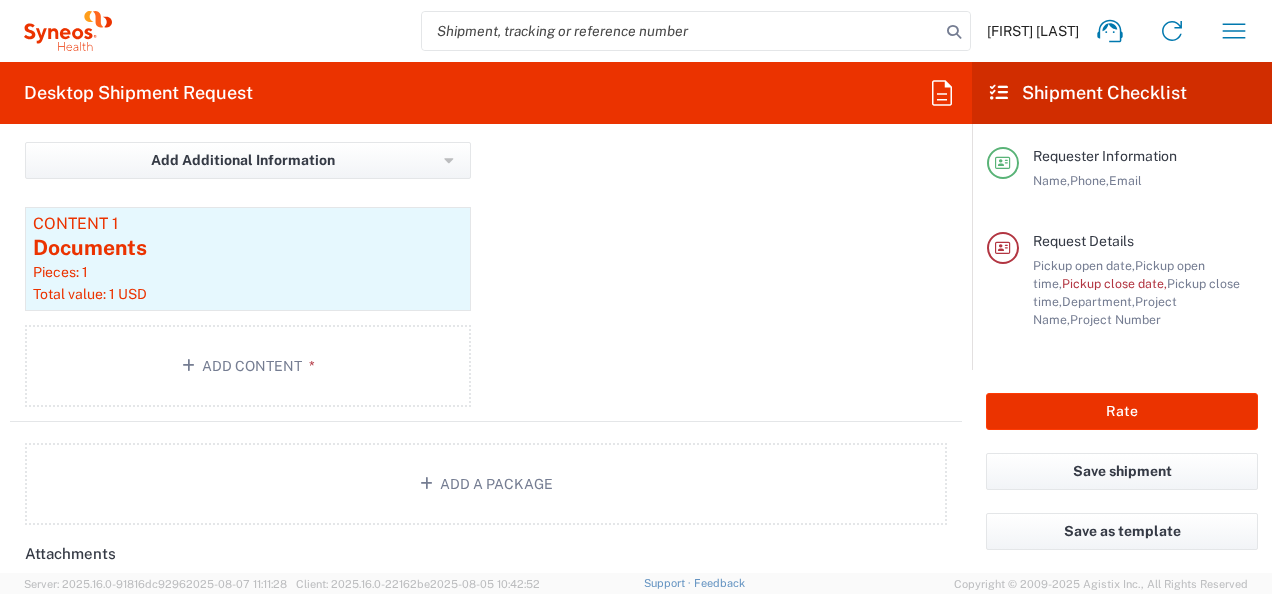 click on "Pickup close date," 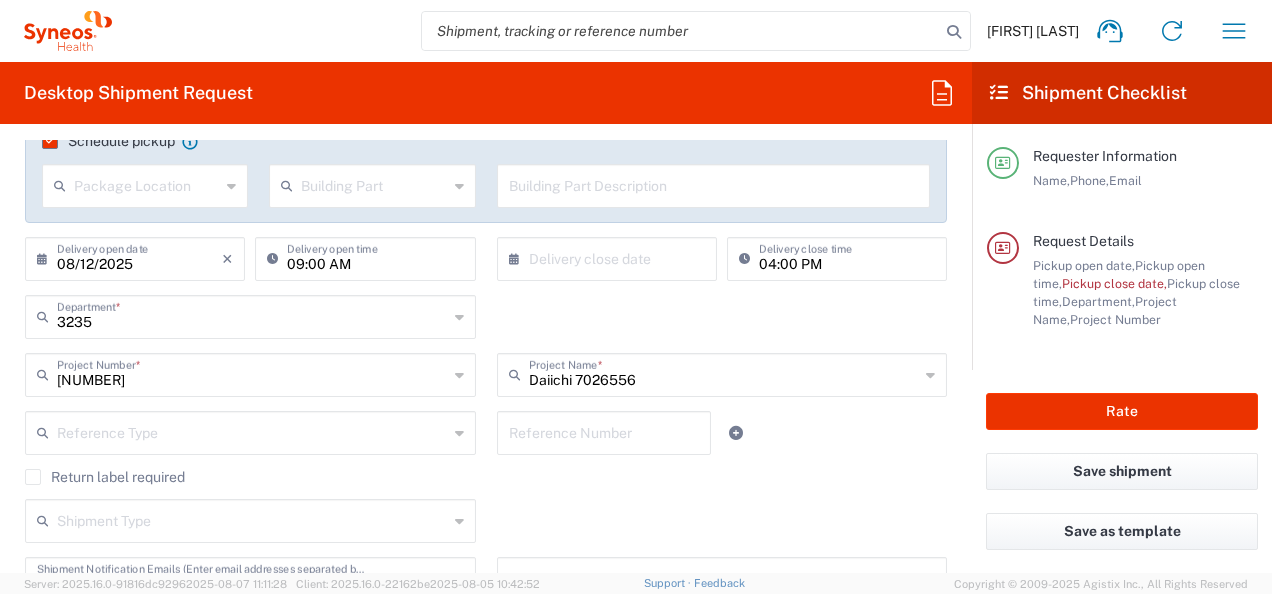 scroll, scrollTop: 378, scrollLeft: 0, axis: vertical 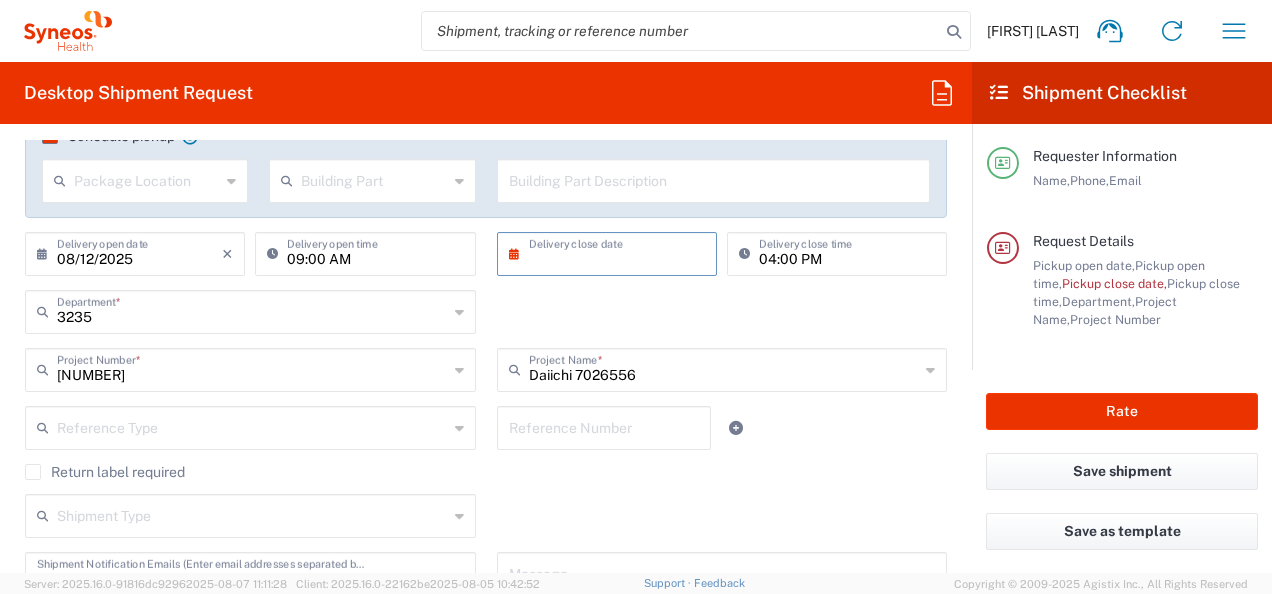 click at bounding box center [611, 252] 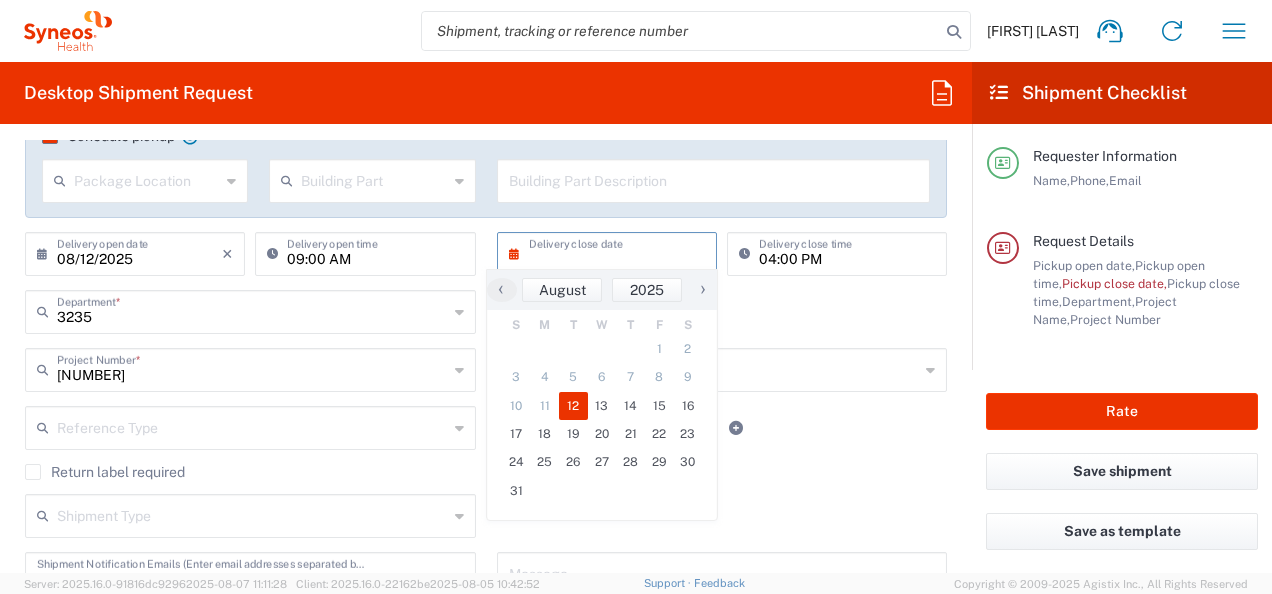 click on "12" 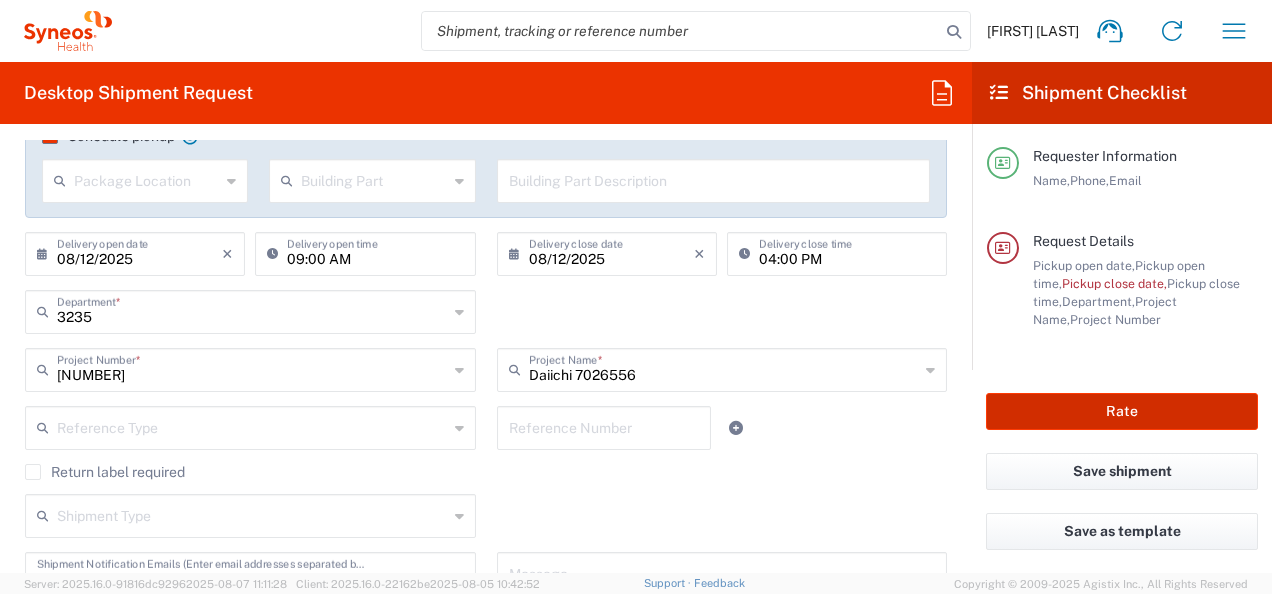 click on "Rate" 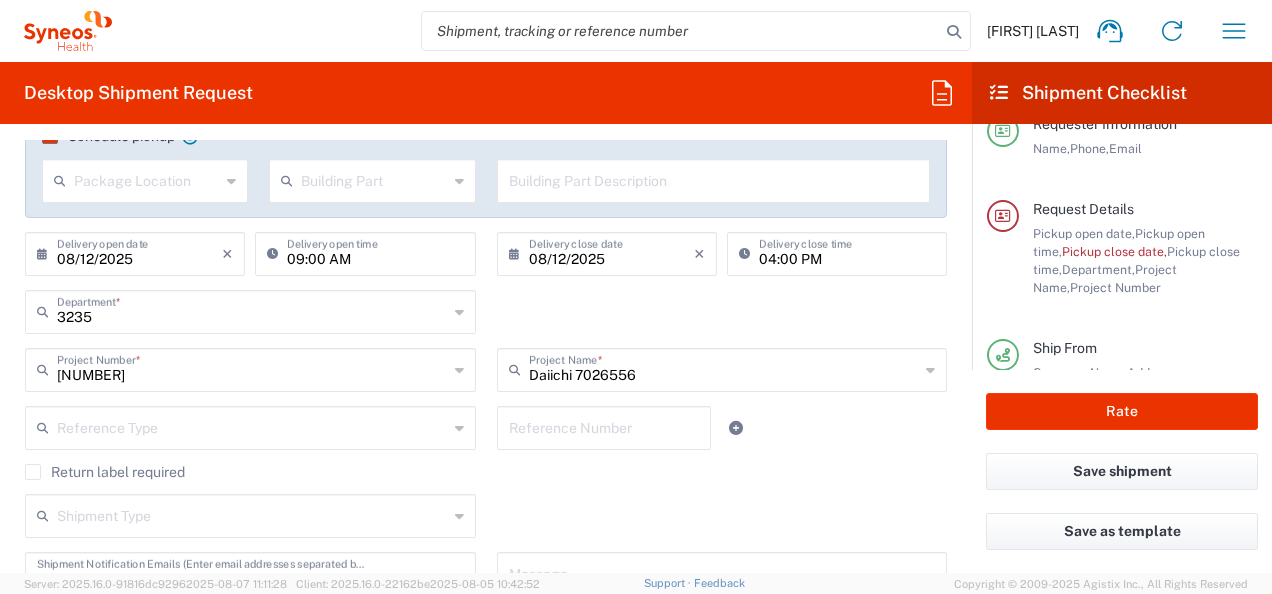 click on "Pickup close date," 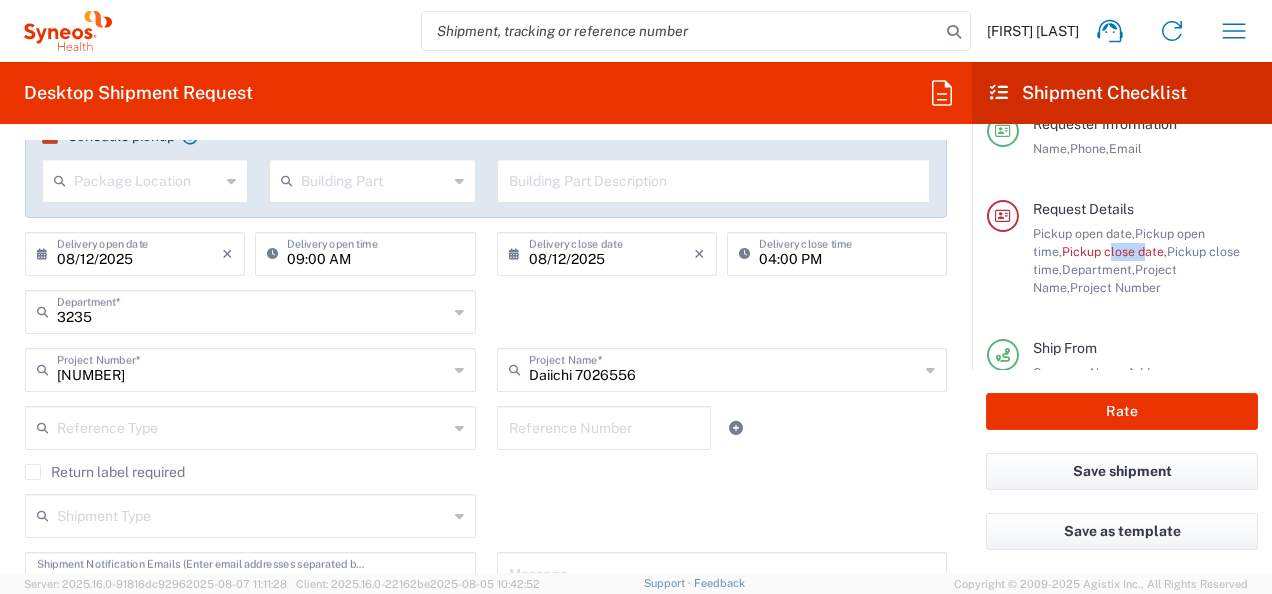click on "Pickup close date," 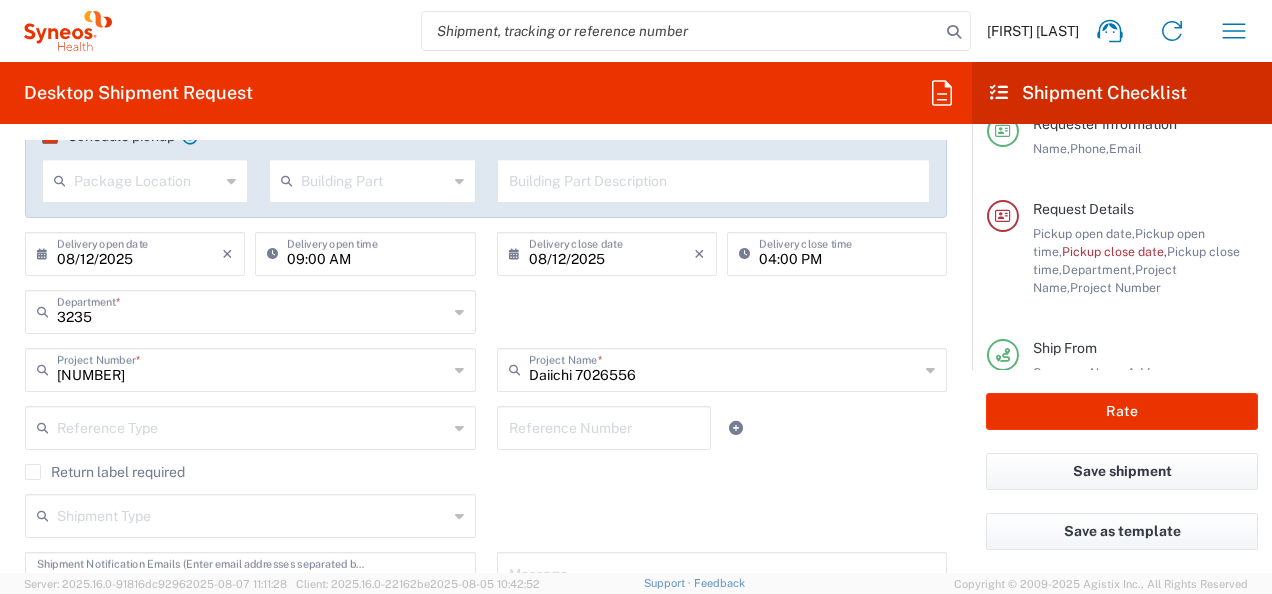 drag, startPoint x: 1092, startPoint y: 248, endPoint x: 1135, endPoint y: 253, distance: 43.289722 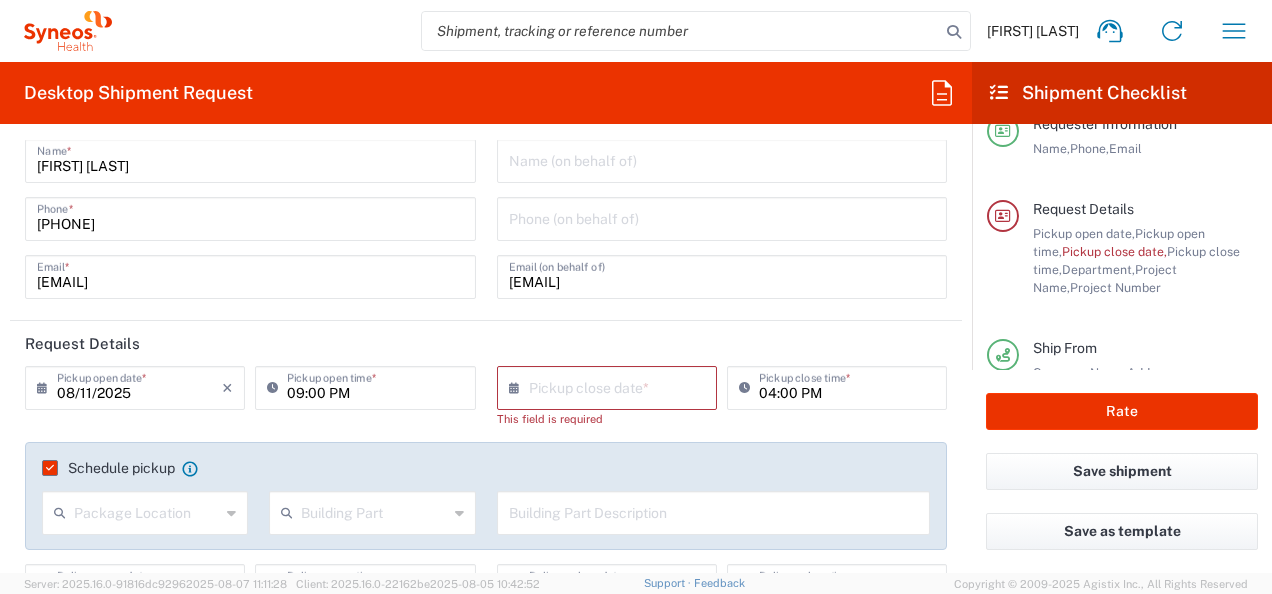 scroll, scrollTop: 0, scrollLeft: 0, axis: both 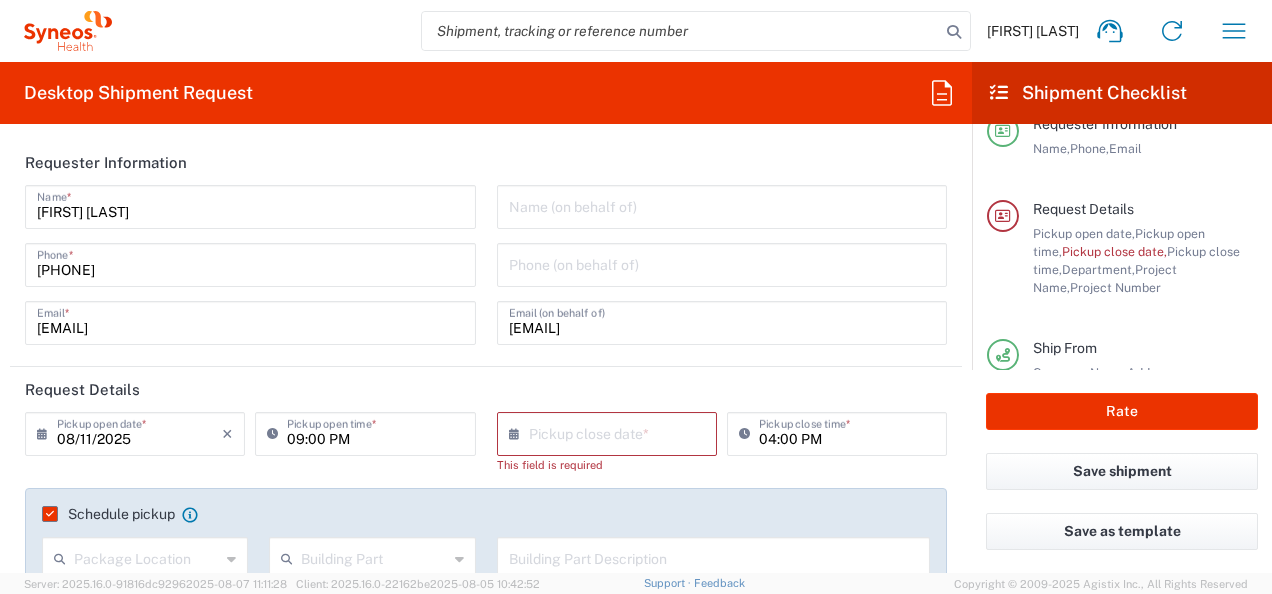 click at bounding box center [611, 432] 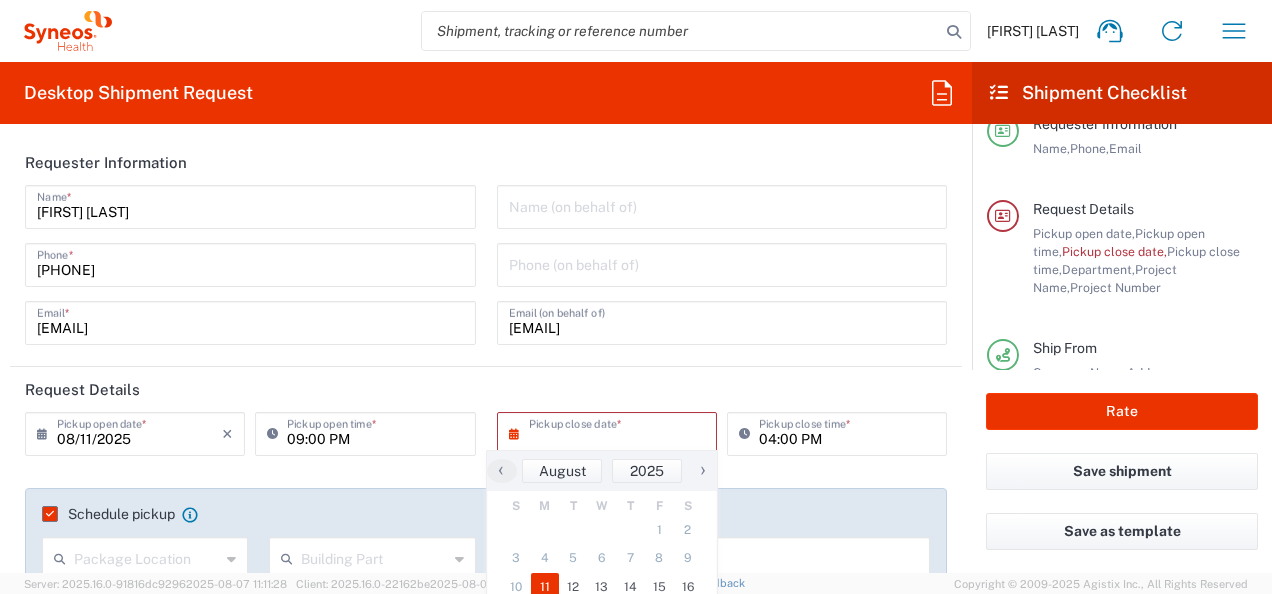 click on "11" 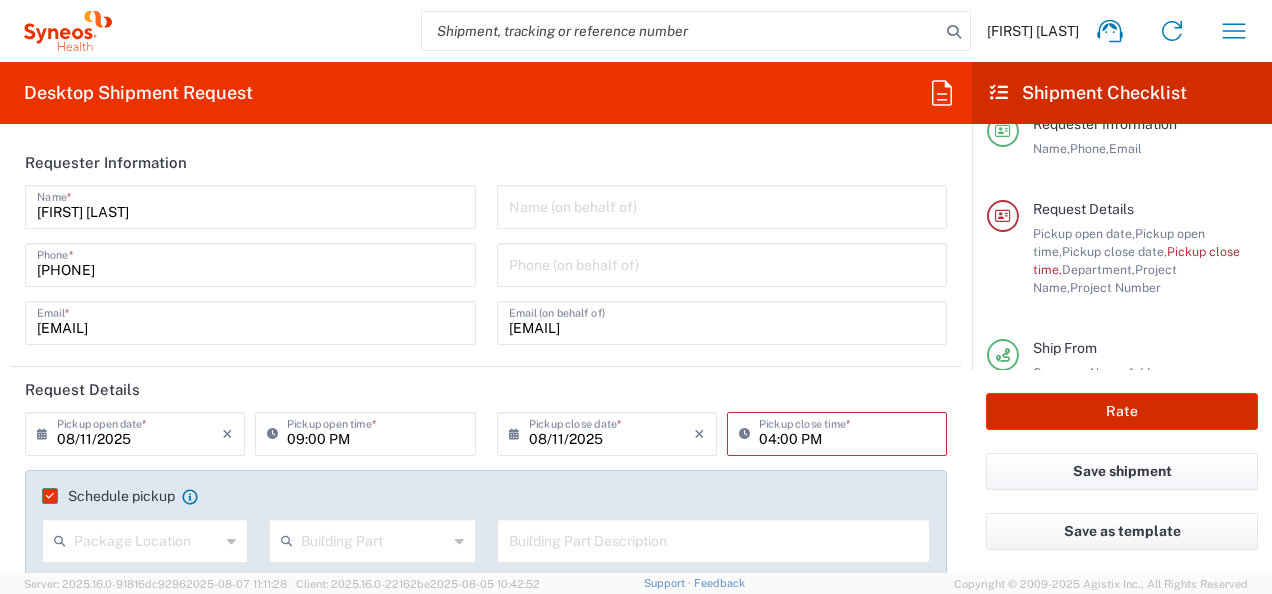 click on "Rate" 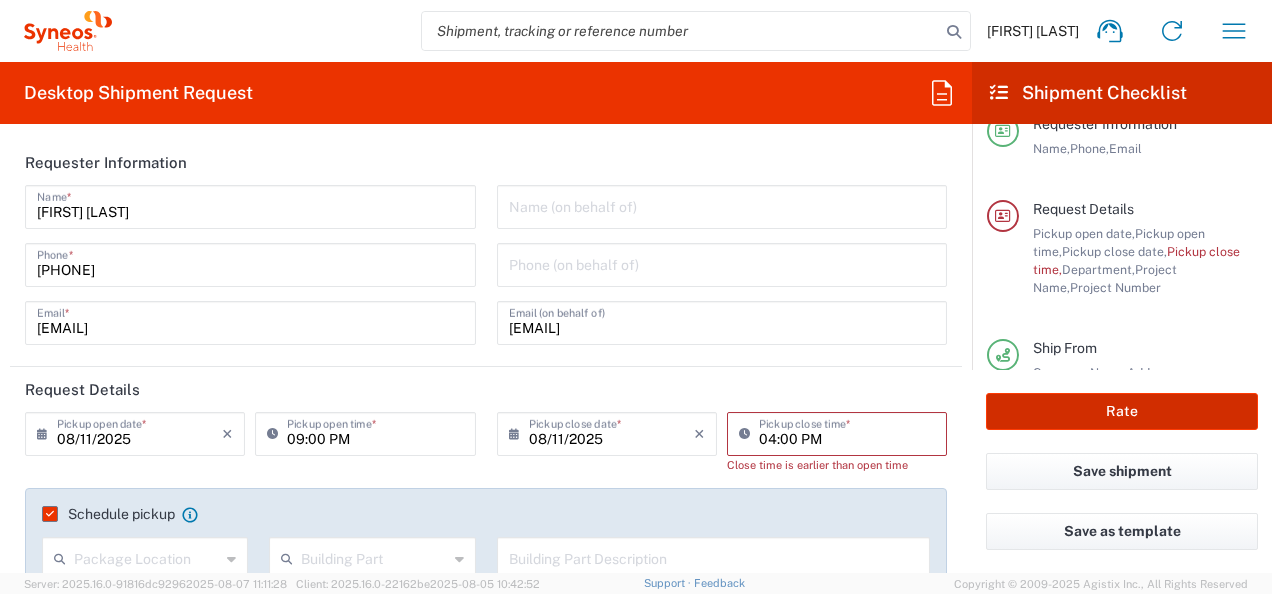 click on "Rate" 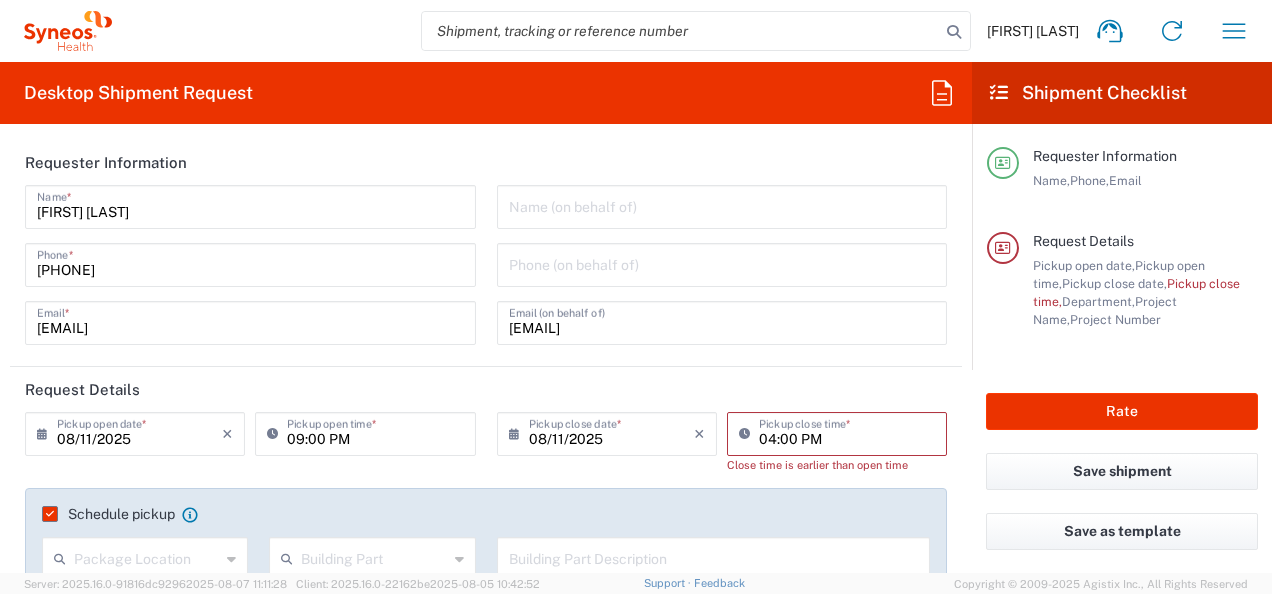 click on "04:00 PM" at bounding box center (847, 432) 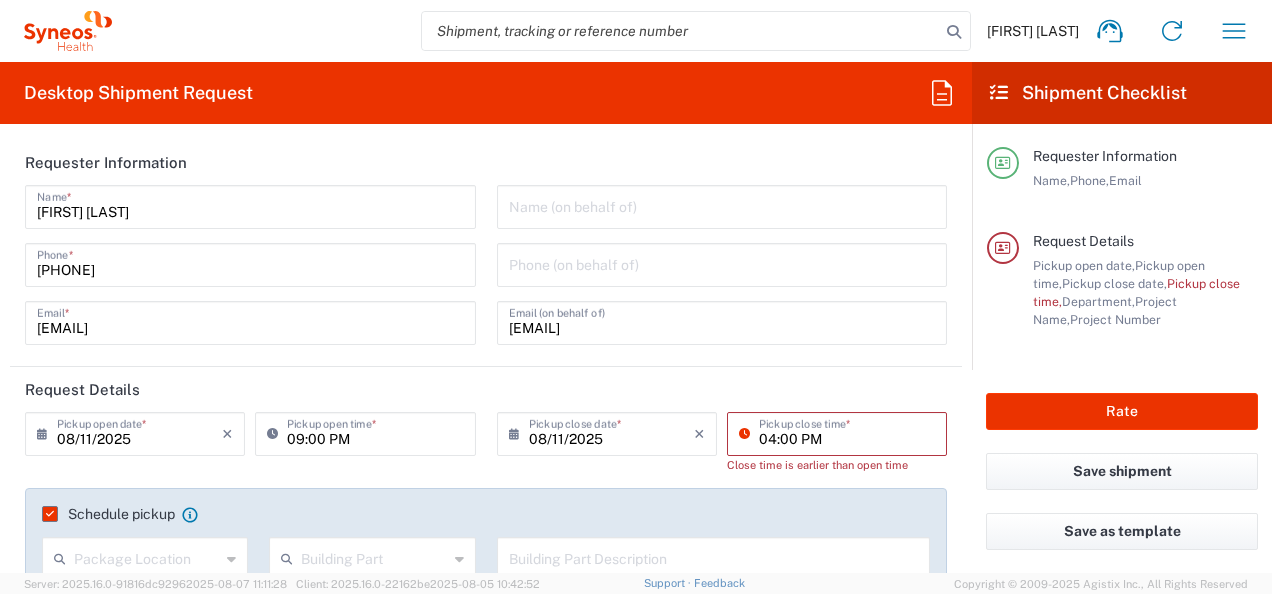 click on "04:00 PM" at bounding box center (847, 432) 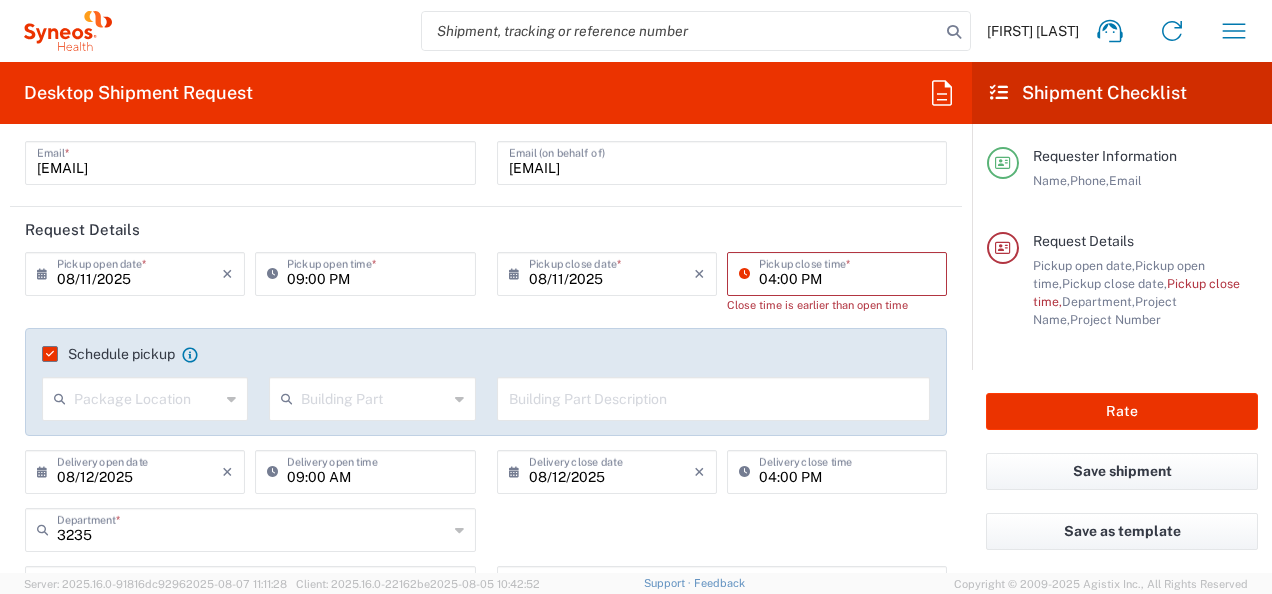 scroll, scrollTop: 155, scrollLeft: 0, axis: vertical 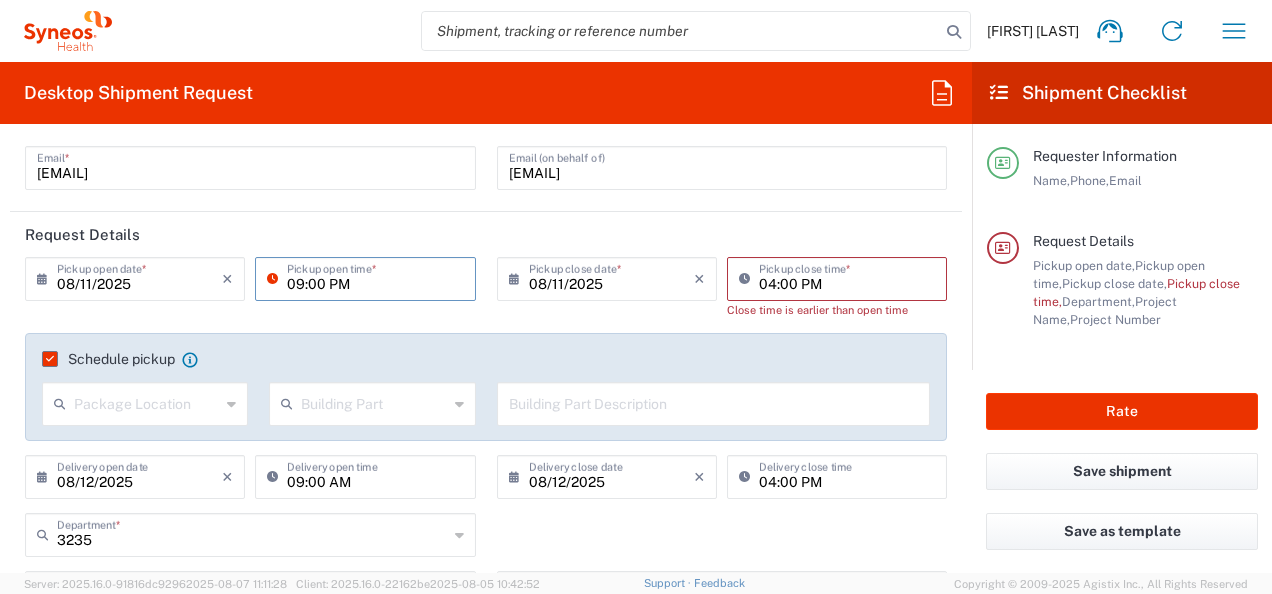 click on "09:00 PM" at bounding box center [375, 277] 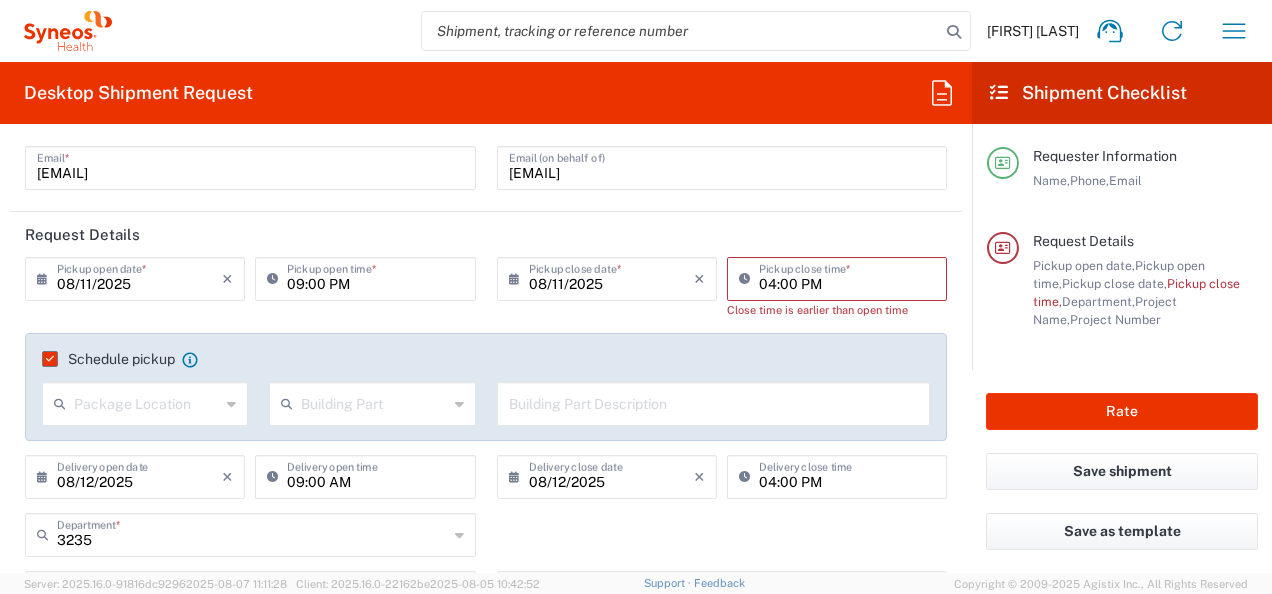 click 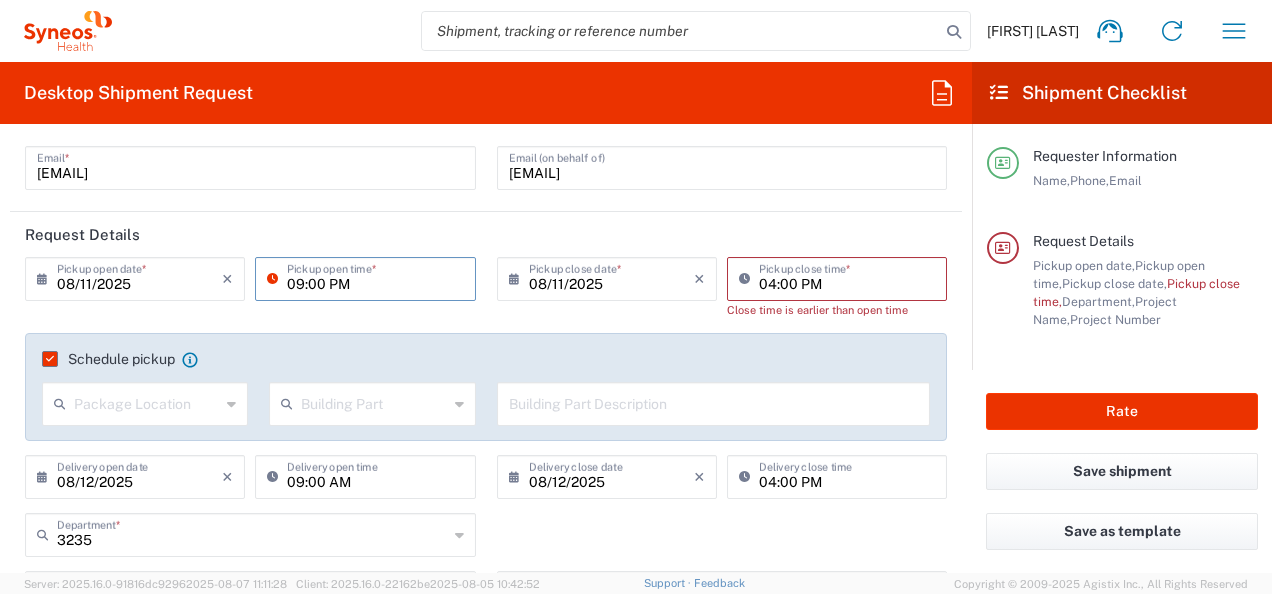 click on "09:00 PM" at bounding box center (375, 277) 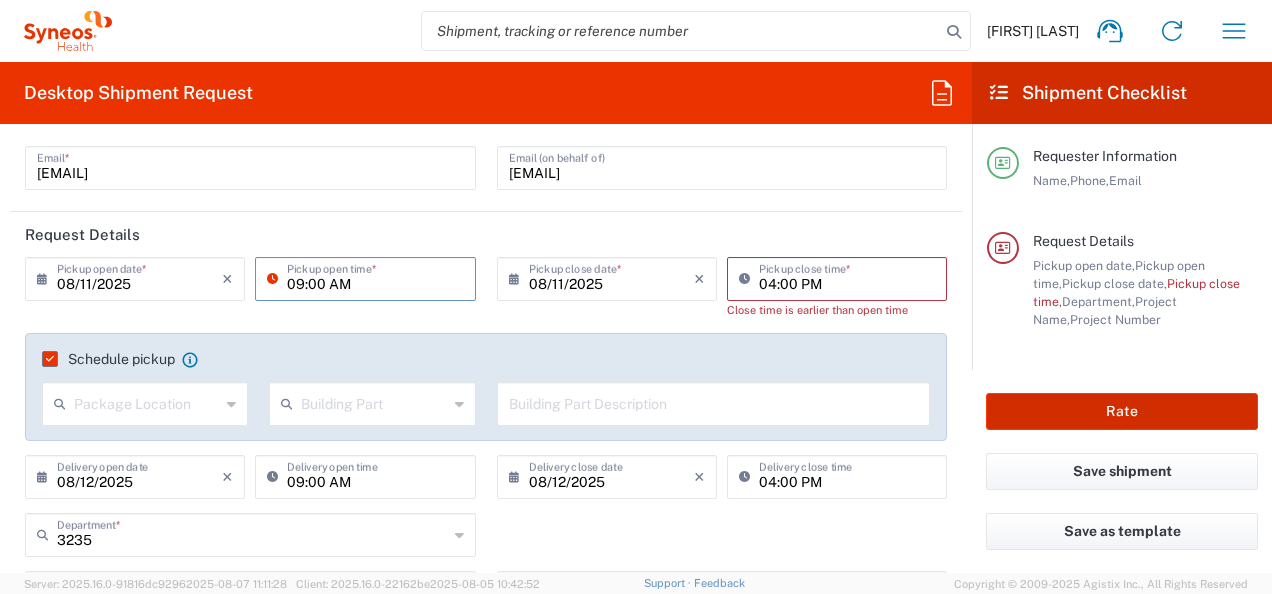 type on "09:00 AM" 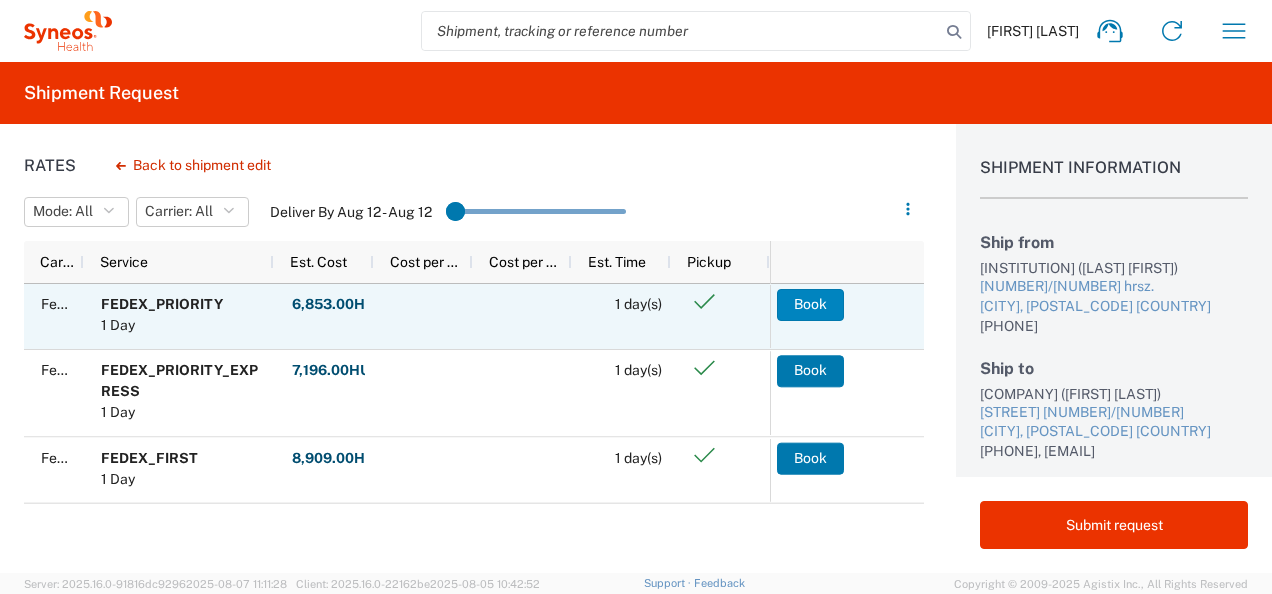 click on "Book" 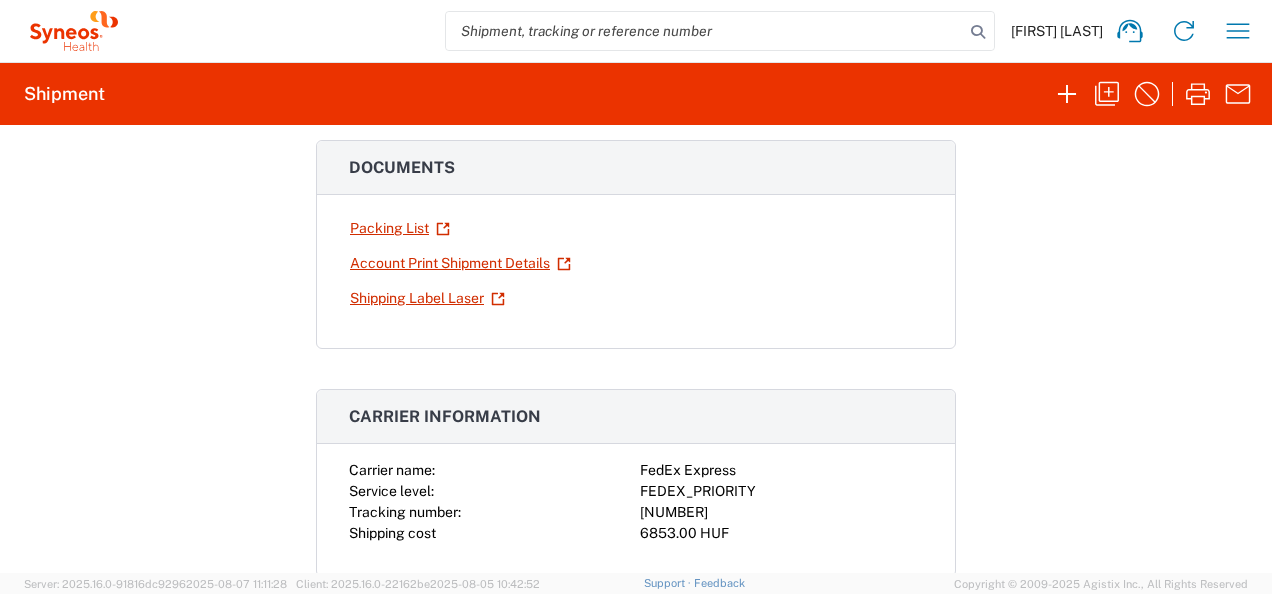scroll, scrollTop: 256, scrollLeft: 0, axis: vertical 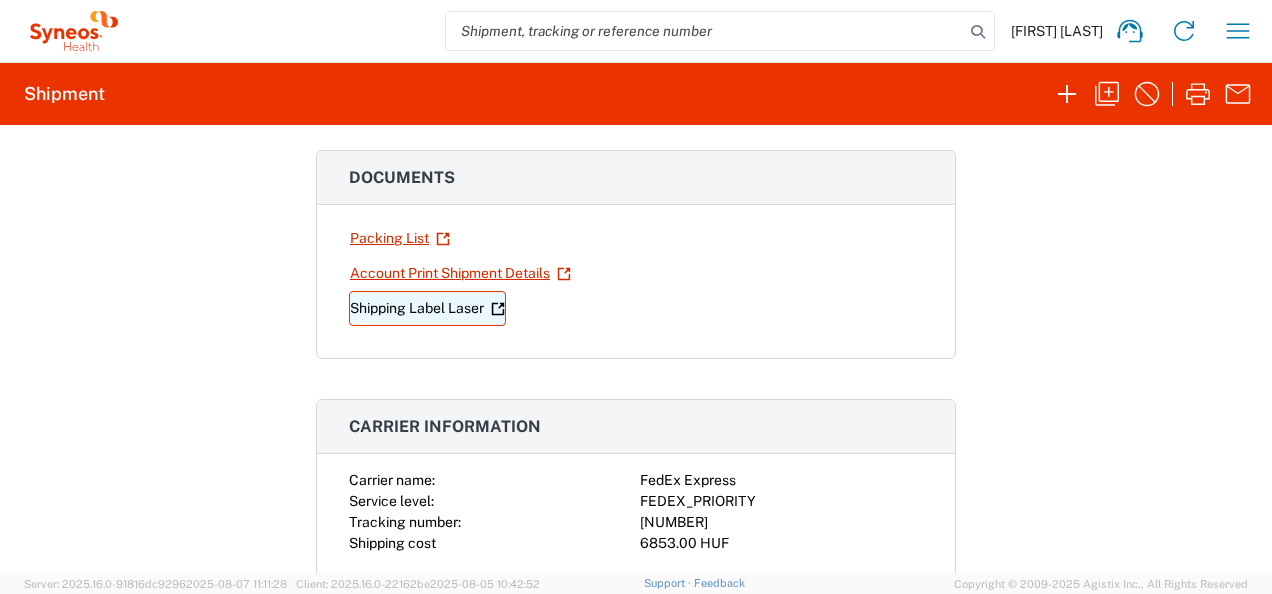 click on "Shipping Label Laser" 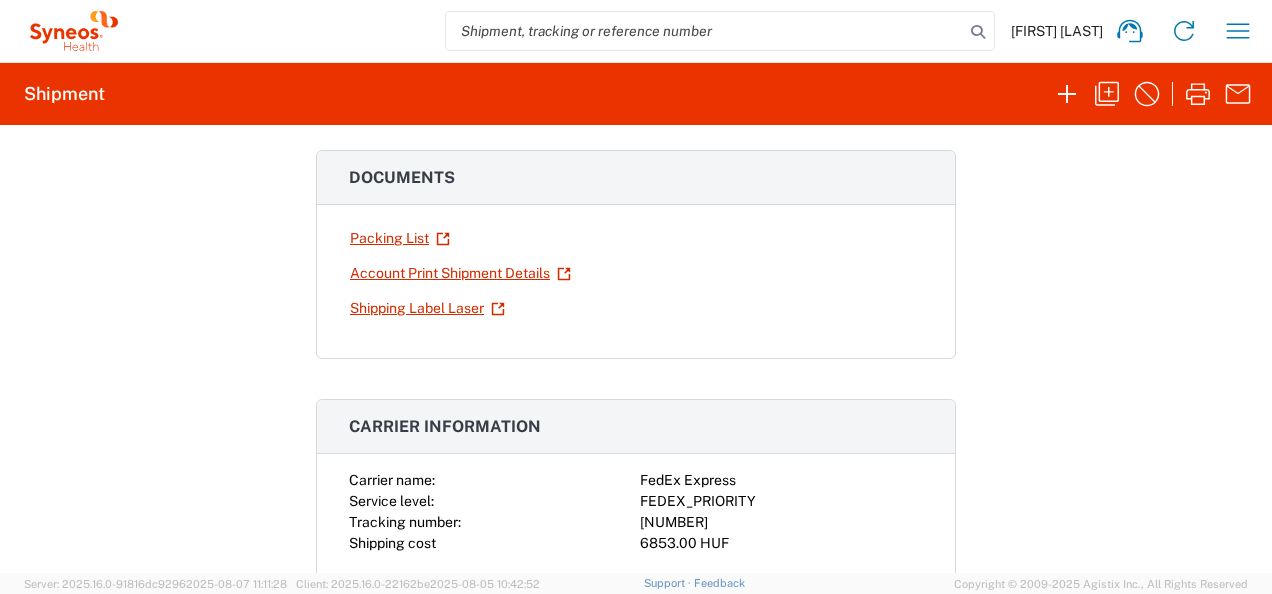 click on "[FIRST] [LAST]" 